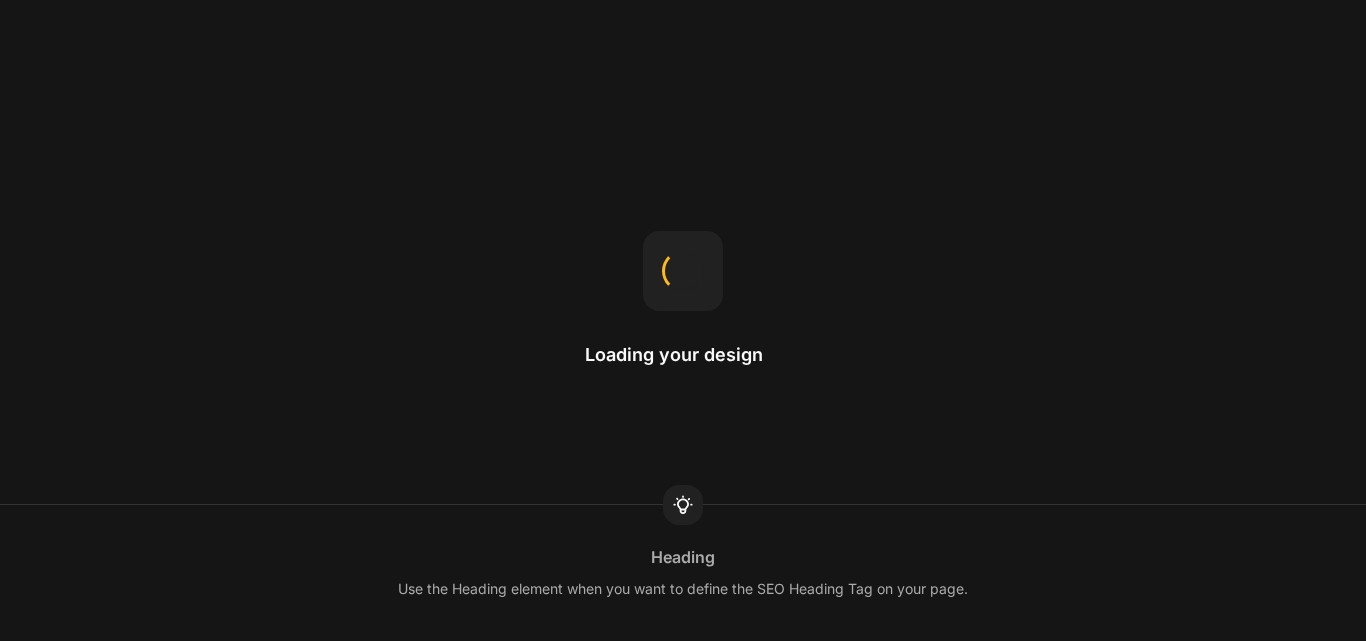 scroll, scrollTop: 0, scrollLeft: 0, axis: both 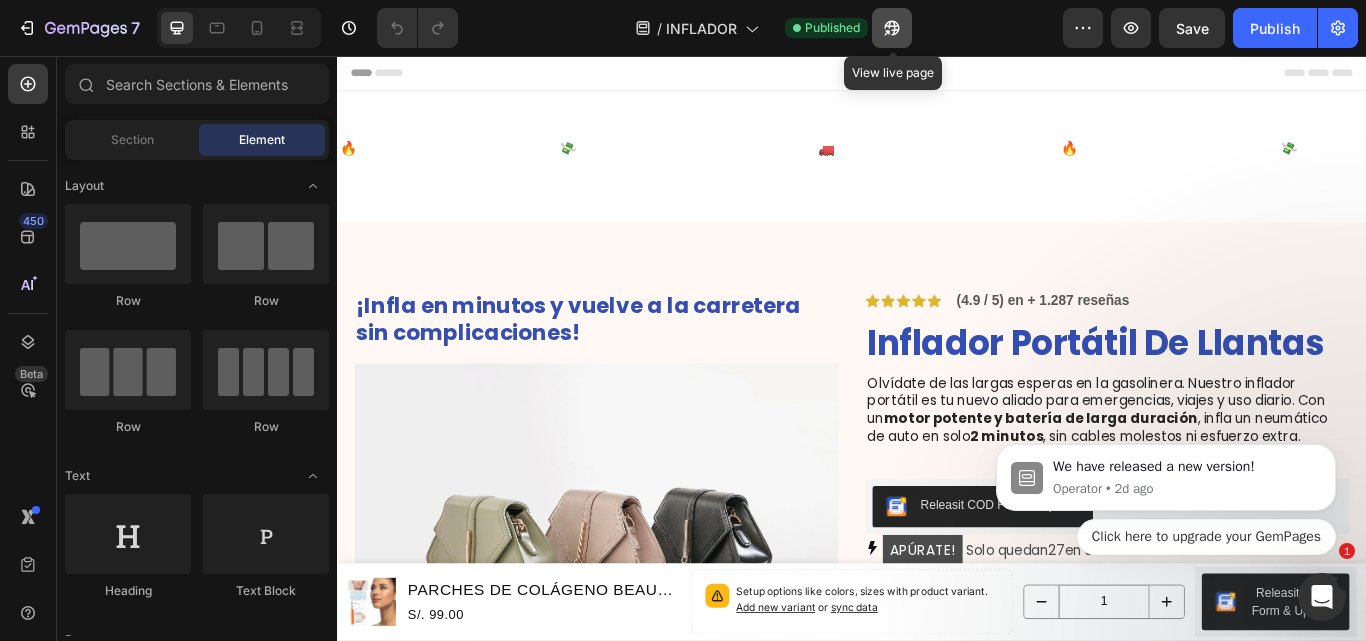 click 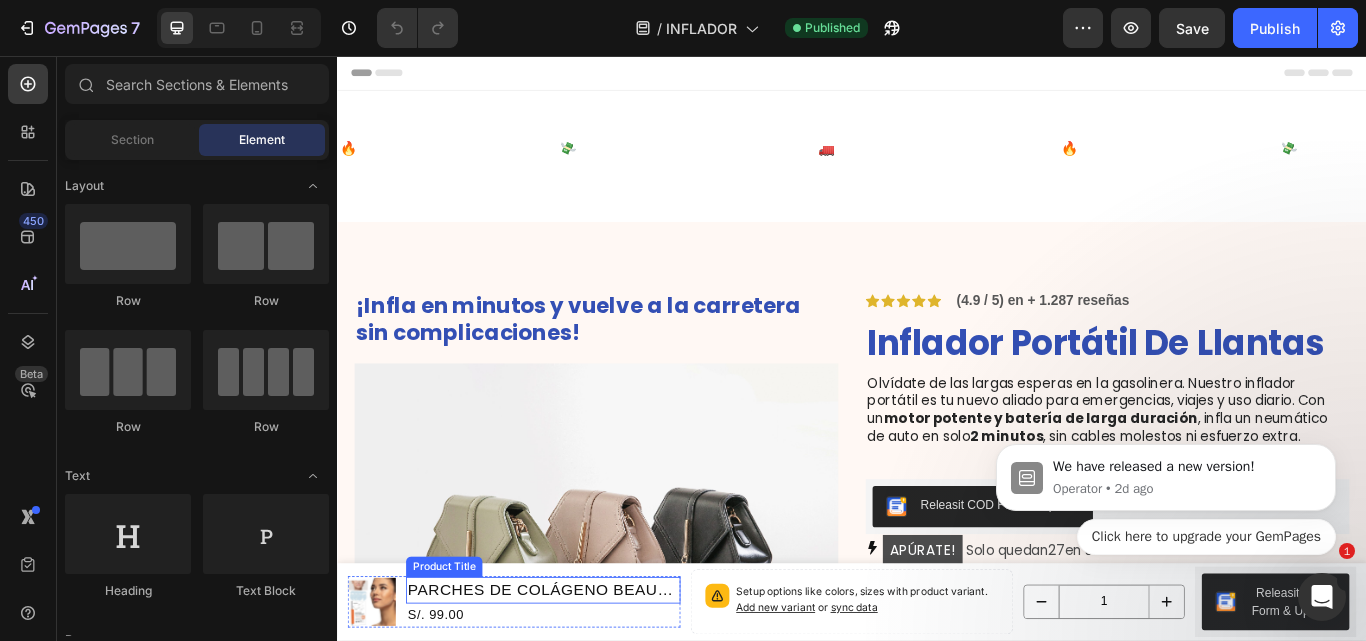 click on "PARCHES DE COLÁGENO BEAUTY PATCH" at bounding box center (577, 679) 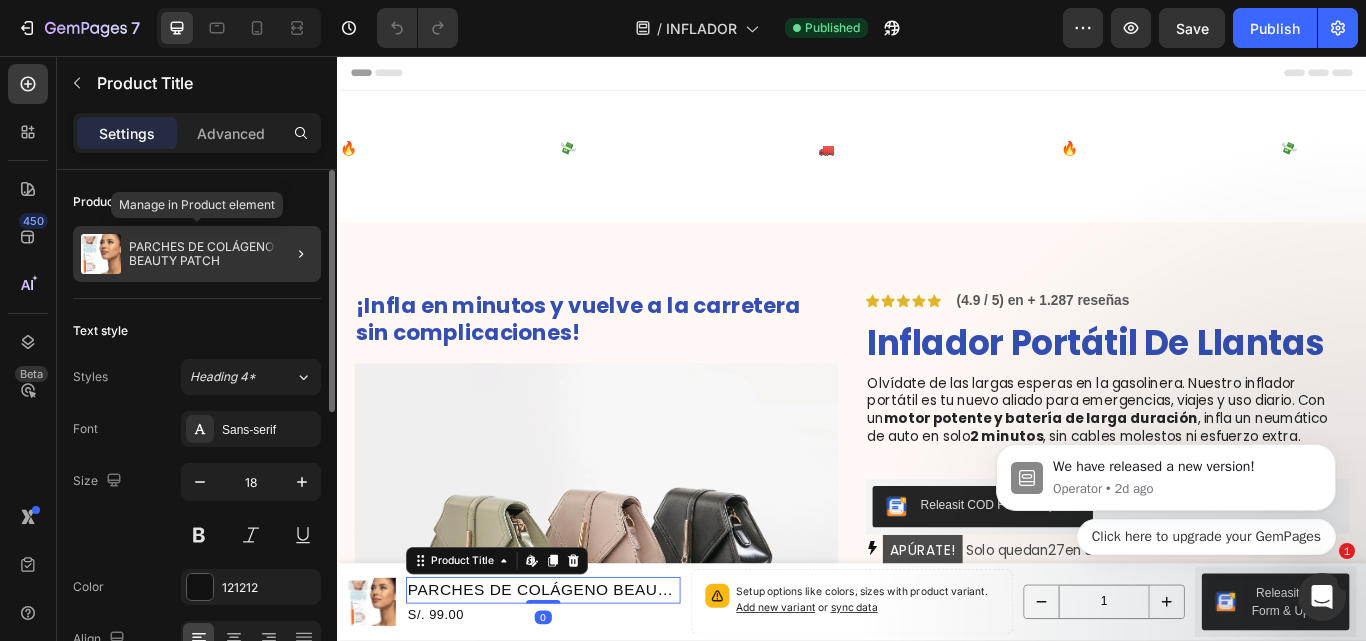 click on "PARCHES DE COLÁGENO BEAUTY PATCH" at bounding box center (221, 254) 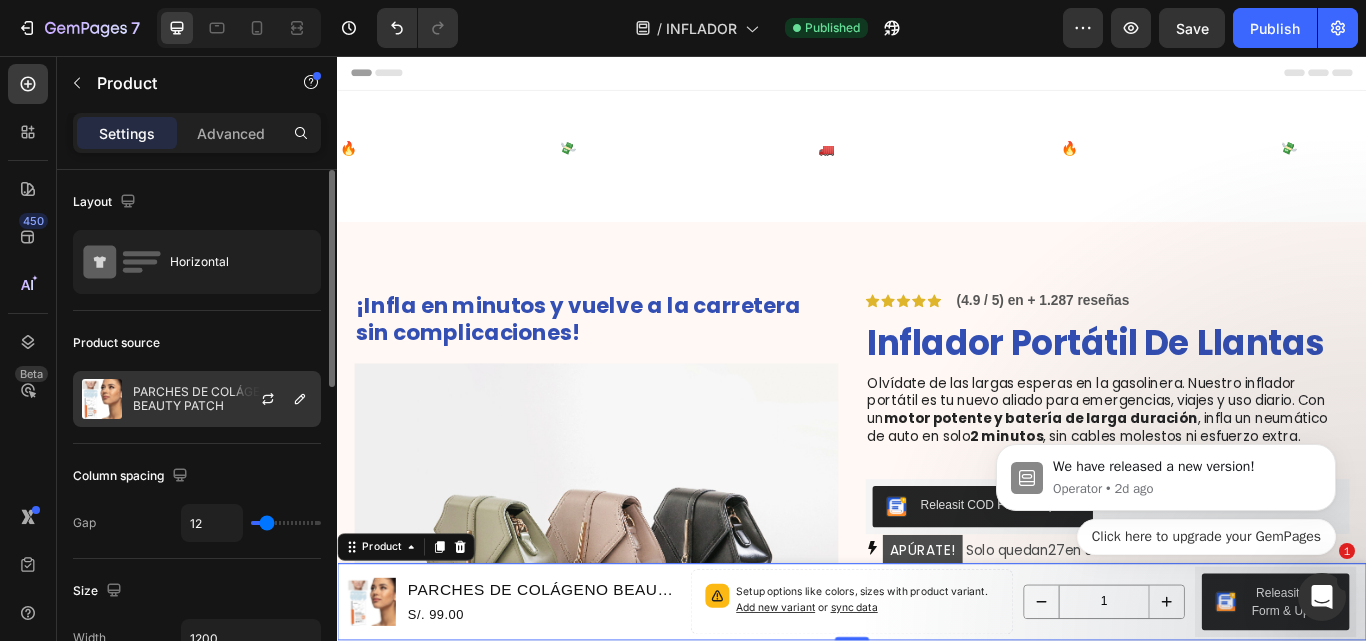 click on "PARCHES DE COLÁGENO BEAUTY PATCH" at bounding box center [222, 399] 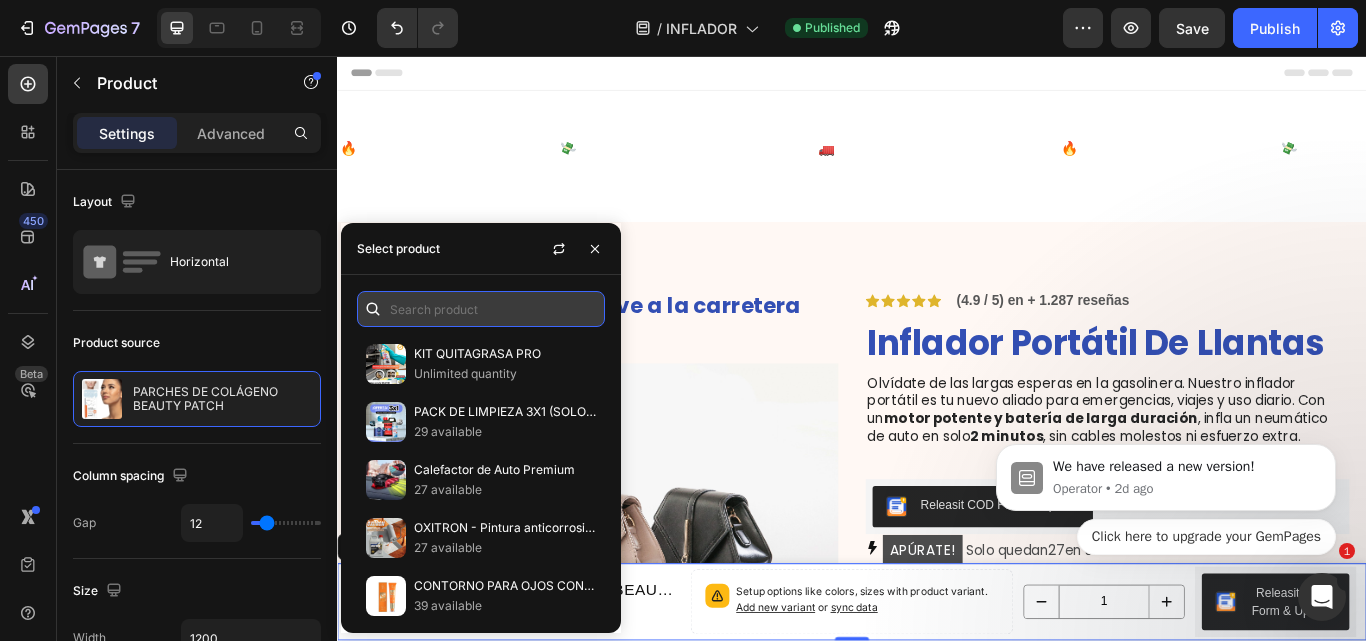 click at bounding box center (481, 309) 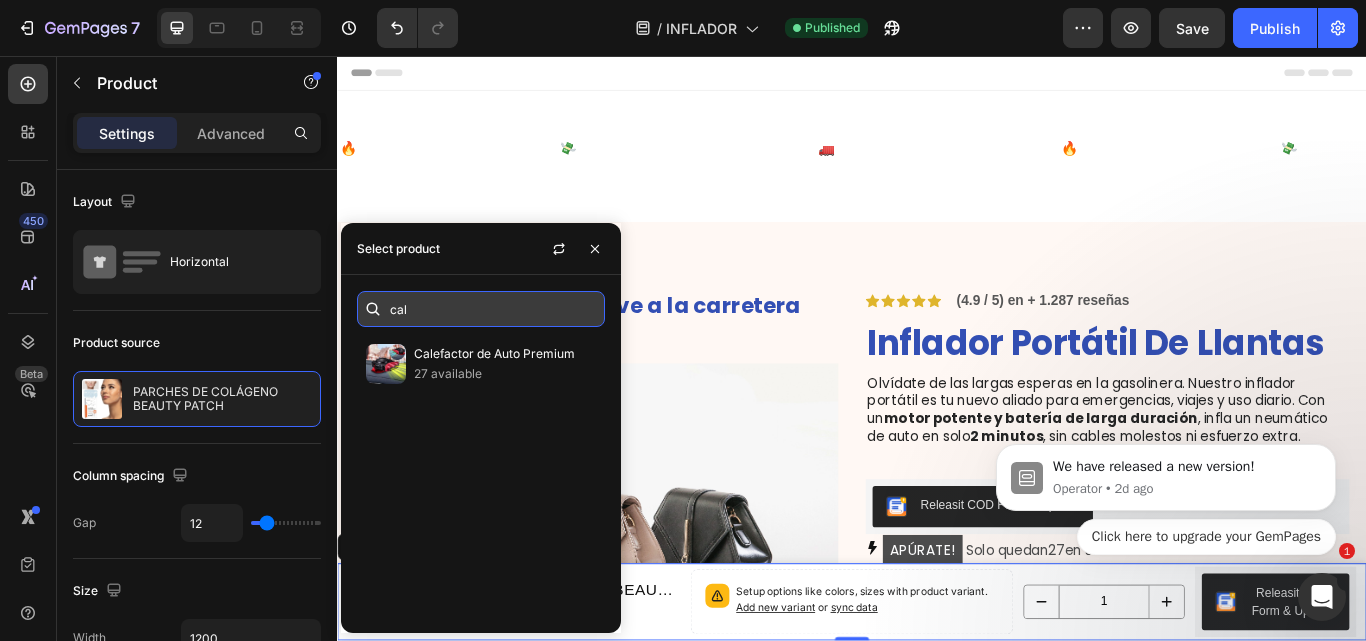 click on "cal" at bounding box center [481, 309] 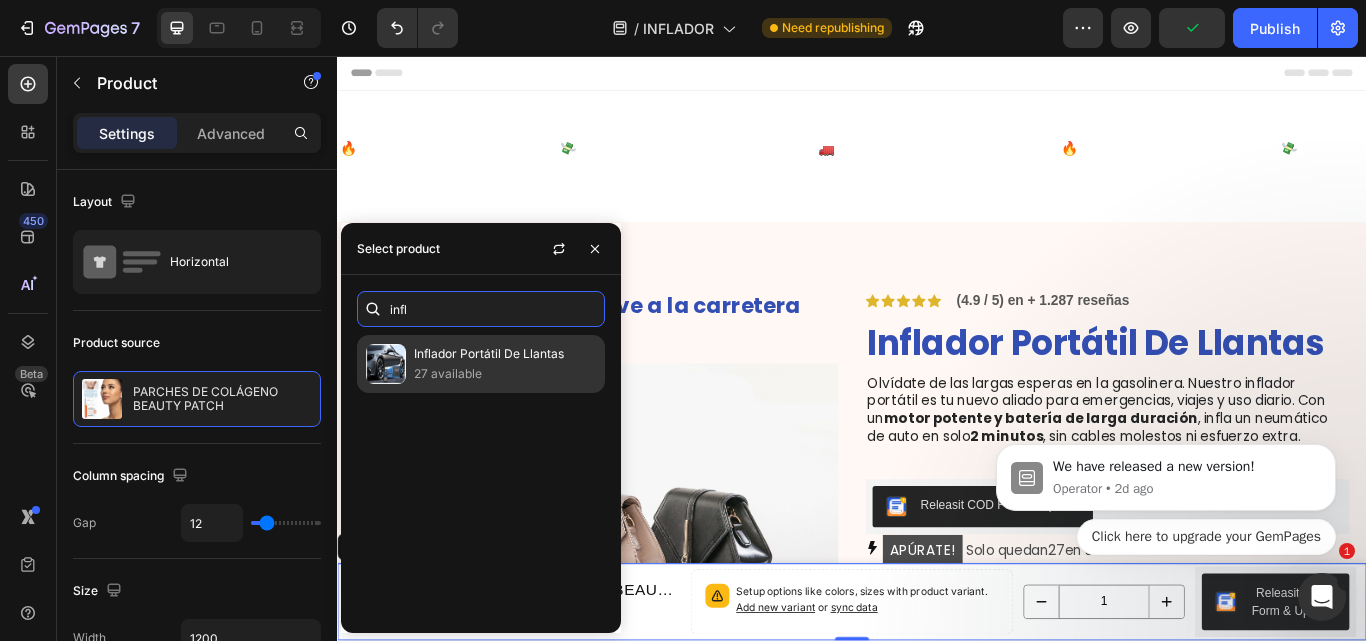 type on "infl" 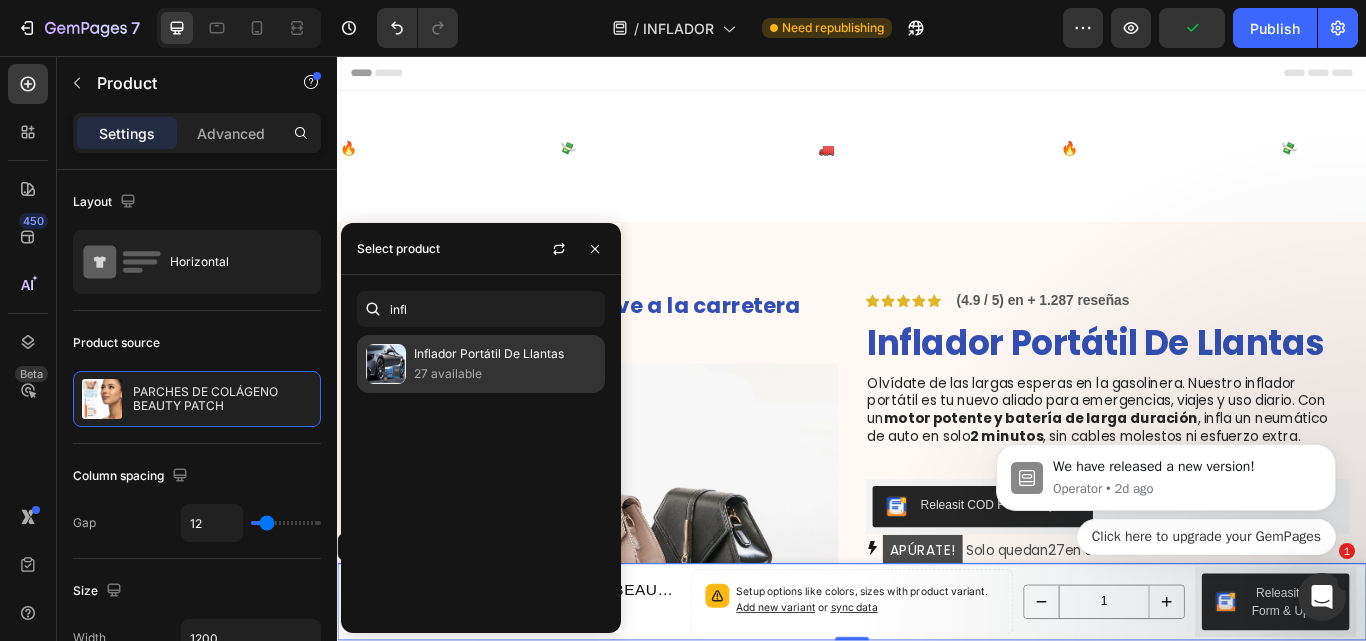 click on "27 available" at bounding box center (505, 374) 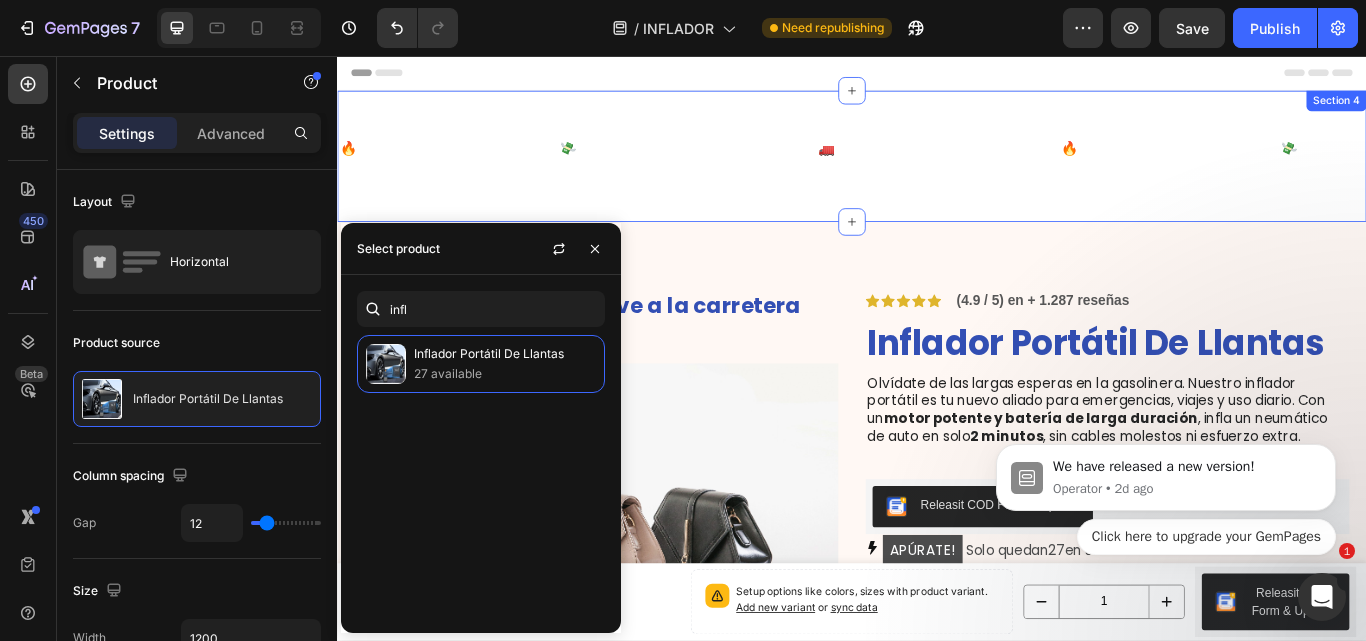 click on "🔥HASTA 50% DE DSCTO Text 💸 PAGA AL RECIBIR EN CASA Text 🚛 ENVÍOS A TODO EL PERÚ Text 🔥HASTA 50% DE DSCTO Text 💸 PAGA AL RECIBIR EN CASA Text 🚛 ENVÍOS A TODO EL PERÚ Text 🔥HASTA 50% DE DSCTO Text 💸 PAGA AL RECIBIR EN CASA Text 🚛 ENVÍOS A TODO EL PERÚ Text 🔥HASTA 50% DE DSCTO Text 💸 PAGA AL RECIBIR EN CASA Text 🚛 ENVÍOS A TODO EL PERÚ Text 🔥HASTA 50% DE DSCTO Text 💸 PAGA AL RECIBIR EN CASA Text 🚛 ENVÍOS A TODO EL PERÚ Text 🔥HASTA 50% DE DSCTO Text 💸 PAGA AL RECIBIR EN CASA Text 🚛 ENVÍOS A TODO EL PERÚ Text Marquee" at bounding box center (937, 173) 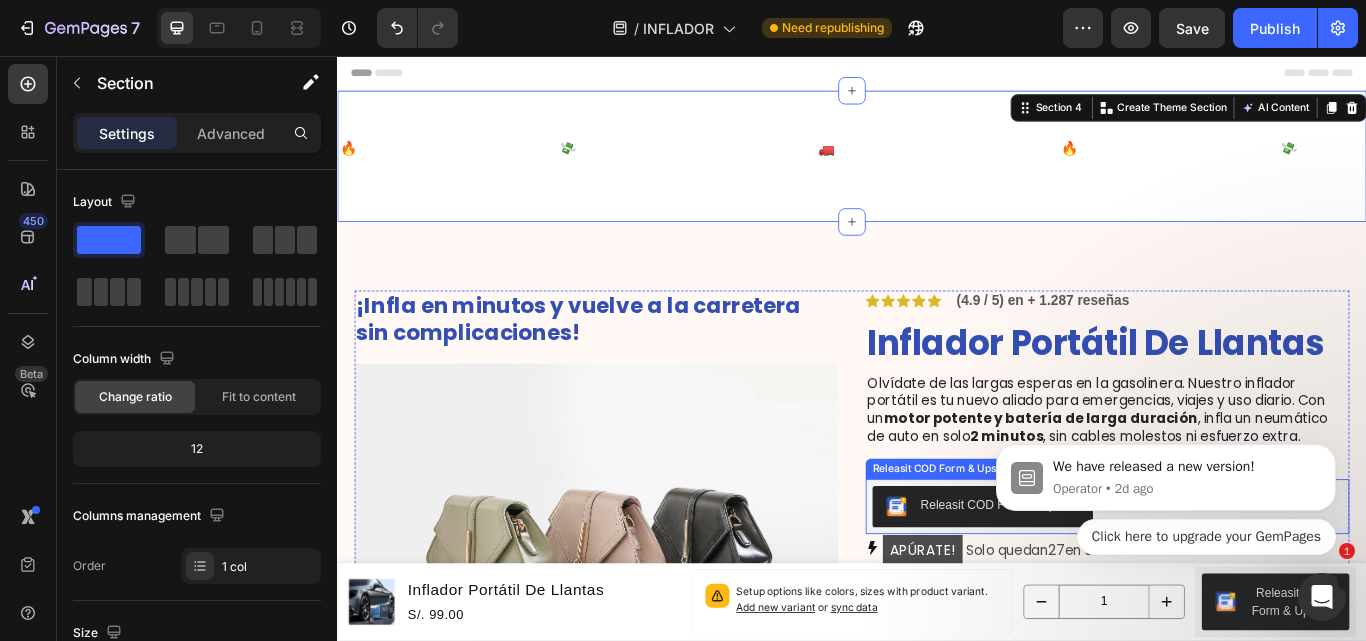 click on "Releasit COD Form & Upsells" at bounding box center (1109, 580) 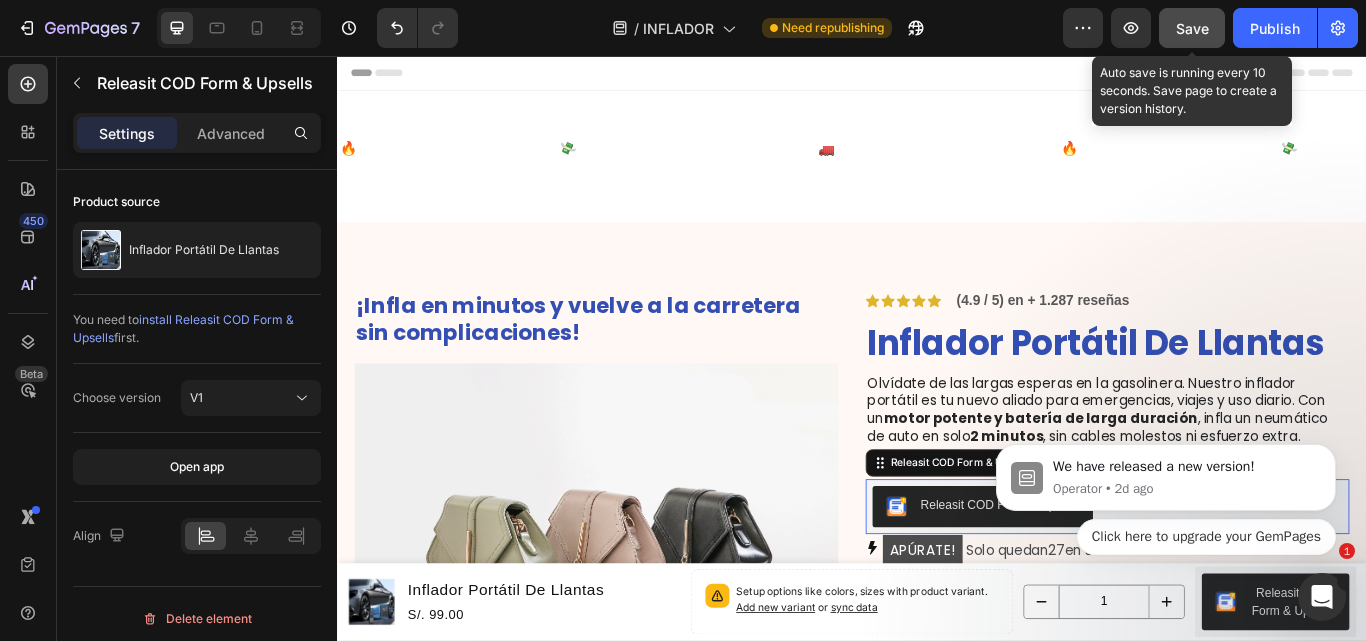 click on "Save" at bounding box center (1192, 28) 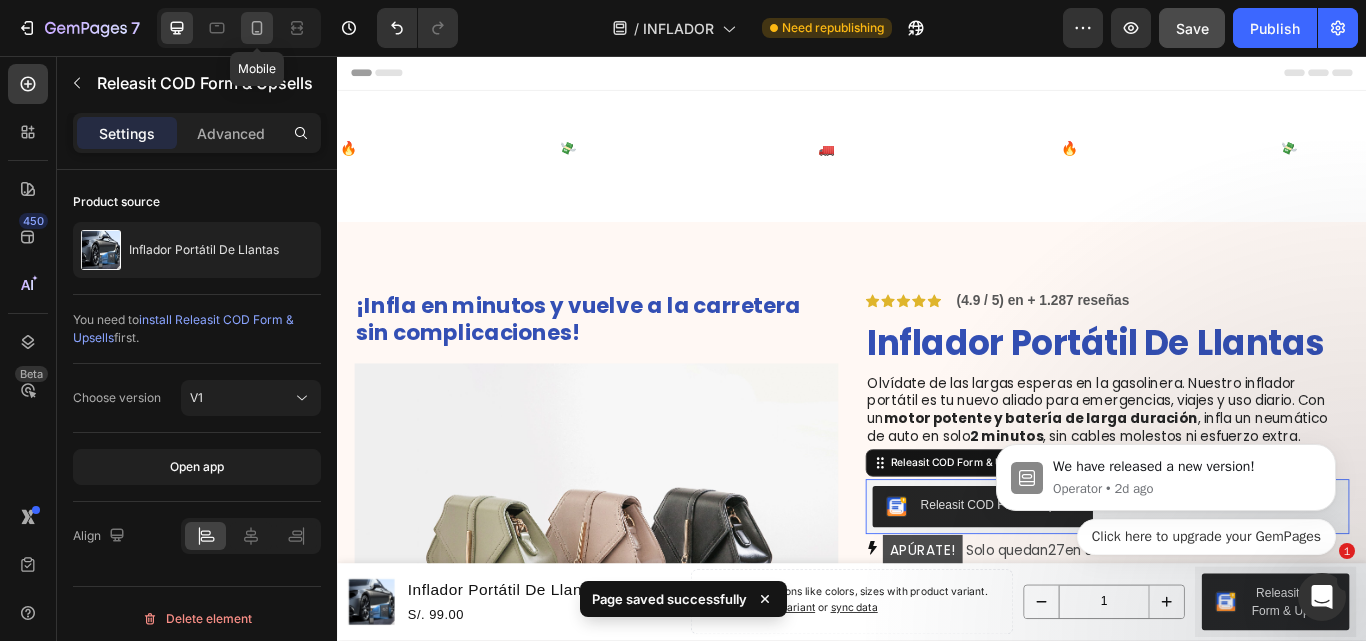 drag, startPoint x: 270, startPoint y: 30, endPoint x: 238, endPoint y: 0, distance: 43.863426 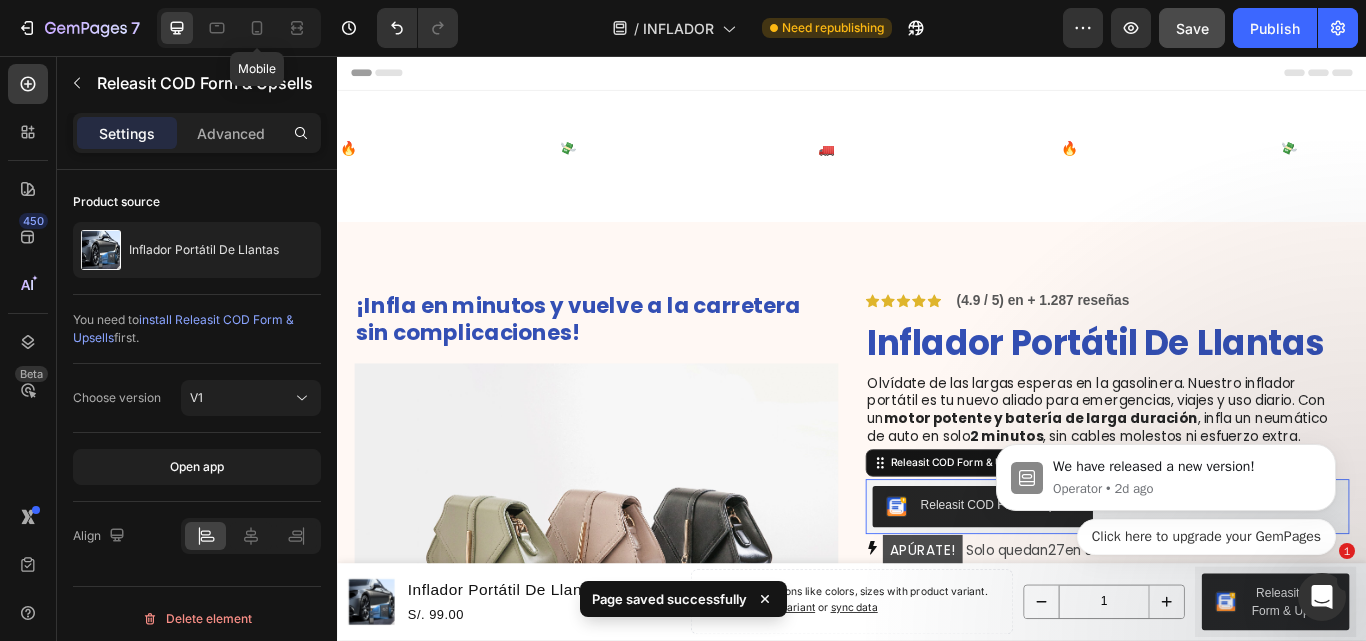 click 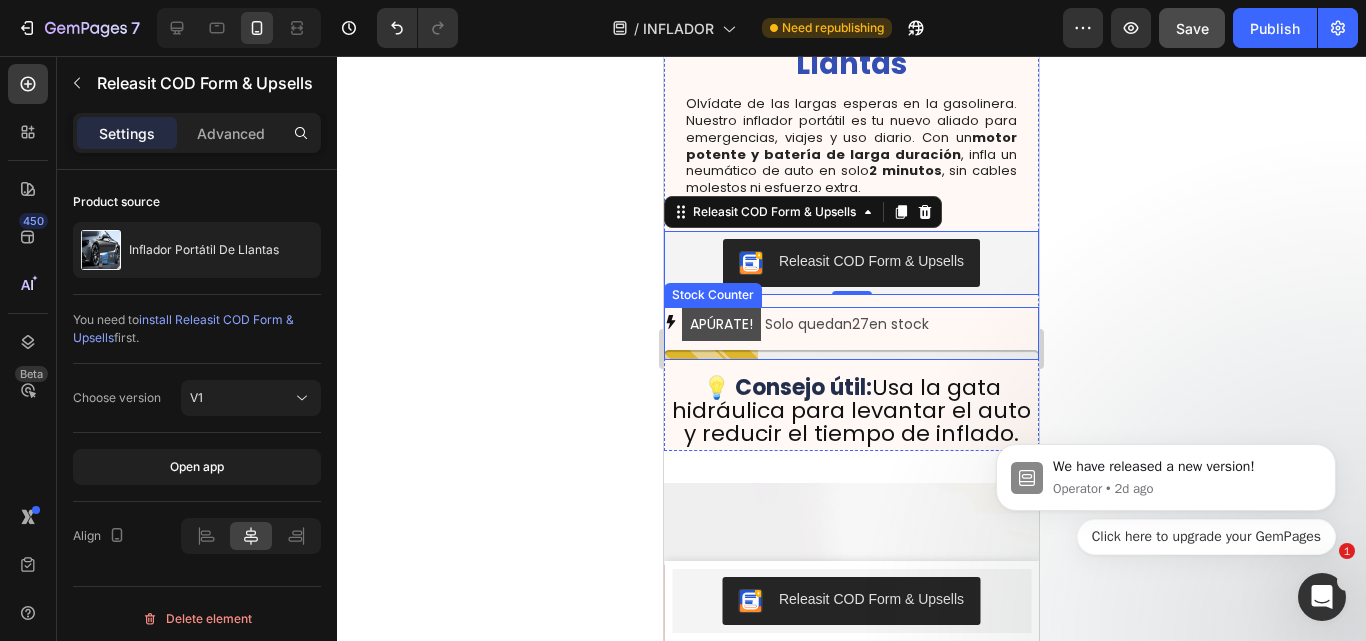 scroll, scrollTop: 263, scrollLeft: 0, axis: vertical 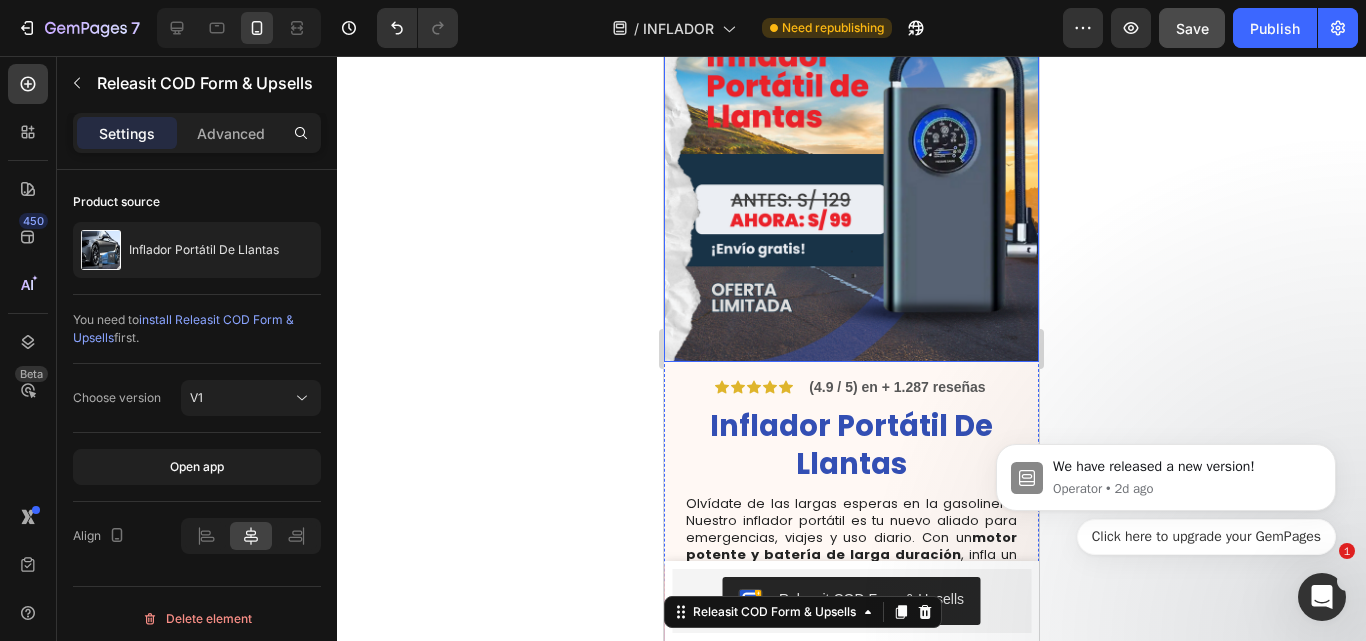 click at bounding box center (851, 174) 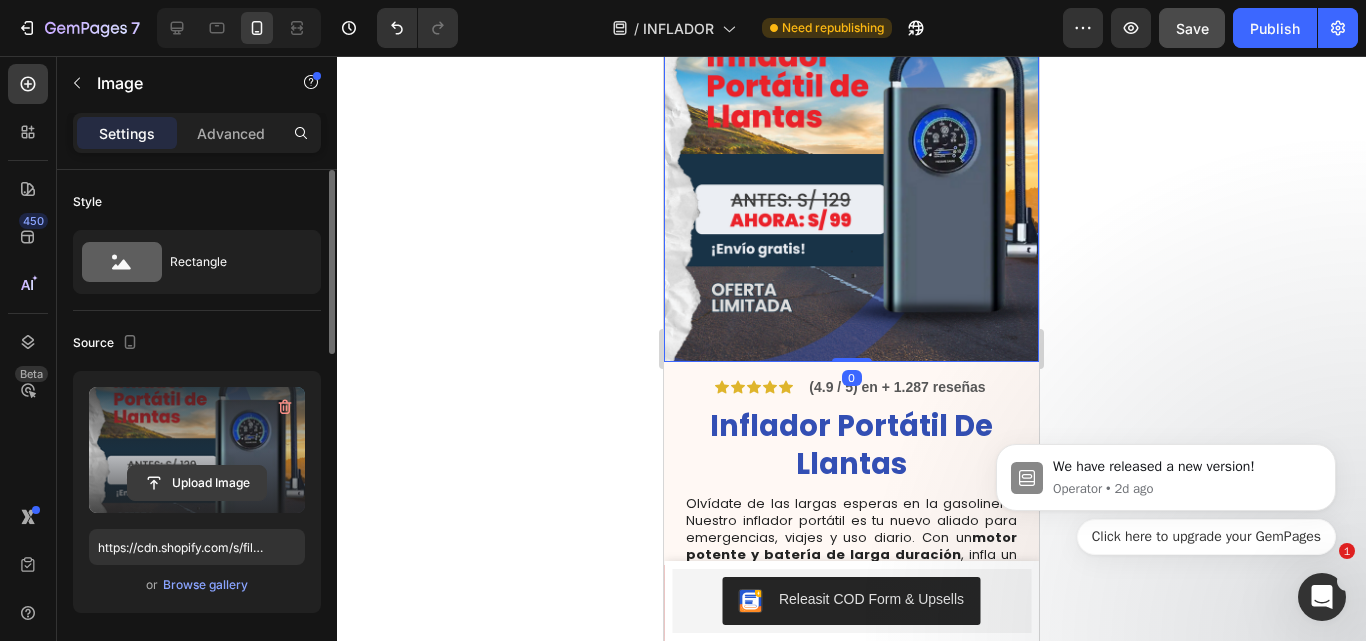 click 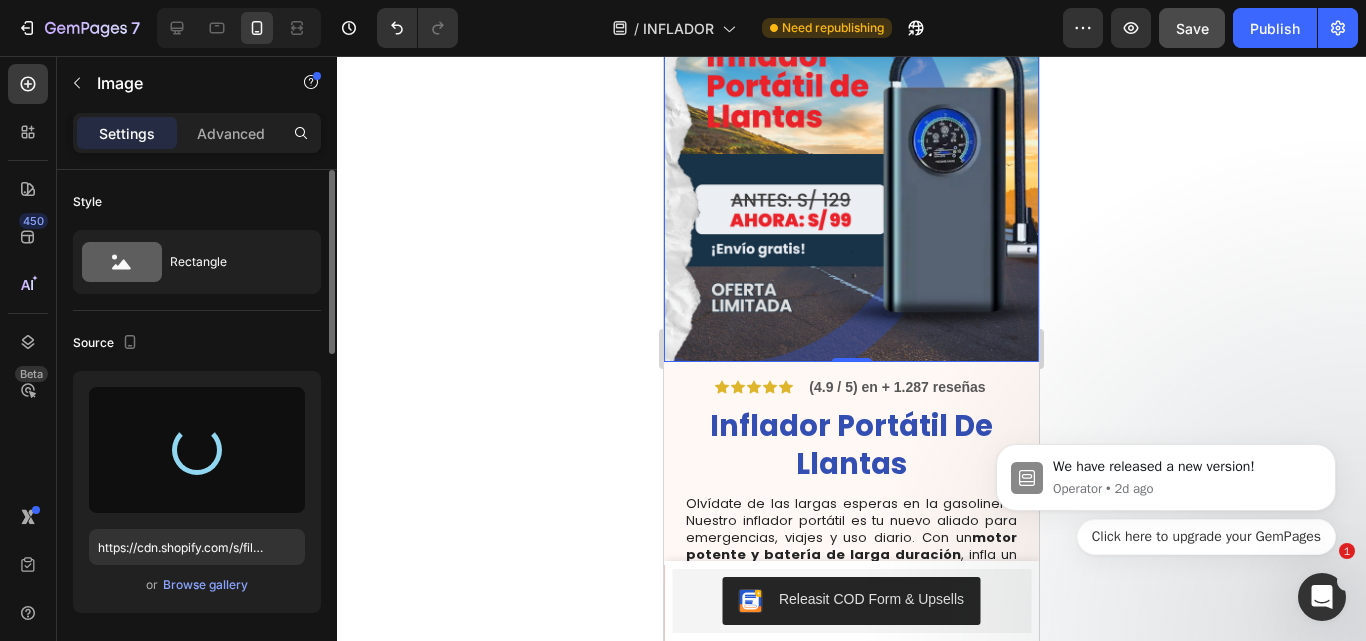 type on "https://cdn.shopify.com/s/files/1/0641/6465/9267/files/gempages_573437835185489012-1672a4af-f5ff-467e-9786-67a503255938.png" 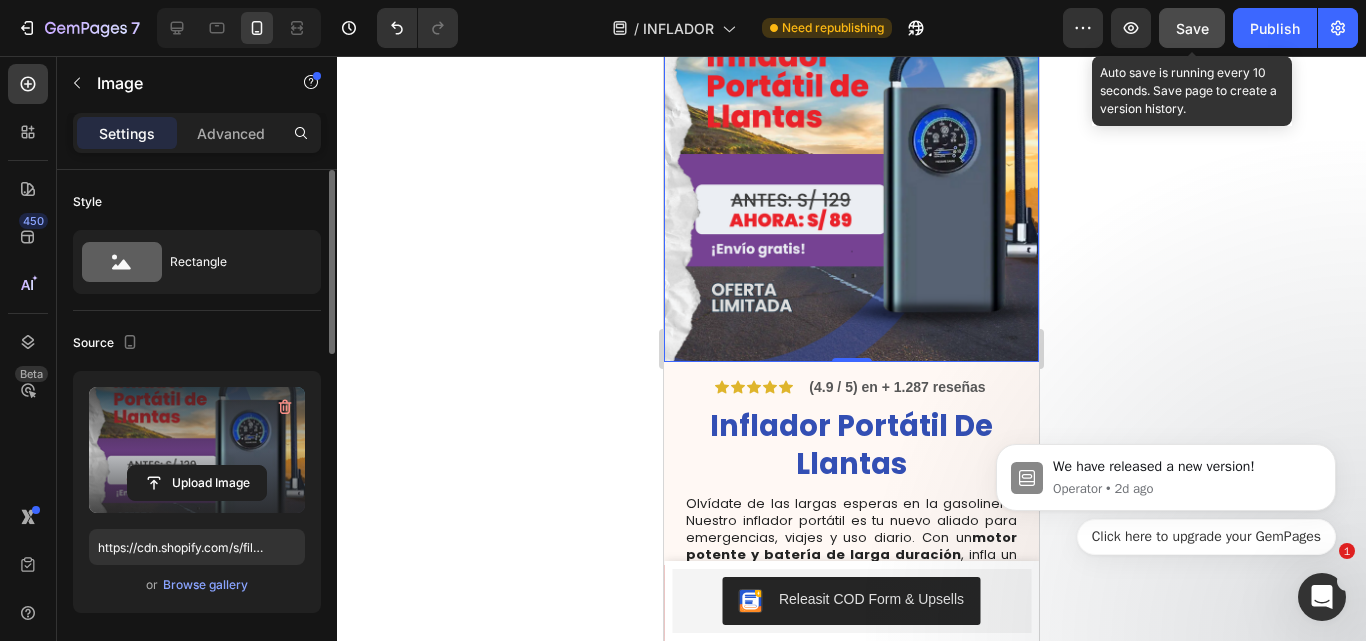 click on "Save" 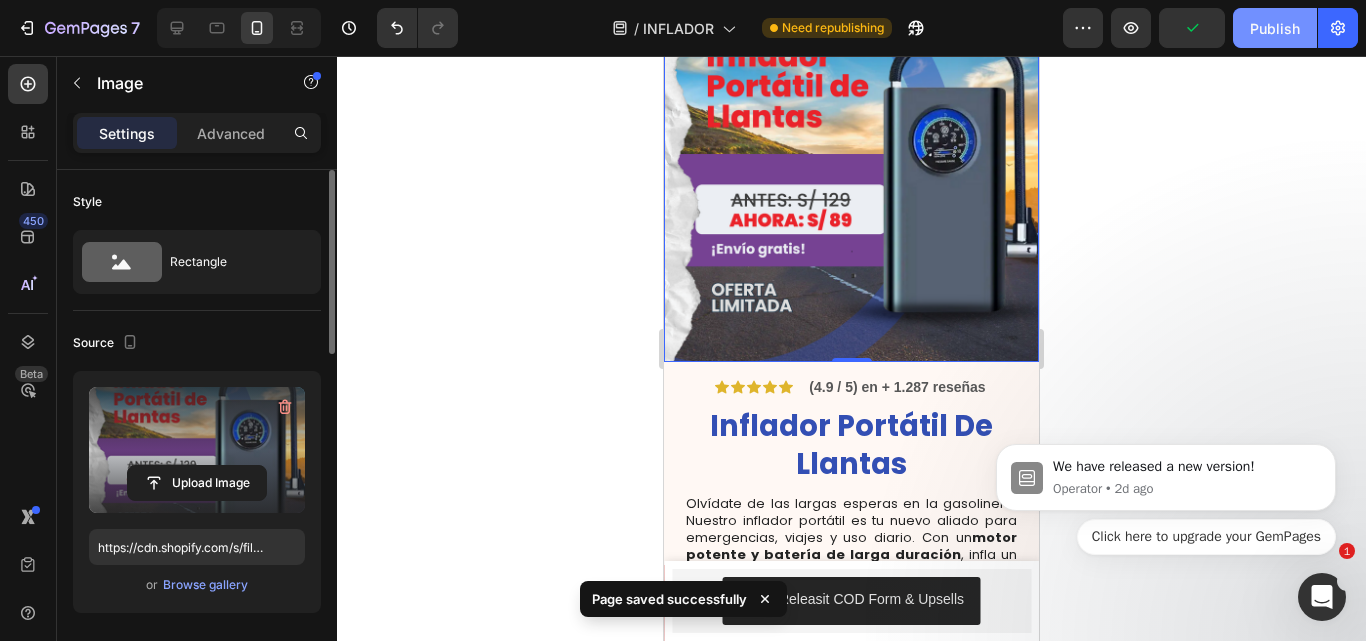 click on "Publish" 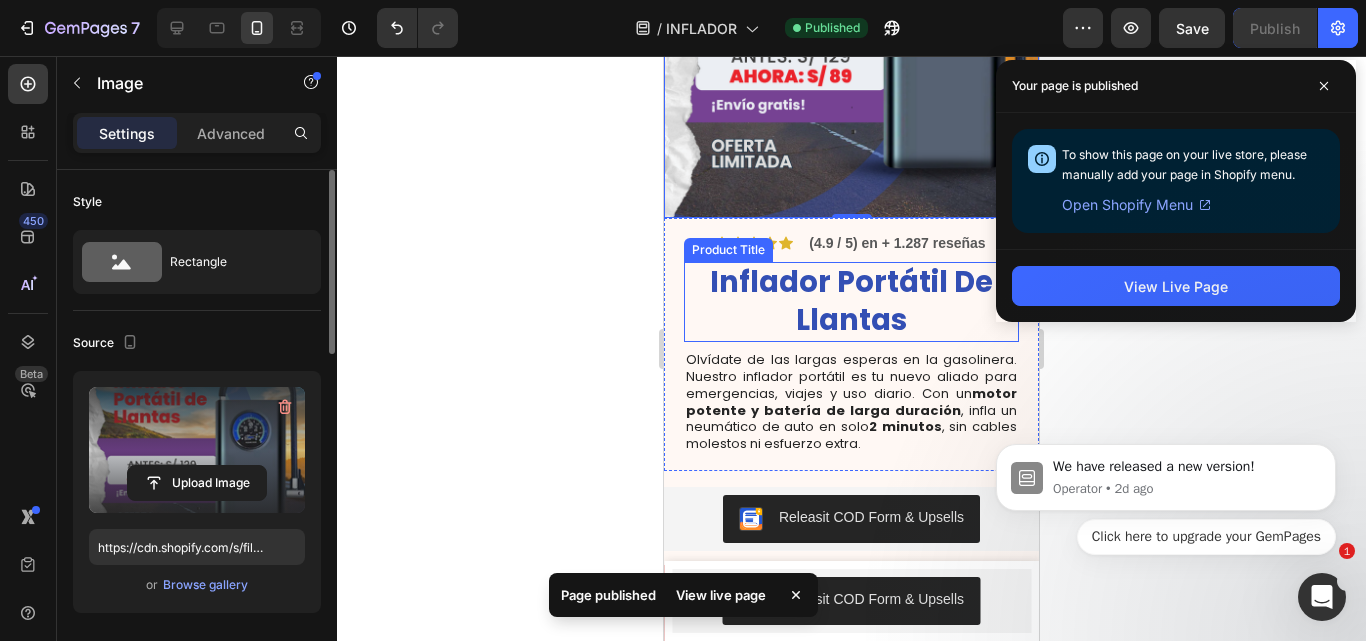scroll, scrollTop: 600, scrollLeft: 0, axis: vertical 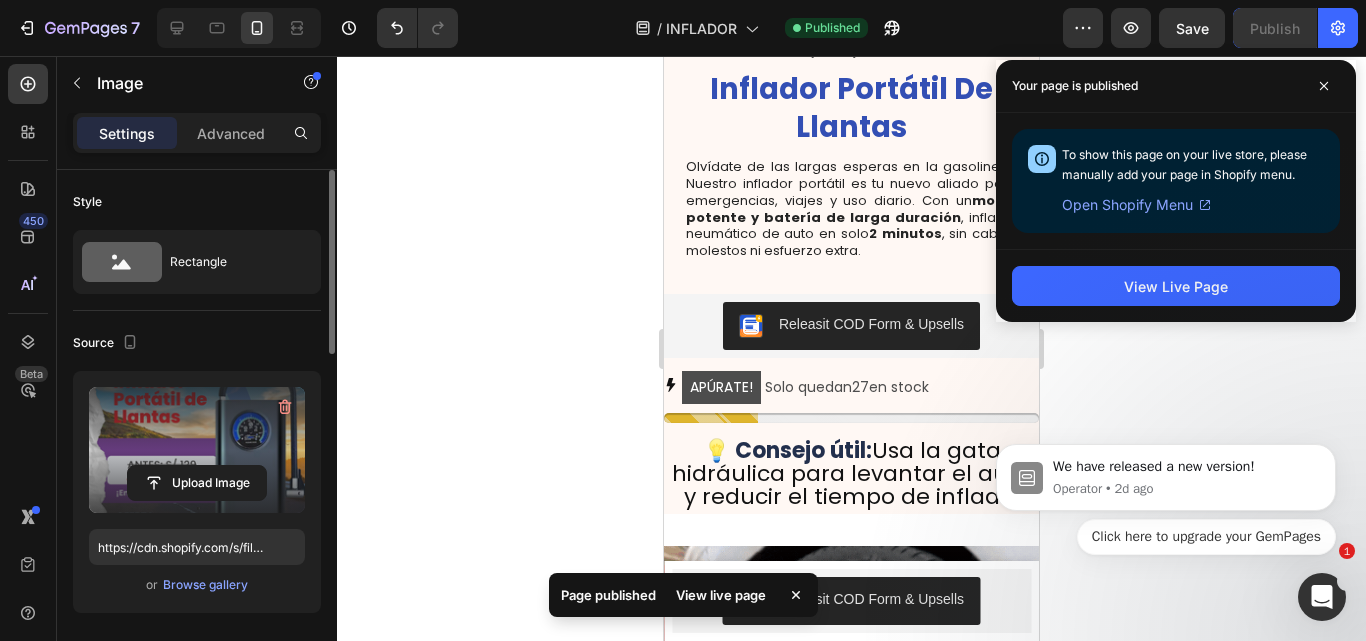 click on "Your page is published" at bounding box center [1176, 86] 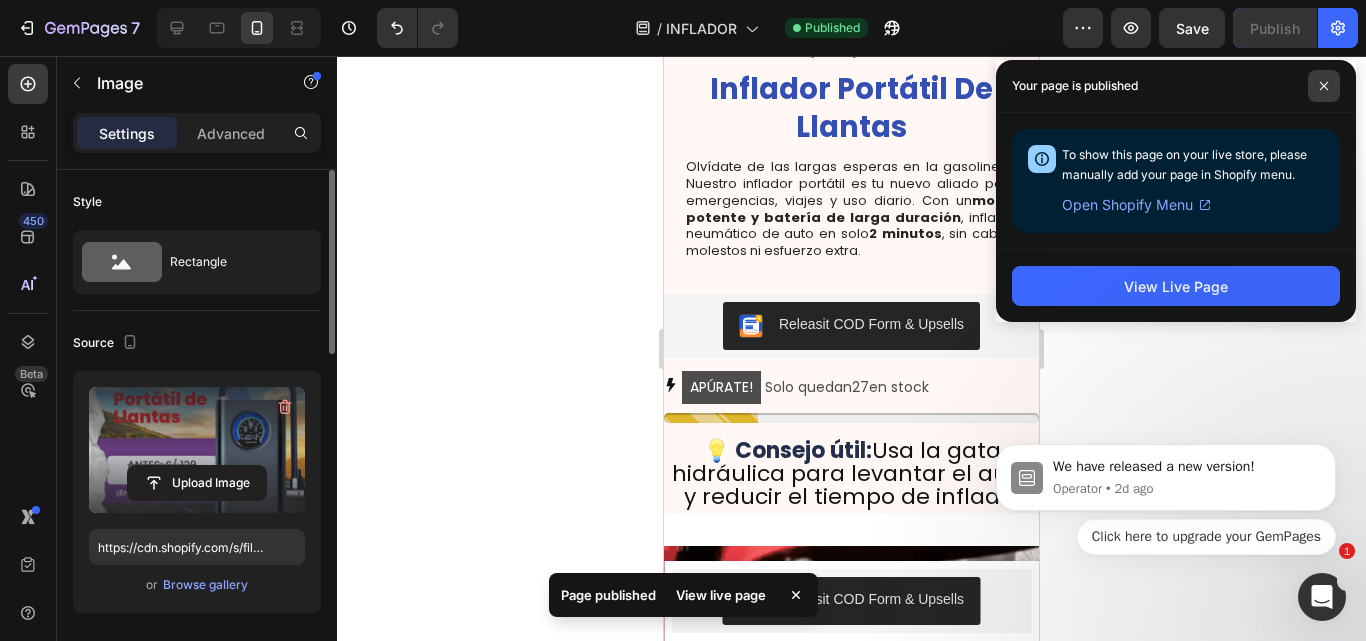 click at bounding box center (1324, 86) 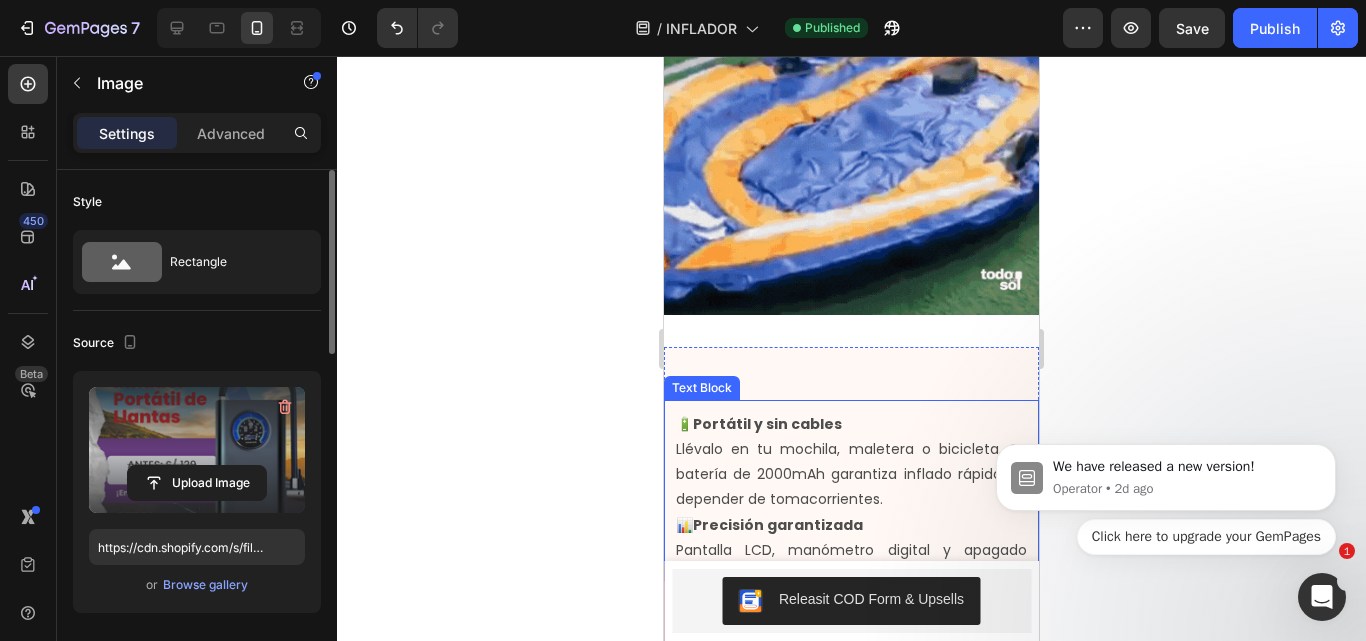 scroll, scrollTop: 1203, scrollLeft: 0, axis: vertical 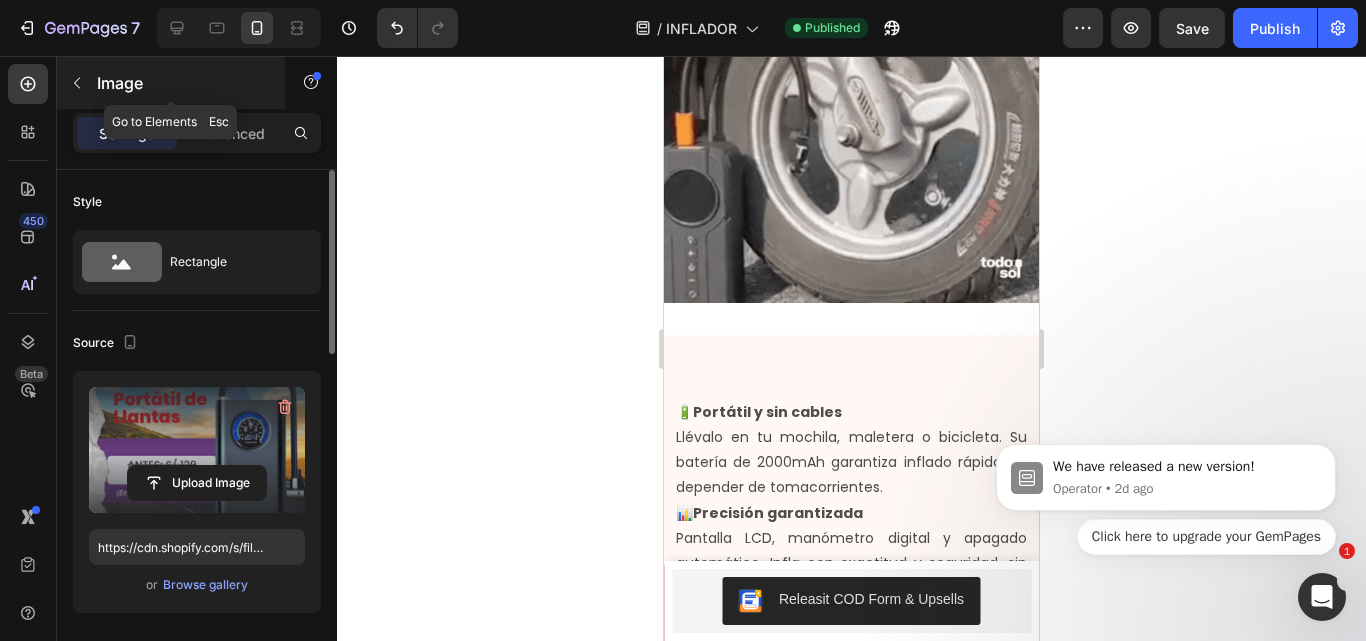click on "Image" at bounding box center (182, 83) 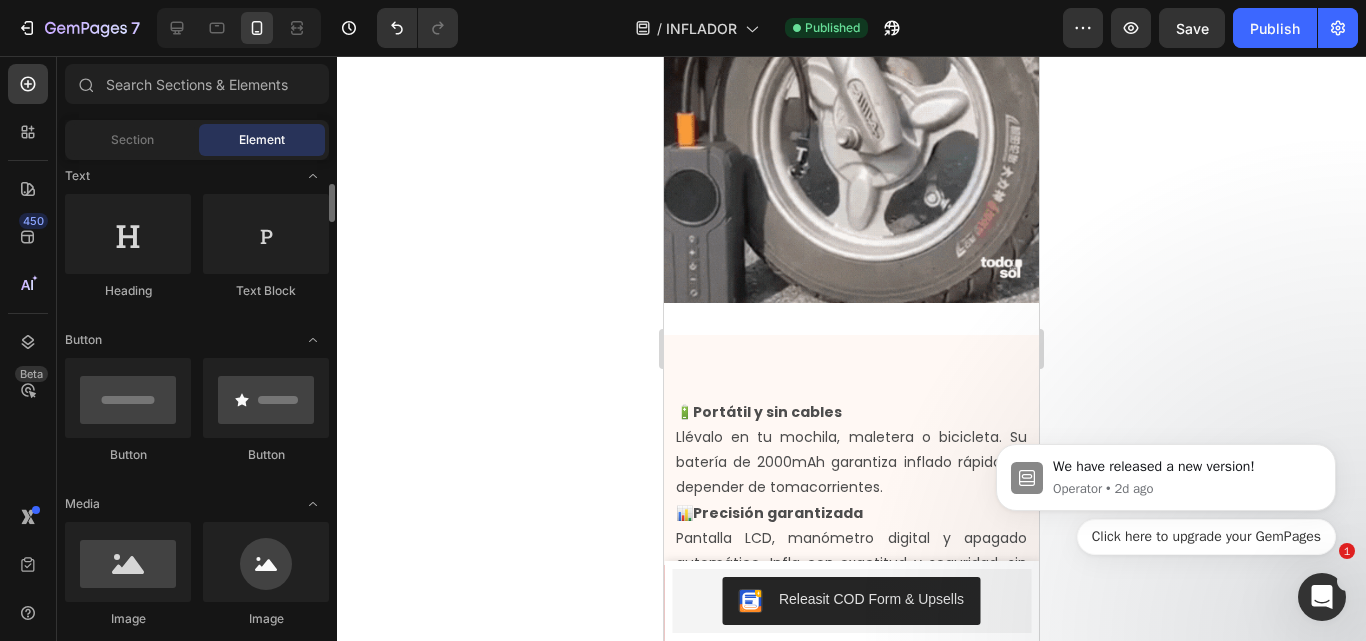 scroll, scrollTop: 400, scrollLeft: 0, axis: vertical 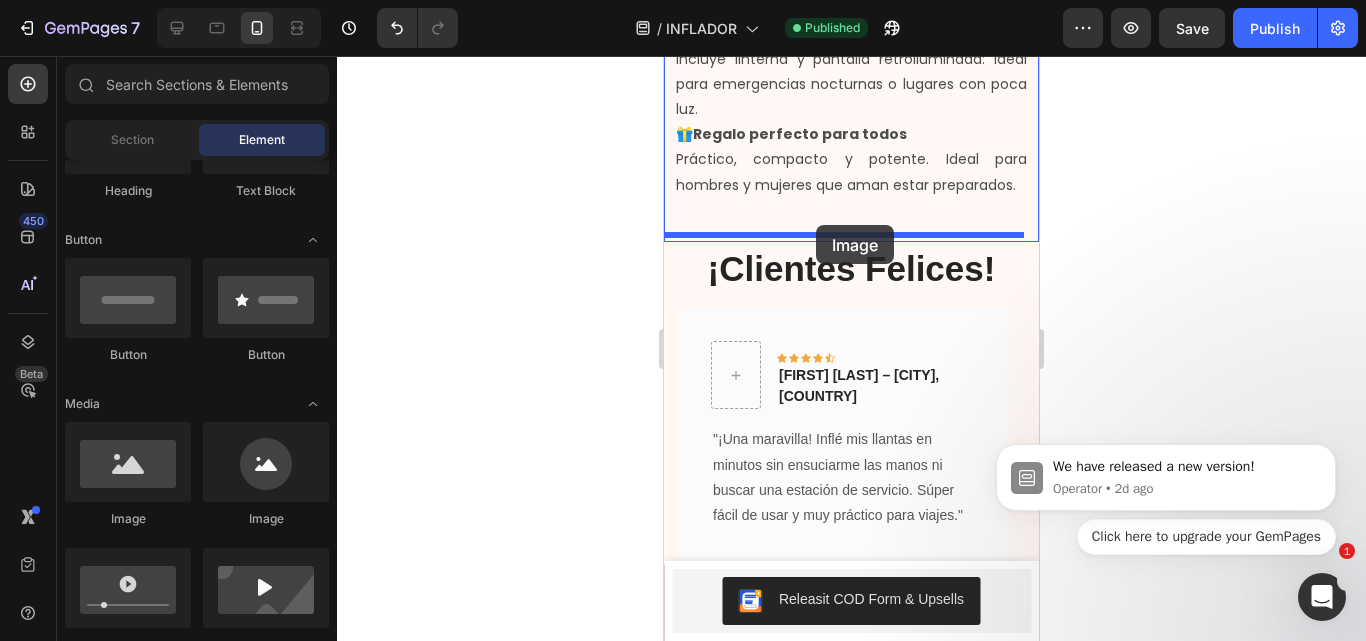 drag, startPoint x: 883, startPoint y: 526, endPoint x: 676, endPoint y: 267, distance: 331.55695 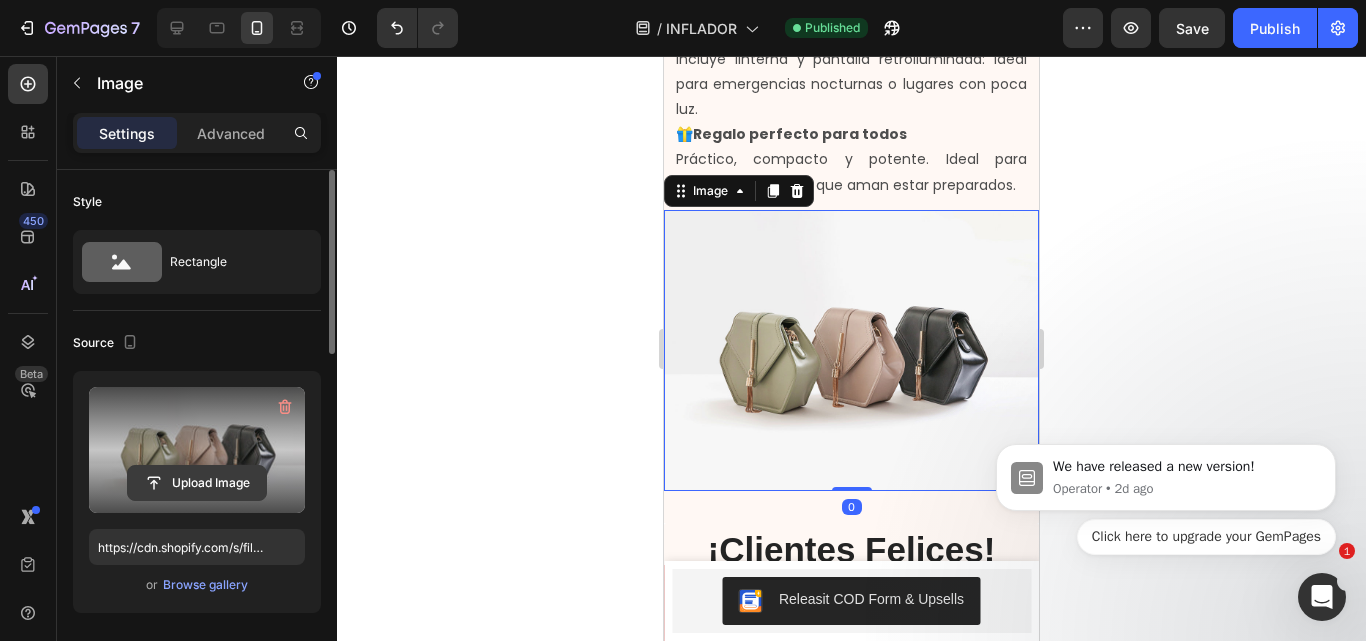 click 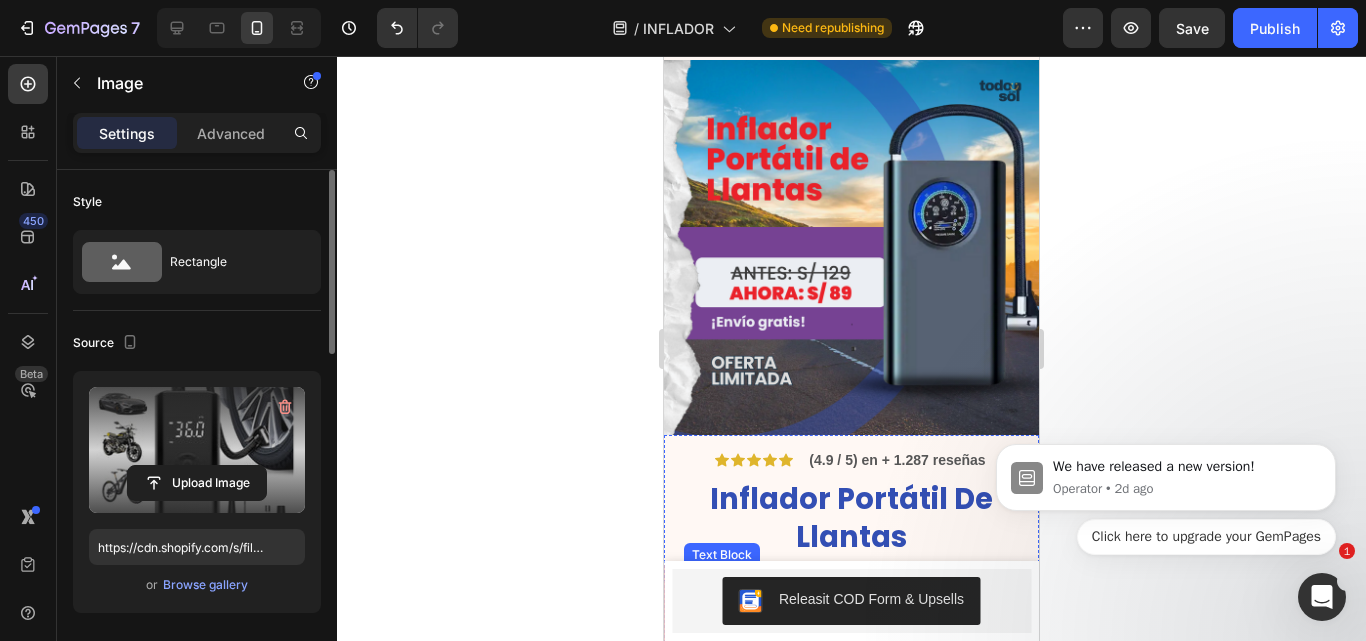 scroll, scrollTop: 168, scrollLeft: 0, axis: vertical 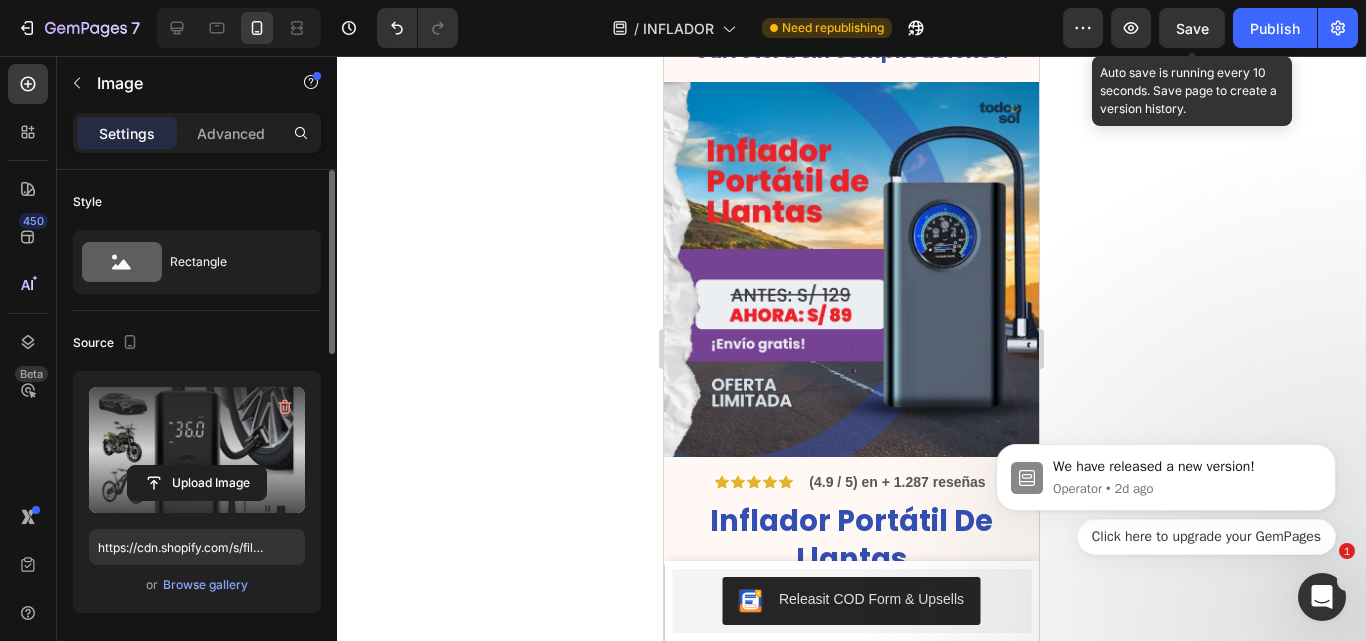 click on "Save" at bounding box center (1192, 28) 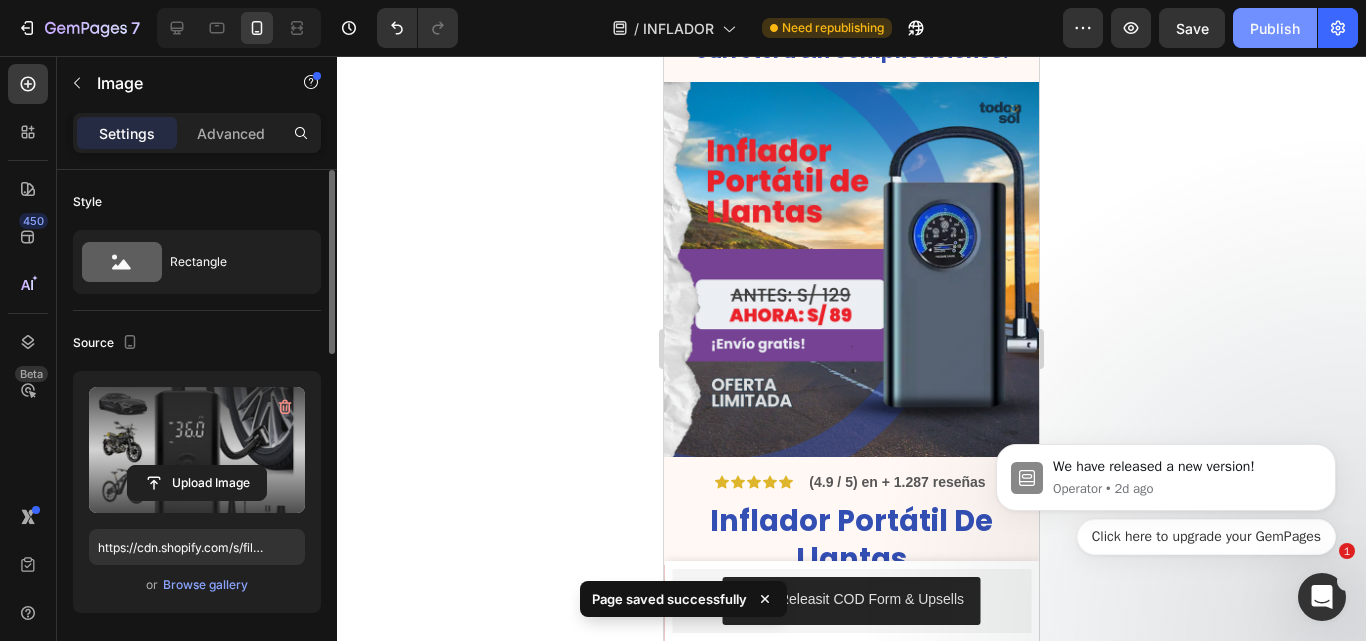 click on "Publish" at bounding box center [1275, 28] 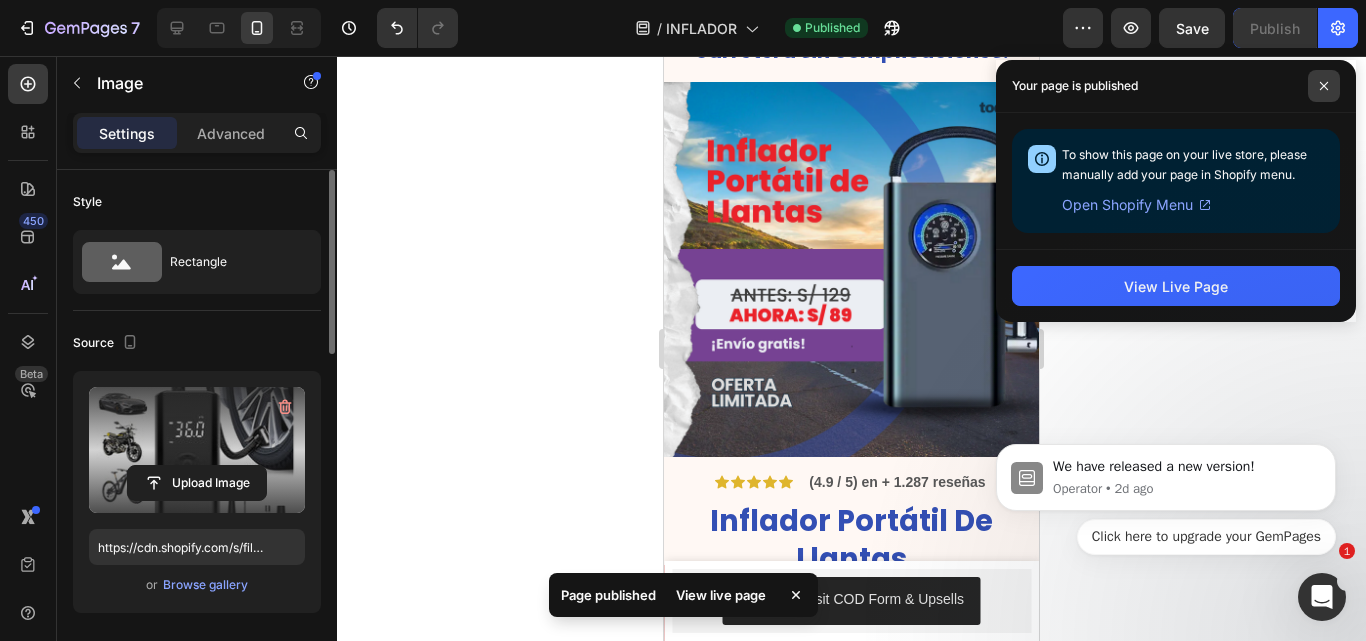 click at bounding box center [1324, 86] 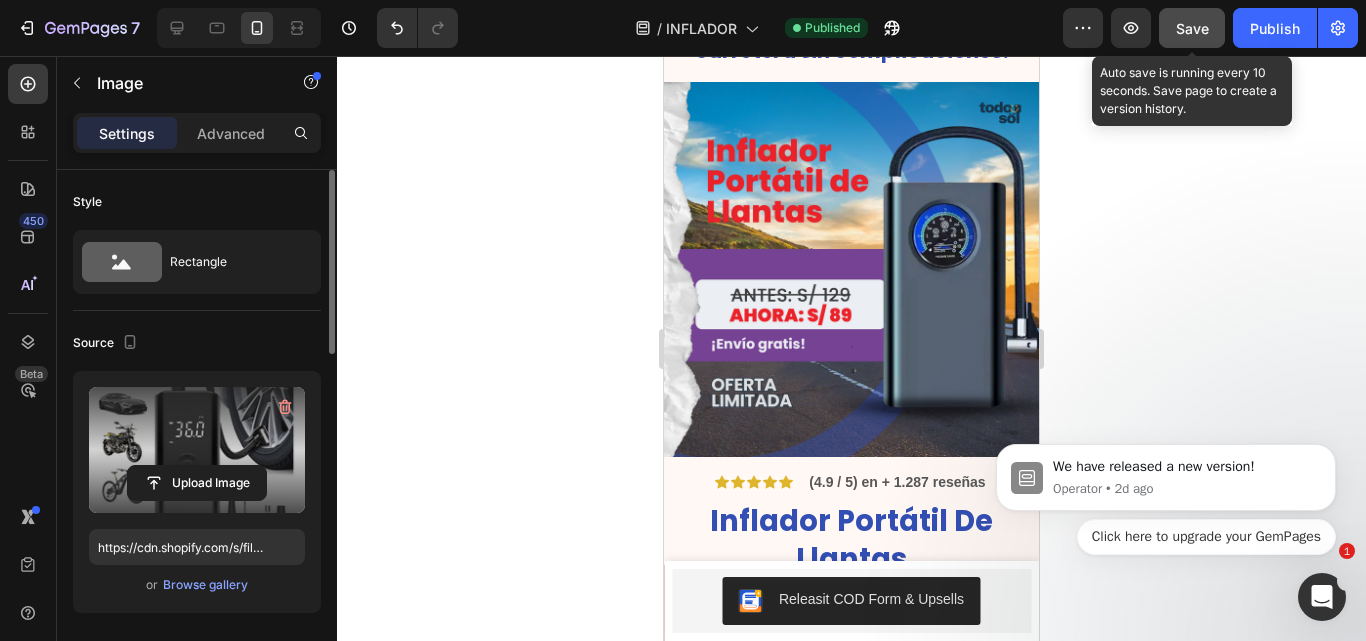 click on "Save" 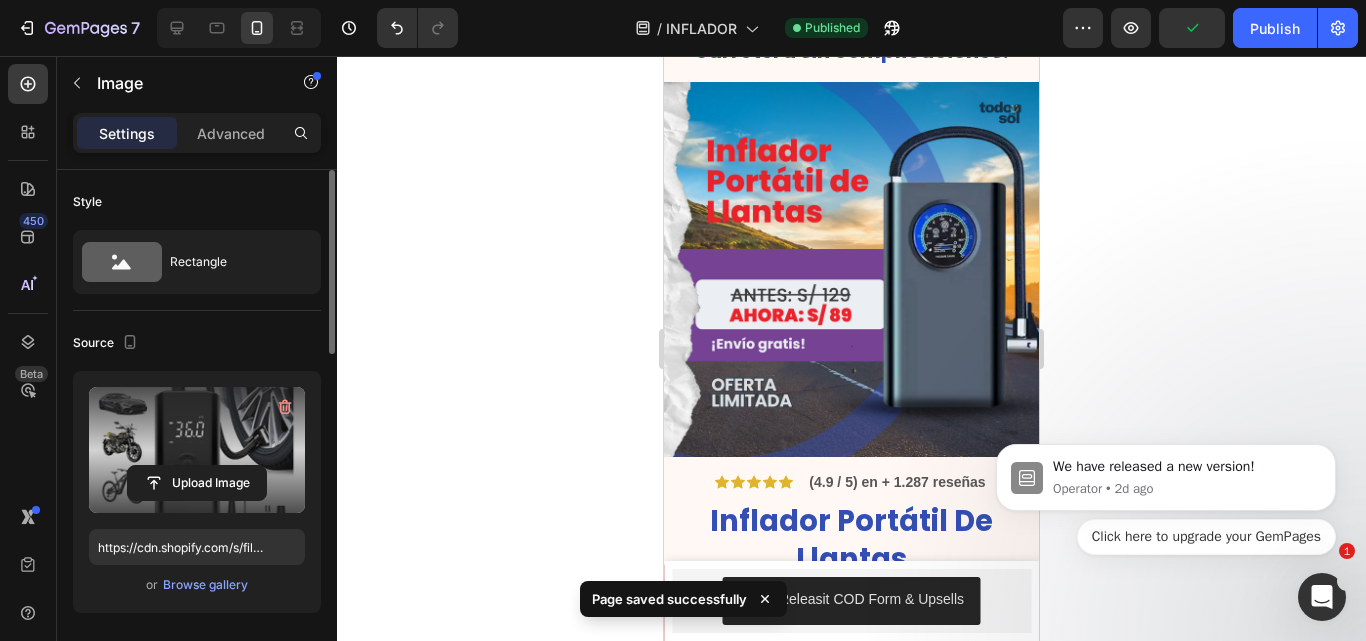 click on "Preview  Publish" at bounding box center (1210, 28) 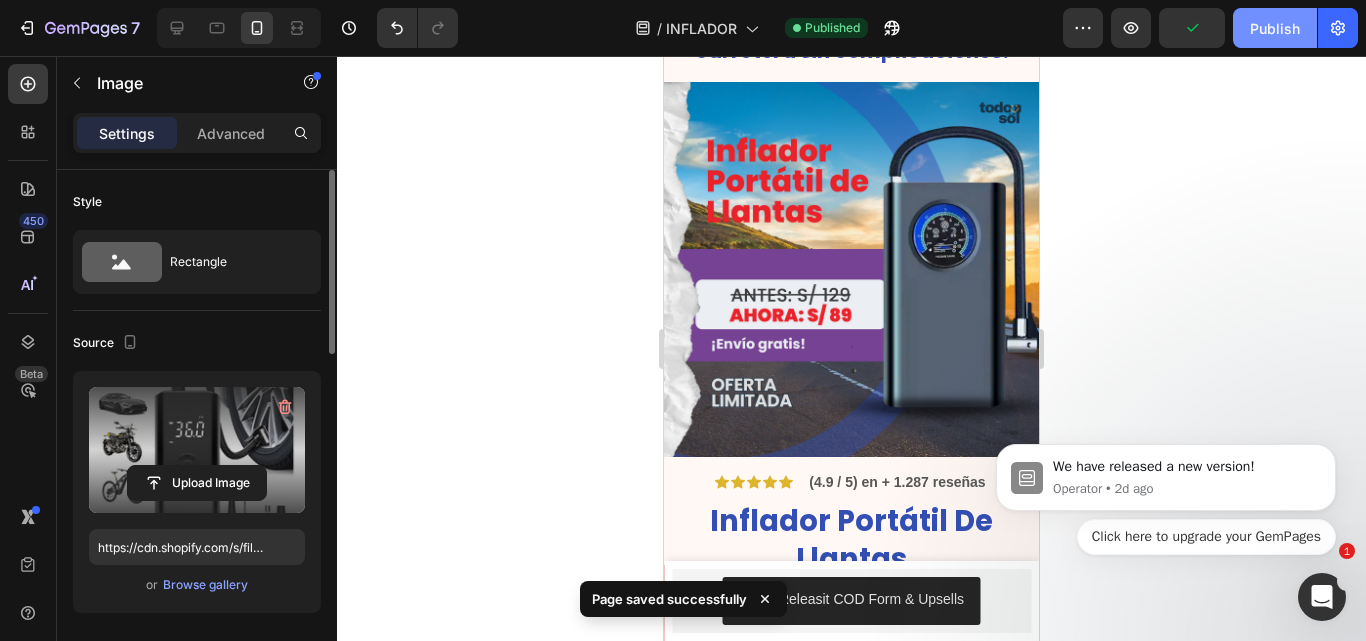 click on "Publish" 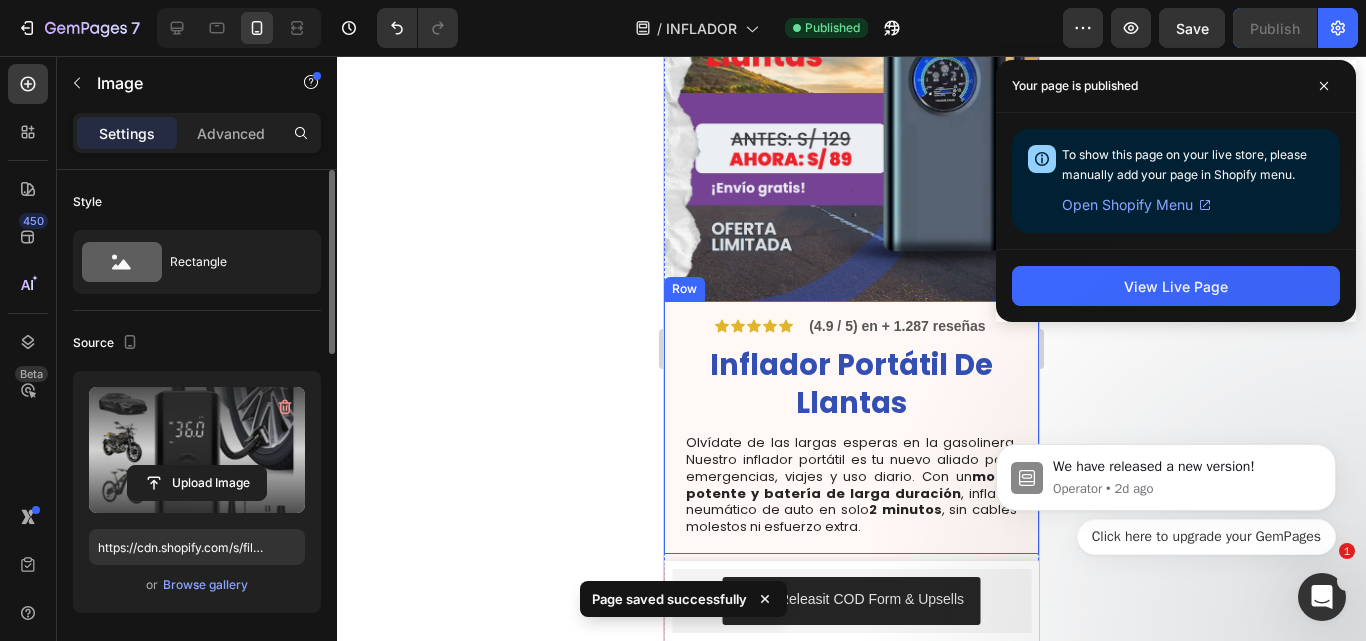 scroll, scrollTop: 500, scrollLeft: 0, axis: vertical 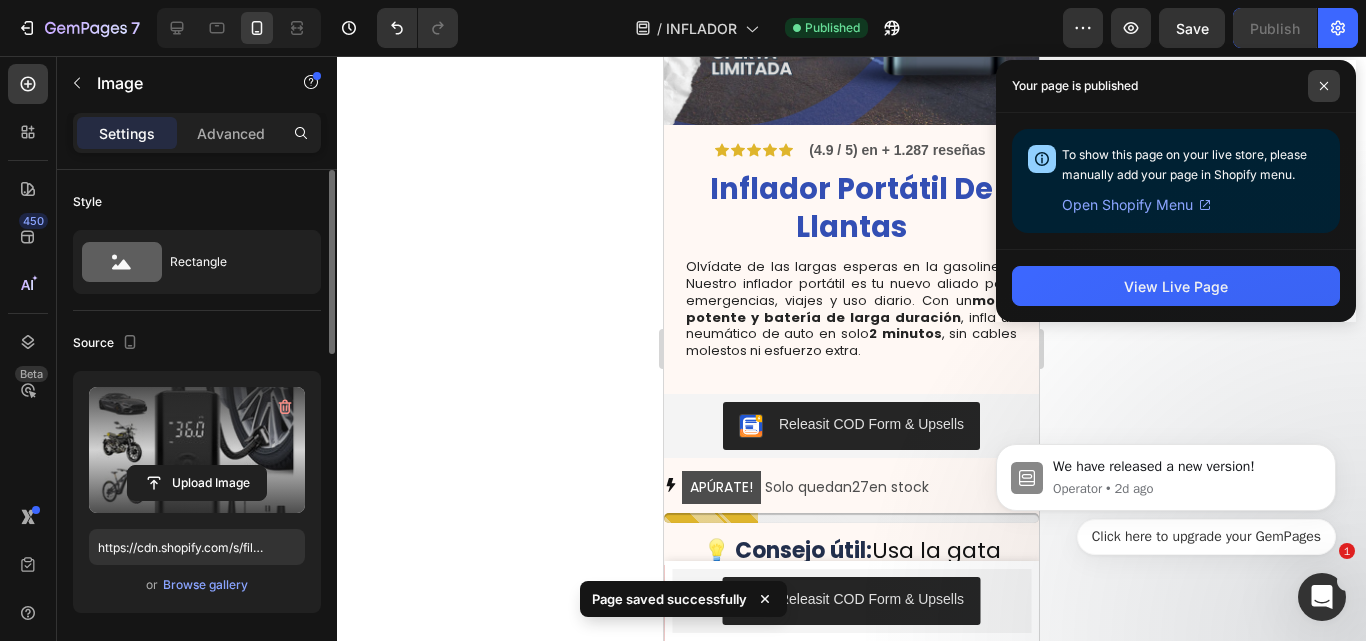 click at bounding box center (1324, 86) 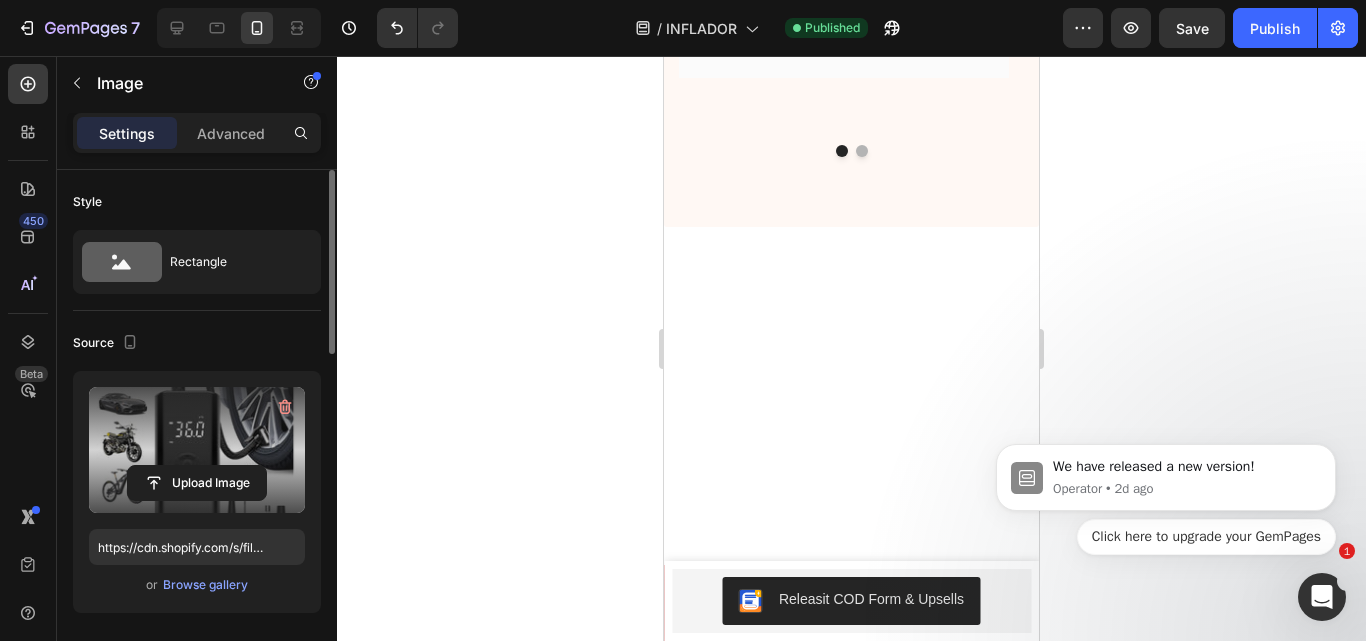 scroll, scrollTop: 1900, scrollLeft: 0, axis: vertical 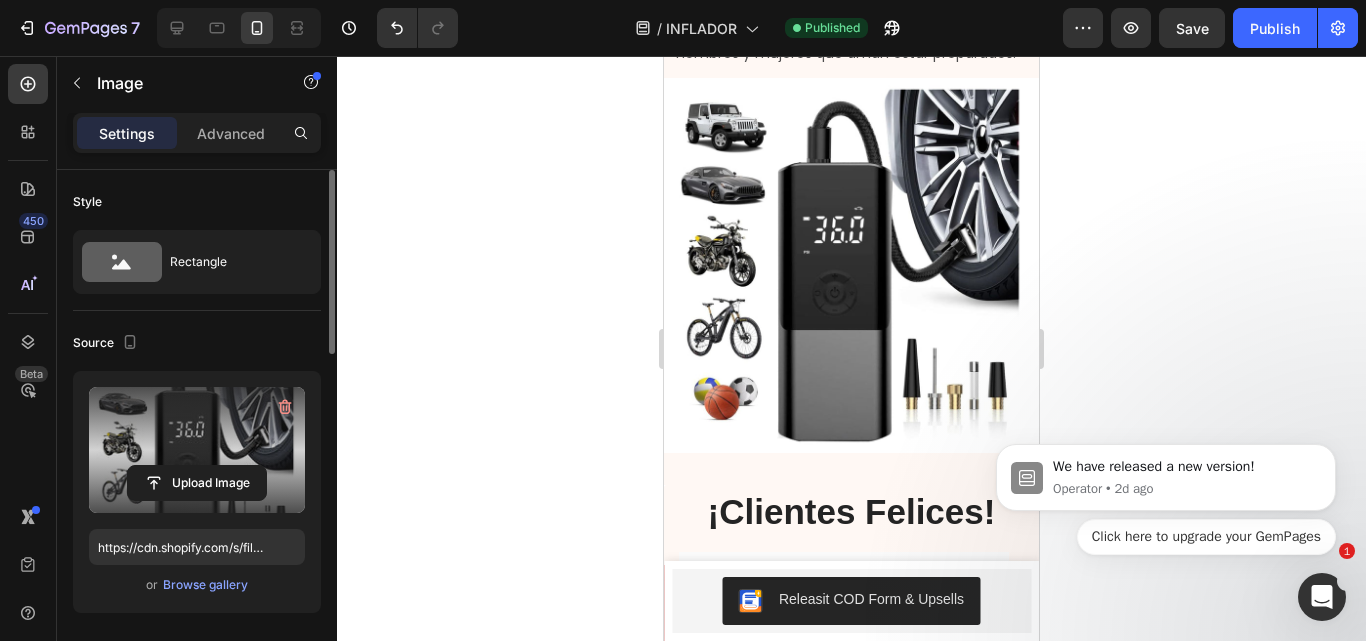 click at bounding box center (851, 265) 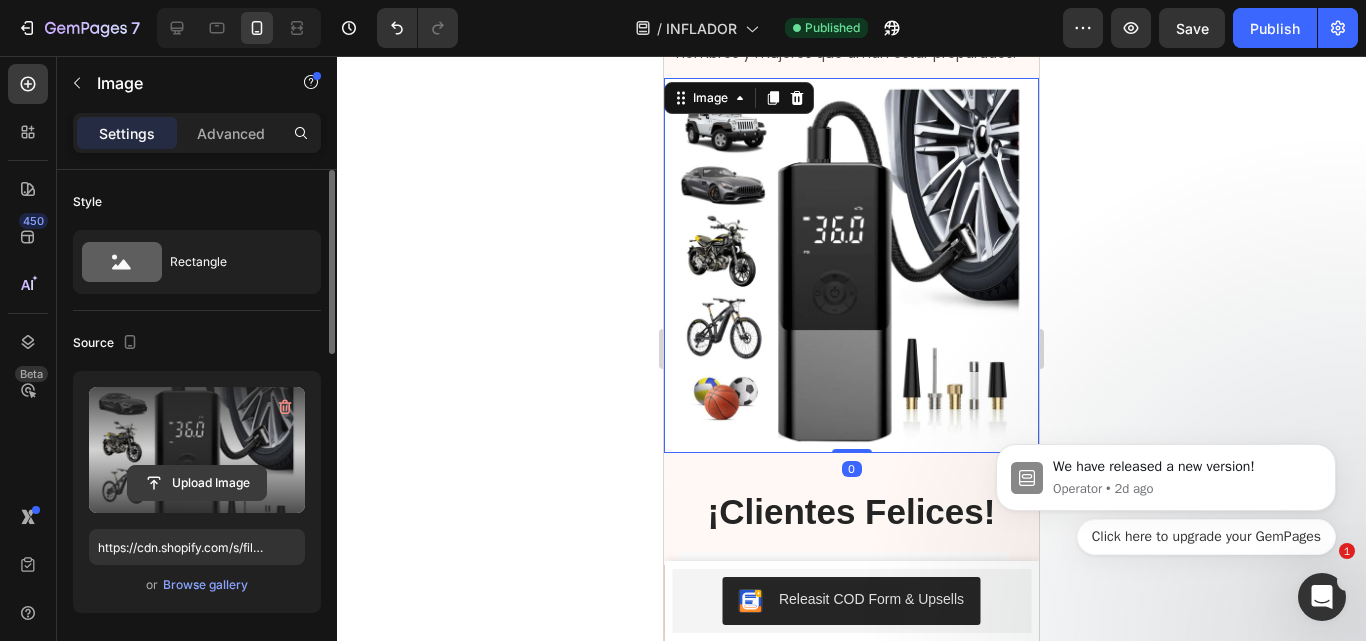 click 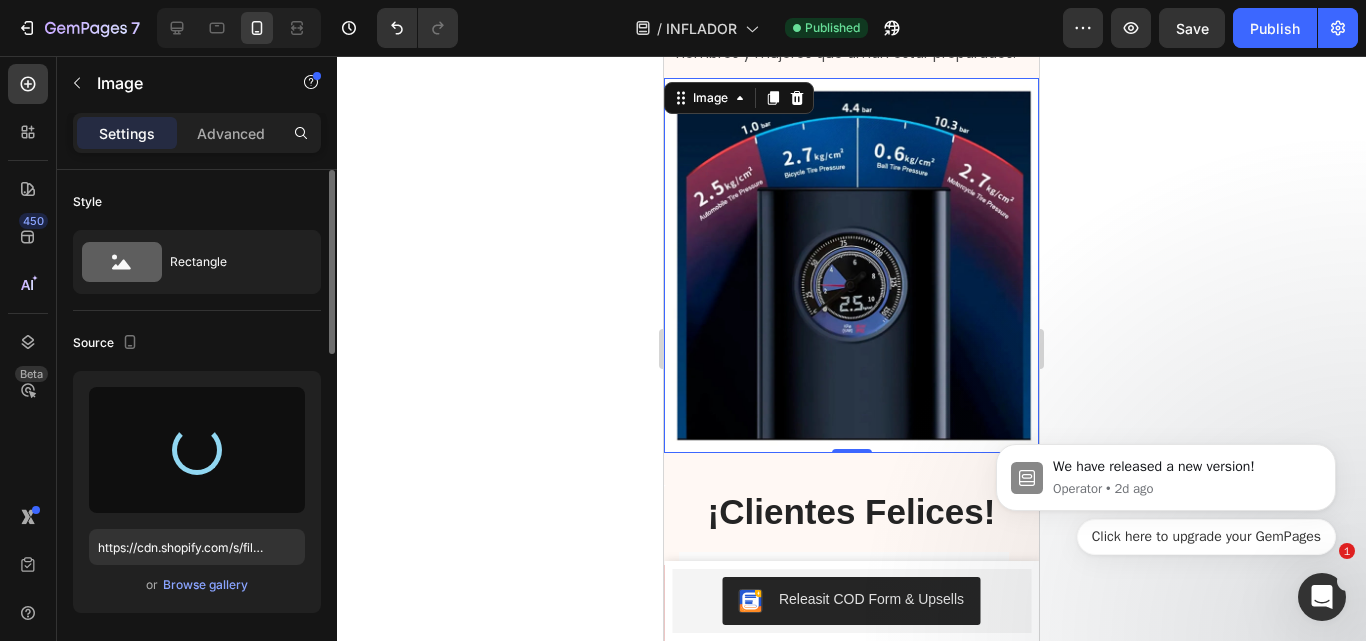 type on "https://cdn.shopify.com/s/files/1/0641/6465/9267/files/gempages_573437835185489012-ffaf7d89-cb9d-41f9-81f7-ad24f160b1bb.webp" 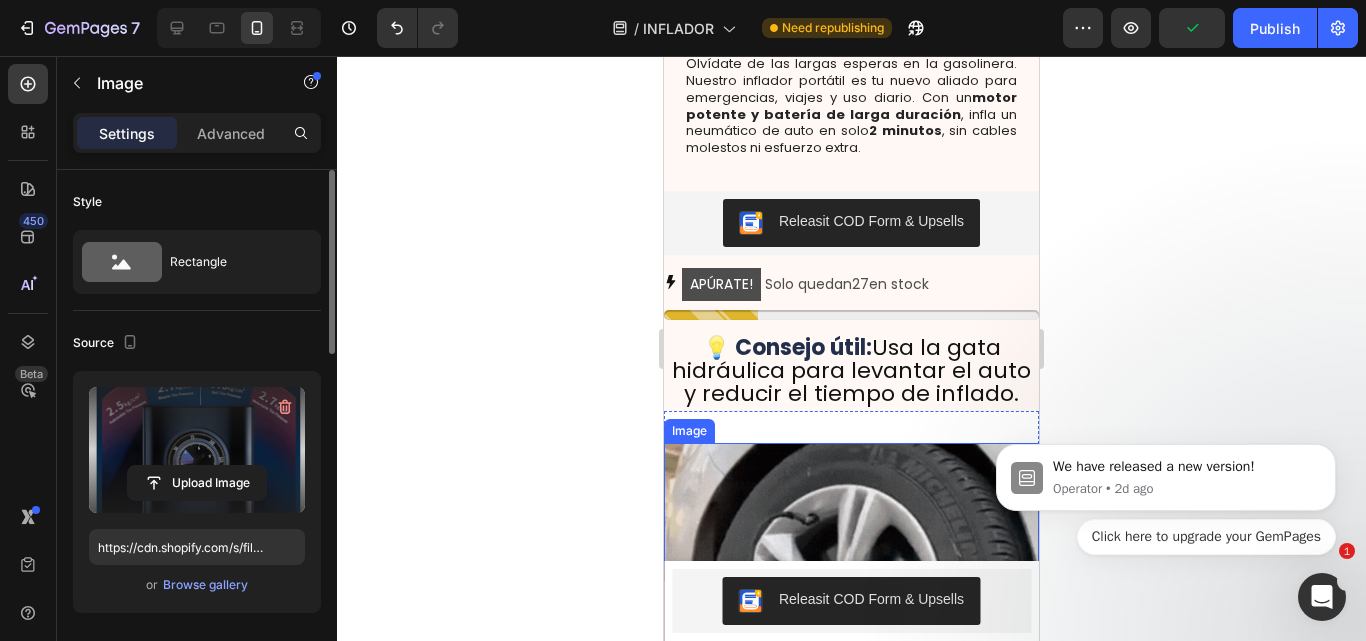 scroll, scrollTop: 903, scrollLeft: 0, axis: vertical 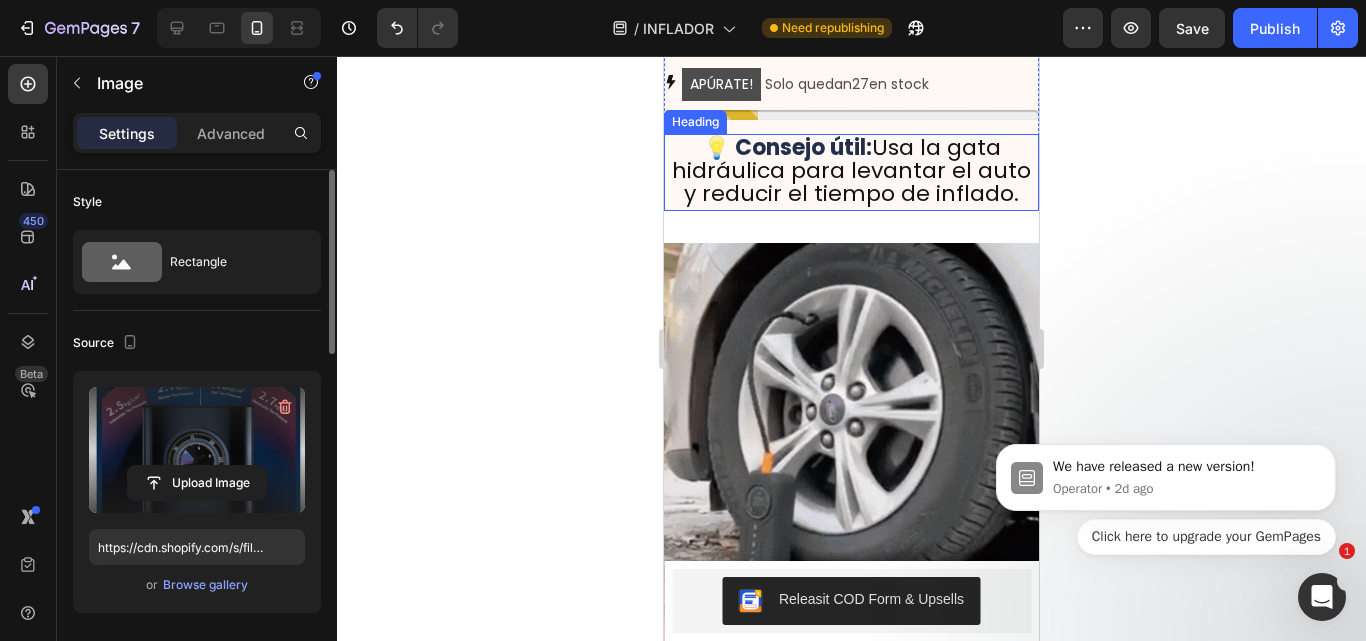 click on "Consejo útil:" at bounding box center [803, 147] 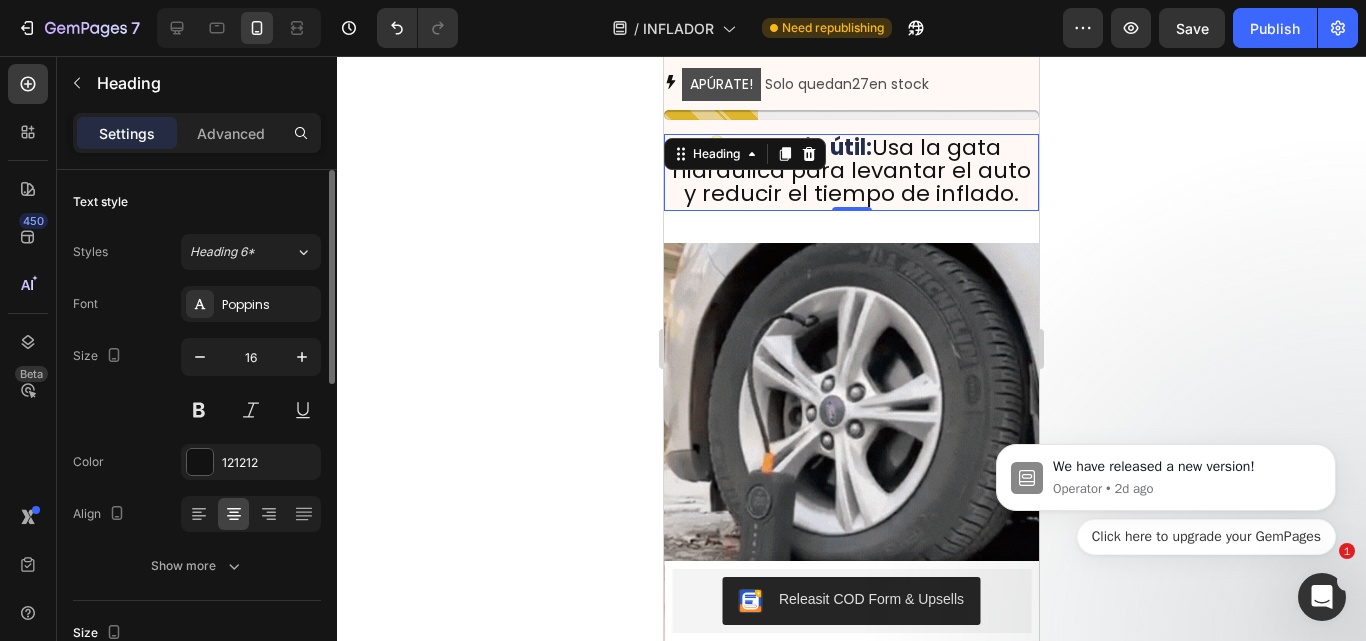click on "Heading" at bounding box center (745, 154) 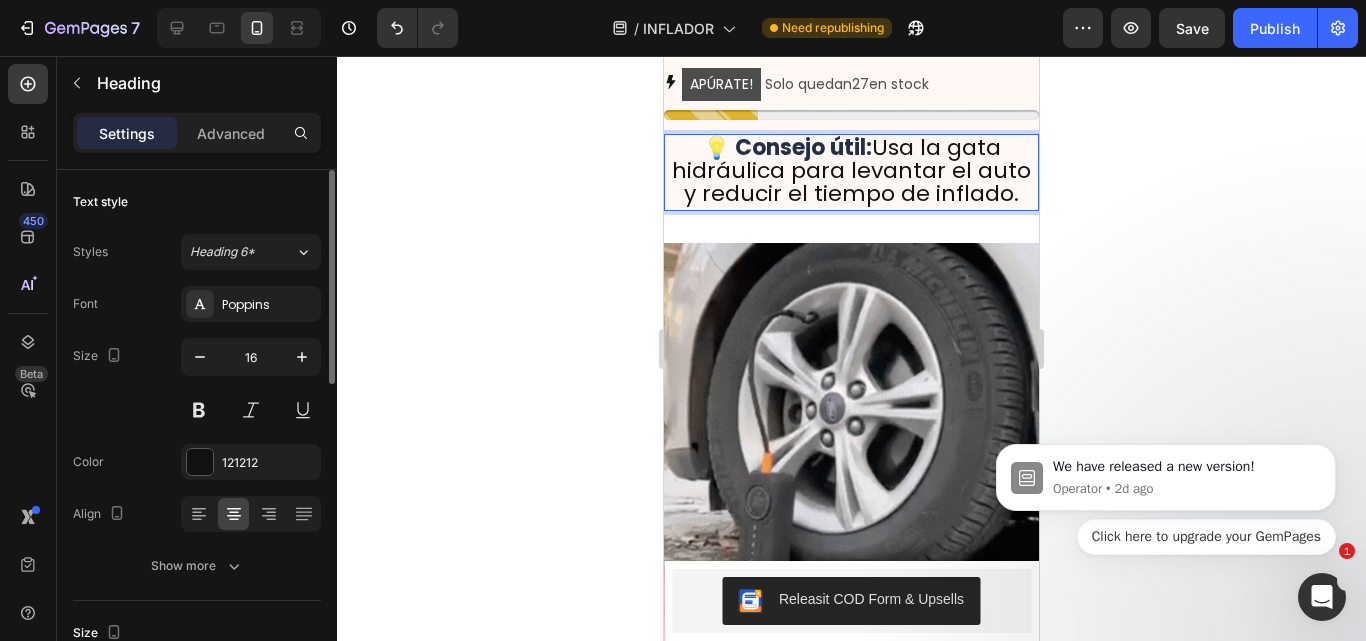 click on "Consejo útil:" at bounding box center (803, 147) 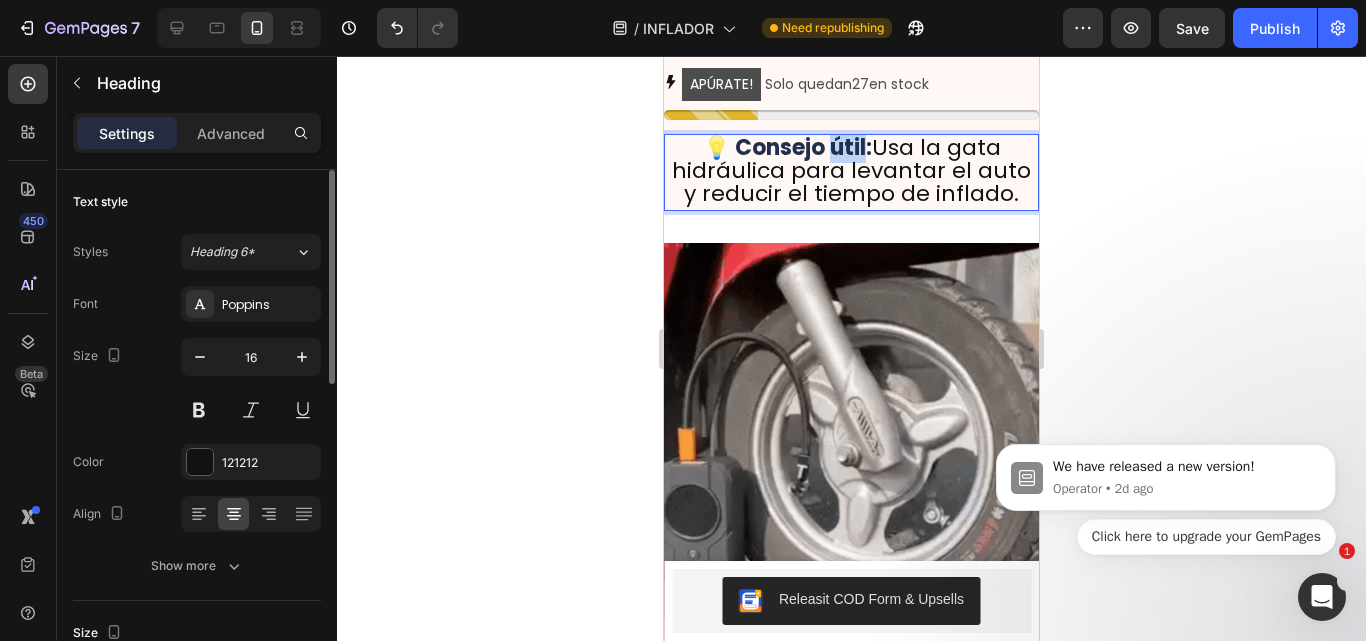 click on "Consejo útil:" at bounding box center (803, 147) 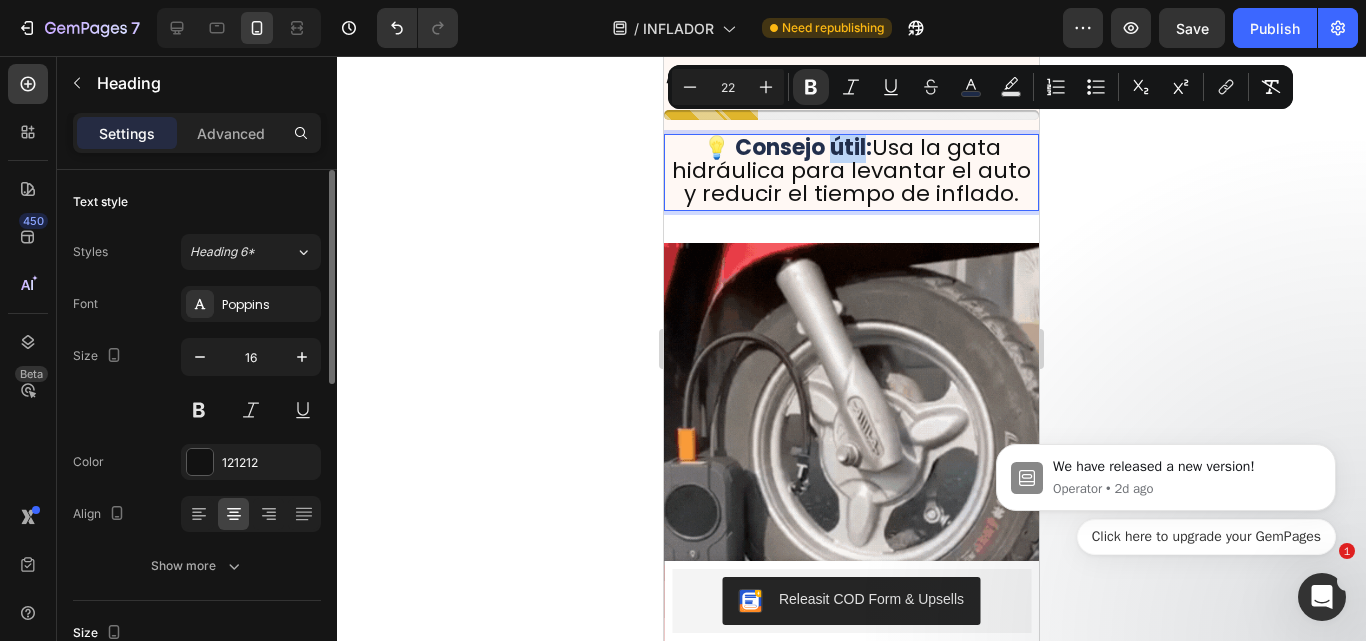 click on "Consejo útil:" at bounding box center (803, 147) 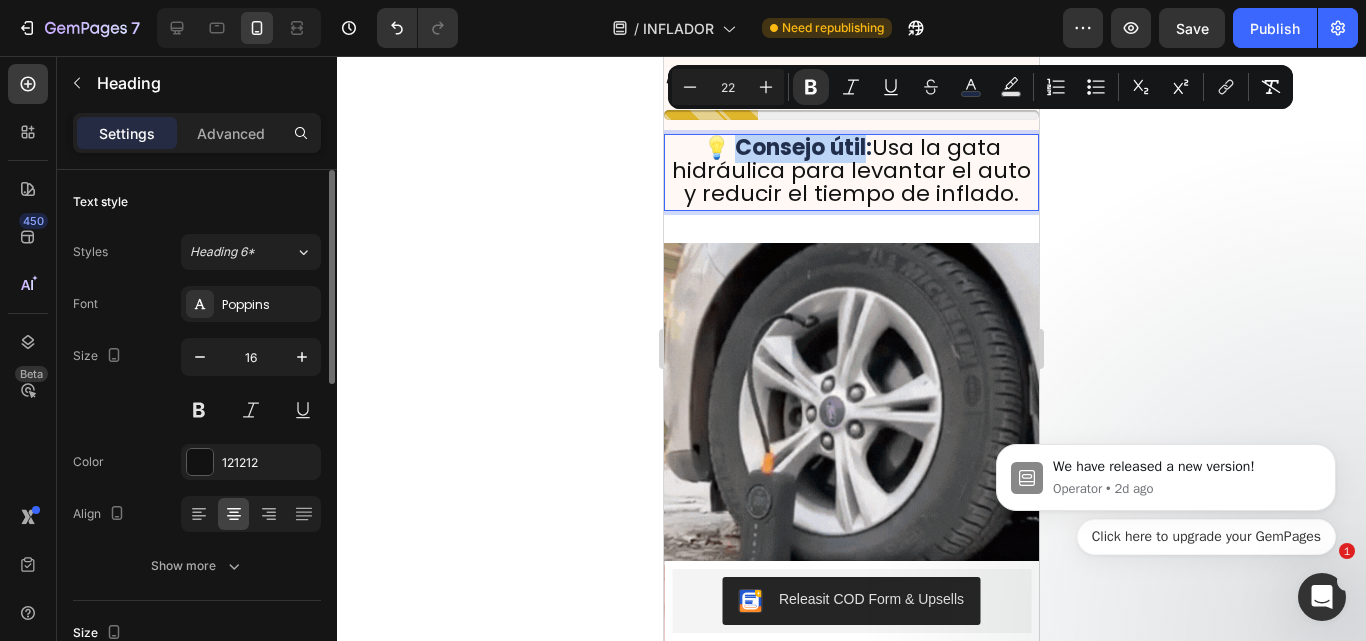 drag, startPoint x: 854, startPoint y: 132, endPoint x: 728, endPoint y: 135, distance: 126.035706 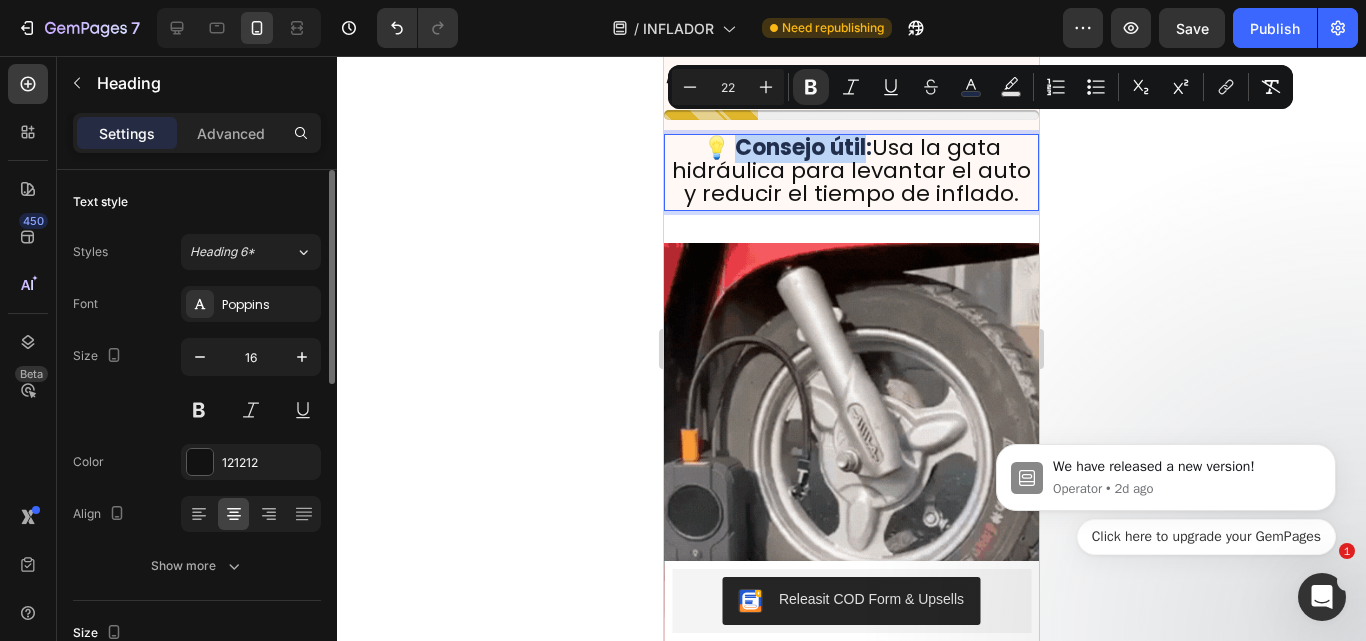 click on "Consejo útil:" at bounding box center [803, 147] 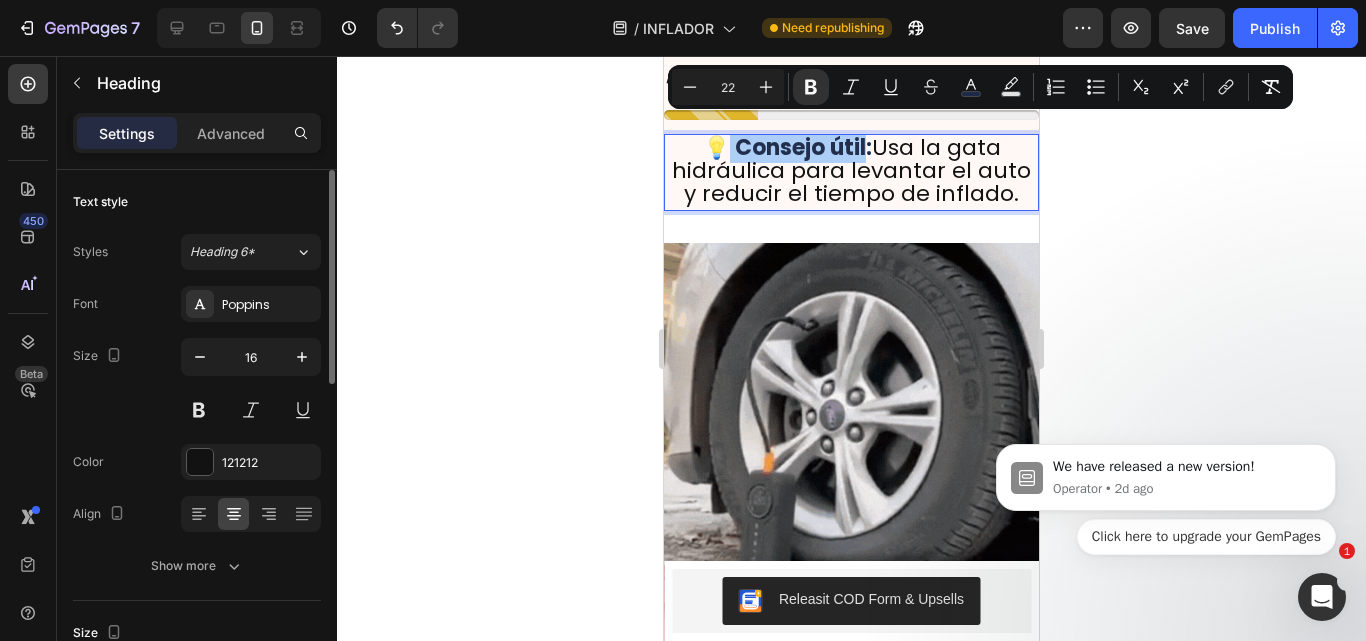click 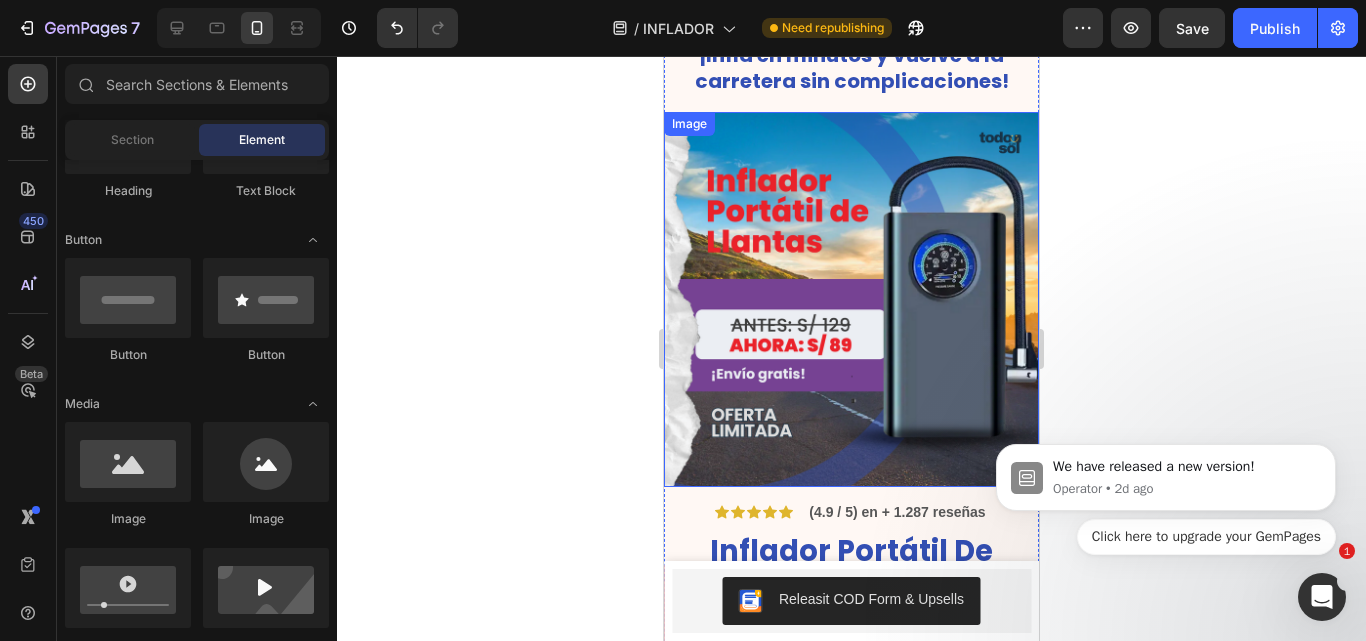 scroll, scrollTop: 103, scrollLeft: 0, axis: vertical 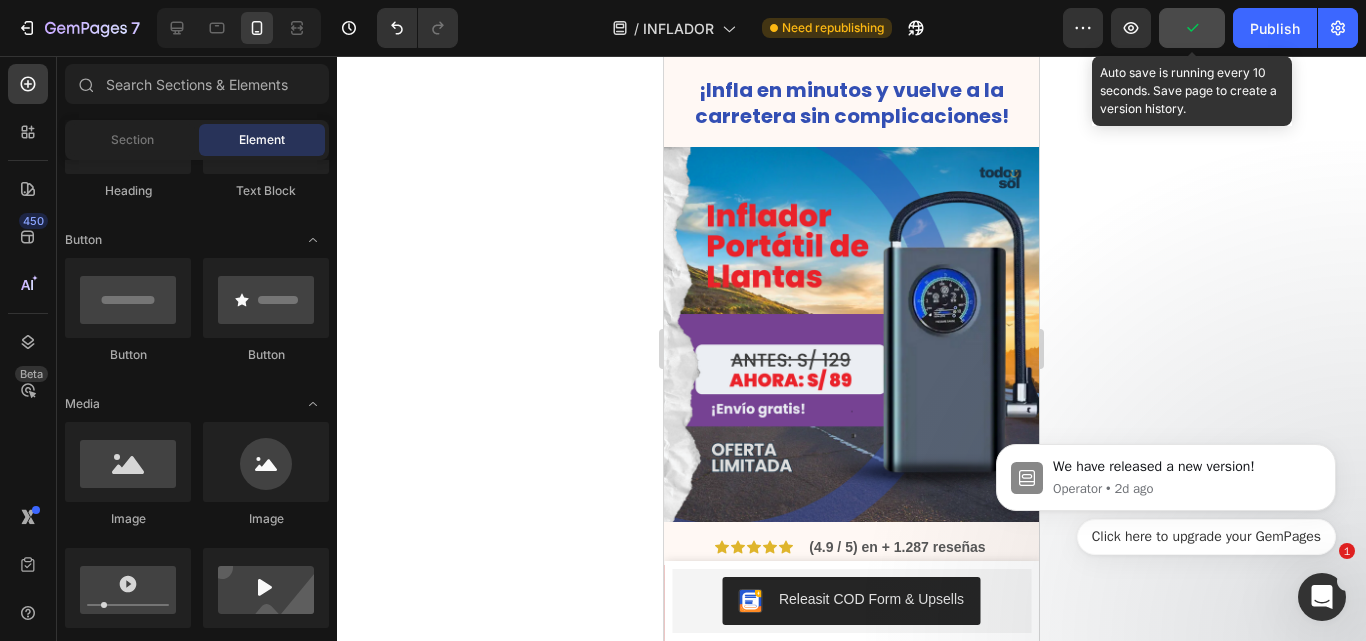 click 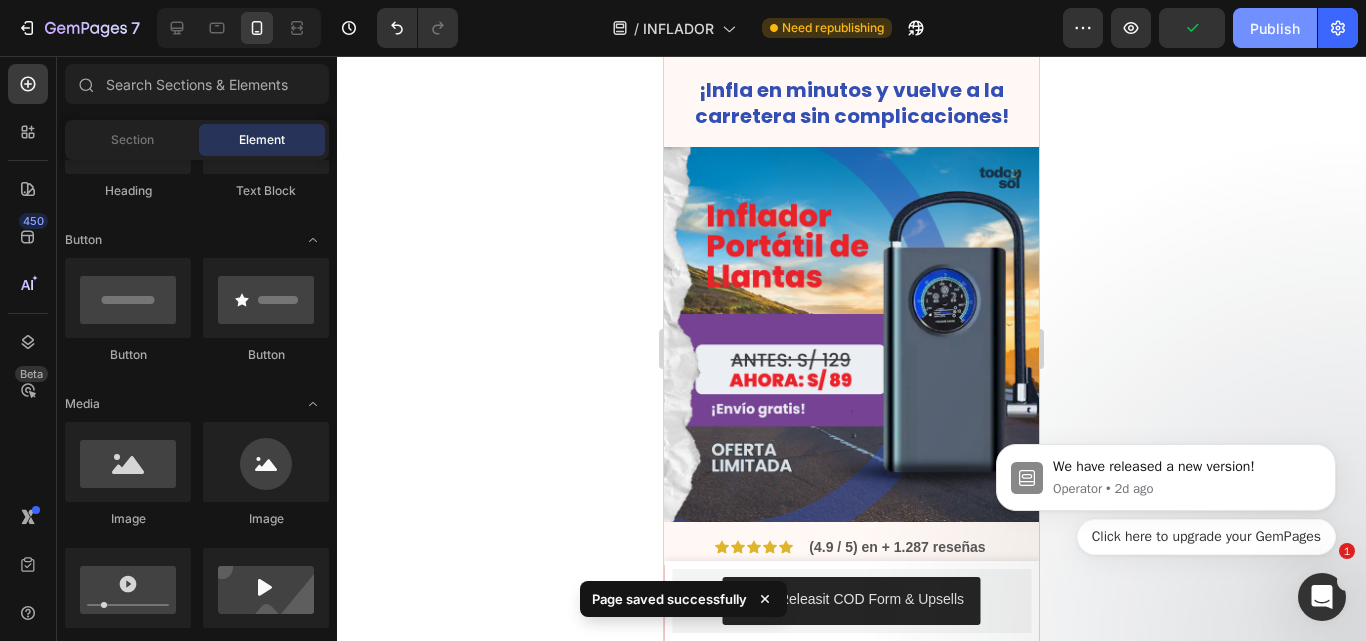 click on "Publish" 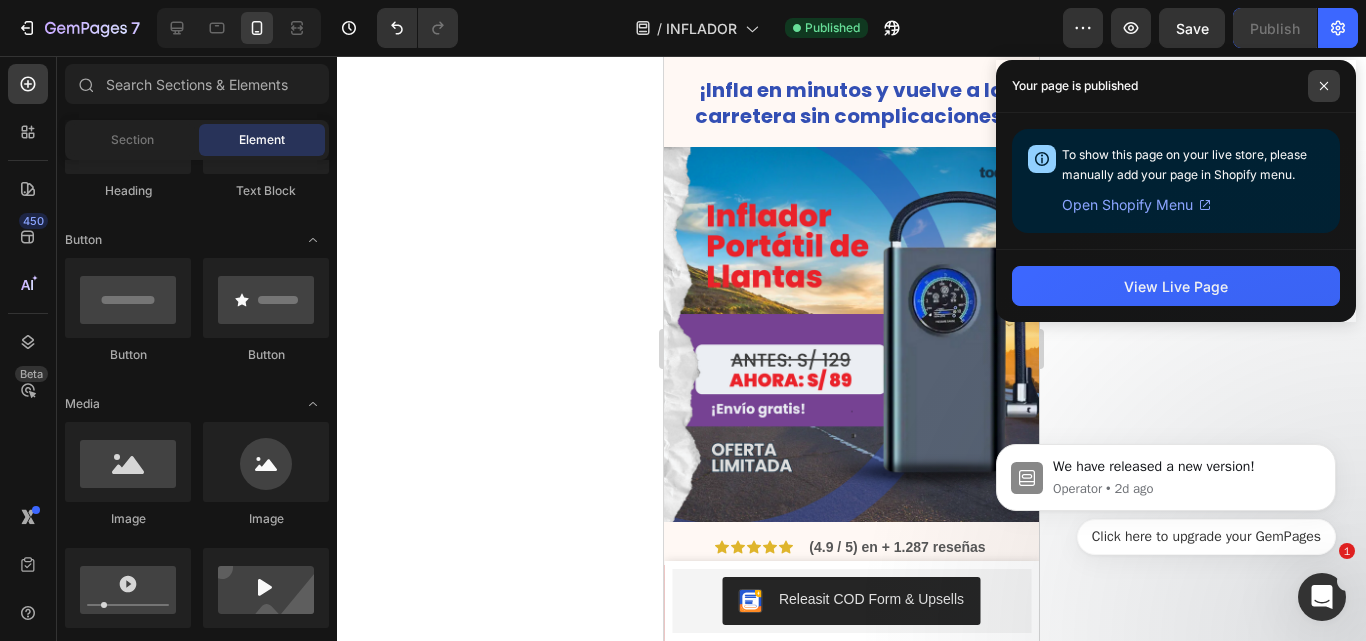 click at bounding box center (1324, 86) 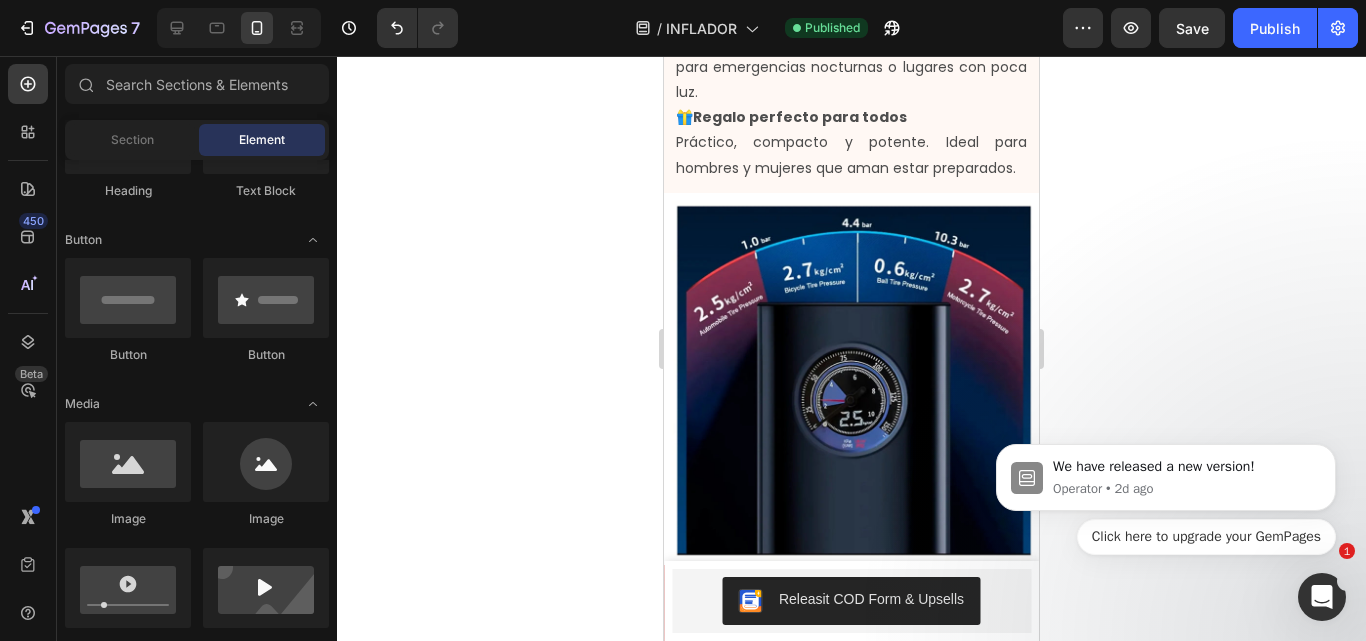 scroll, scrollTop: 2003, scrollLeft: 0, axis: vertical 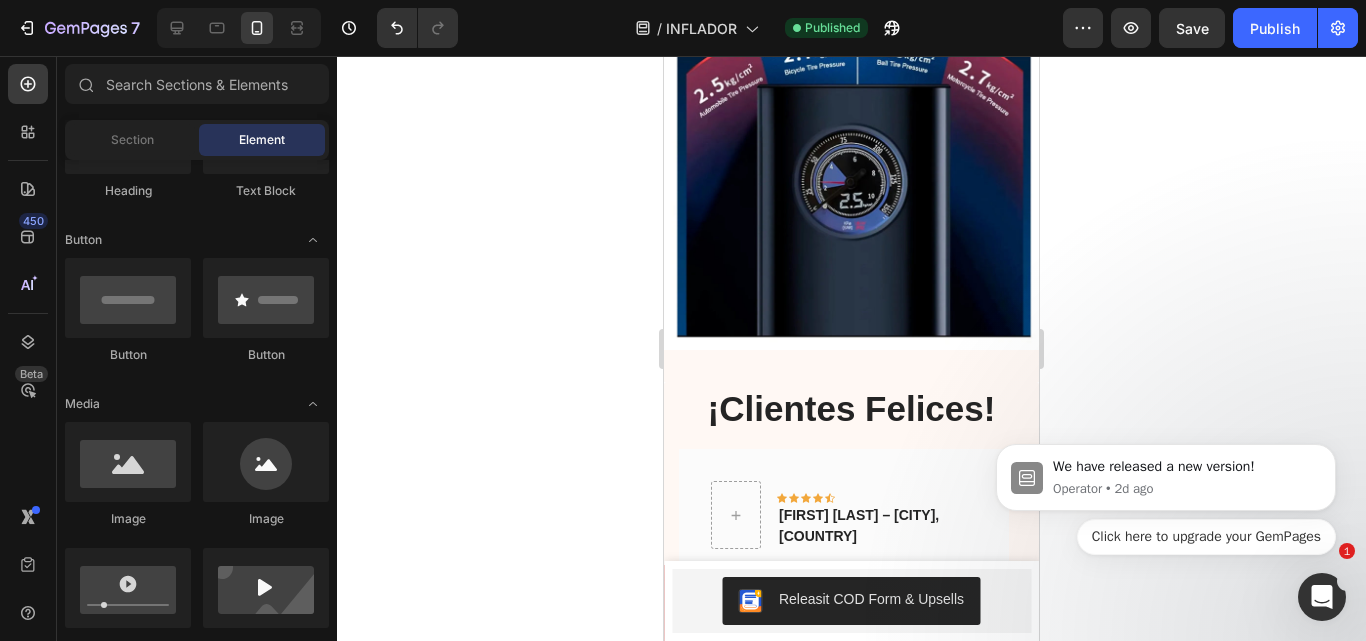 click on "🔋  Portátil y sin cables Llévalo en tu mochila, maletera o bicicleta. Su batería de 2000mAh garantiza inflado rápido sin depender de tomacorrientes. 📊  Precisión garantizada Pantalla LCD, manómetro digital y apagado automático. Infla con exactitud y seguridad, sin riesgo de sobrepasarte. 🌙  Listo para cualquier momento Incluye linterna y pantalla retroiluminada: ideal para emergencias nocturnas o lugares con poca luz. 🎁  Regalo perfecto para todos Práctico, compacto y potente. Ideal para hombres y mujeres que aman estar preparados. Text Block Image Section 7" at bounding box center [851, -49] 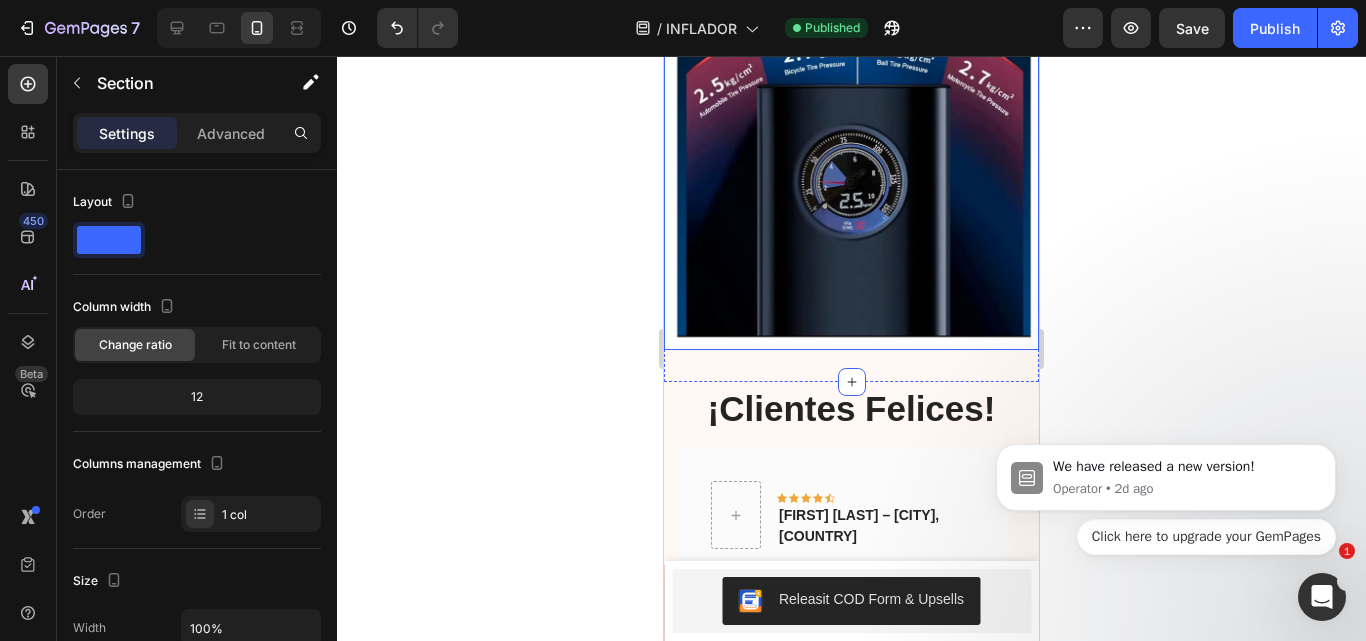 click at bounding box center [851, 162] 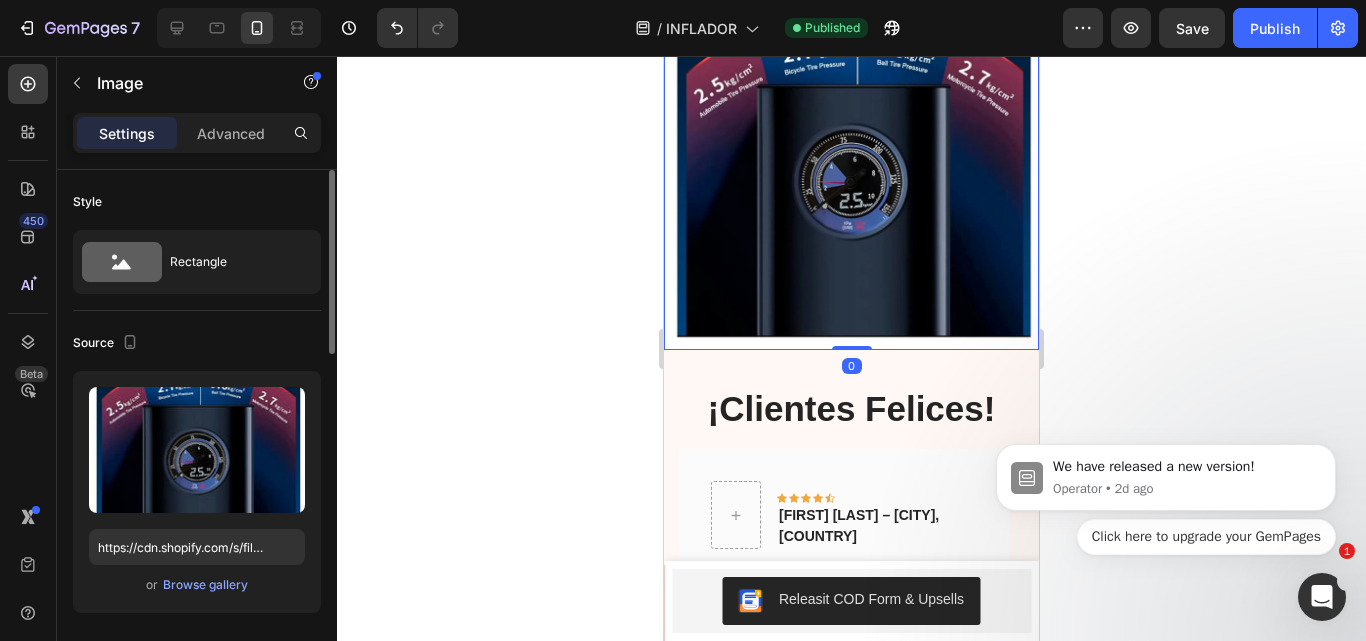 click on "Upload Image https://cdn.shopify.com/s/files/1/0641/6465/9267/files/gempages_573437835185489012-ffaf7d89-cb9d-41f9-81f7-ad24f160b1bb.webp or  Browse gallery" at bounding box center (197, 492) 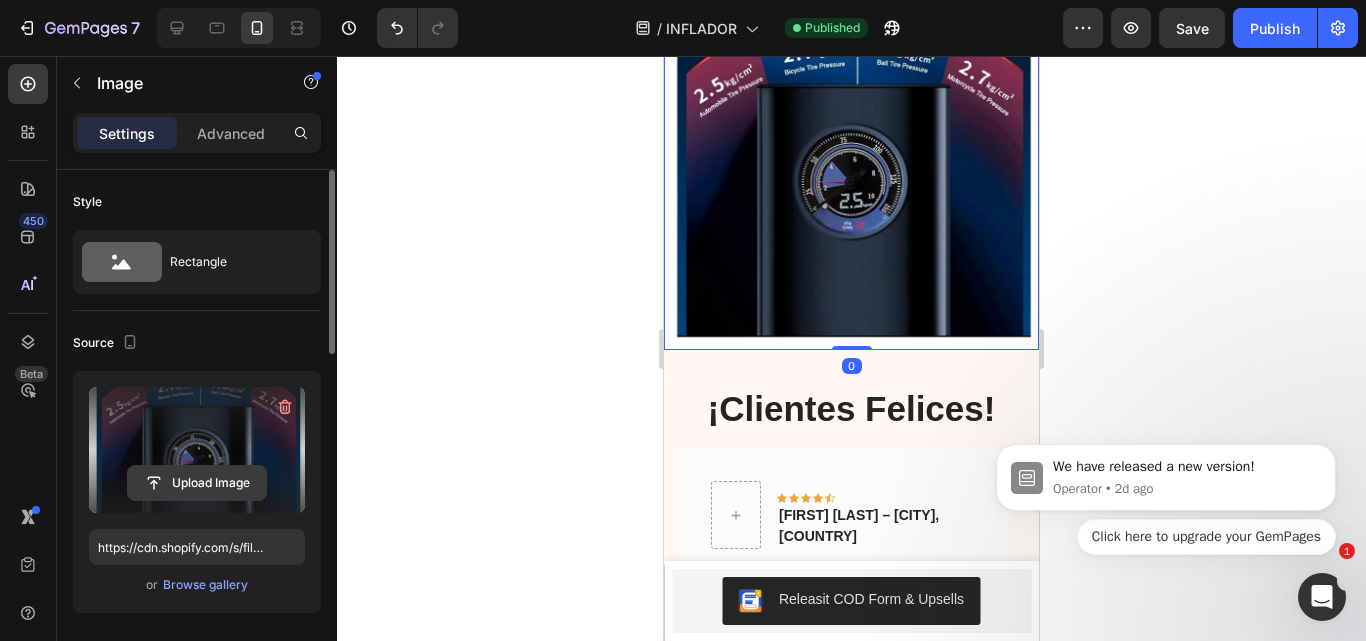 click 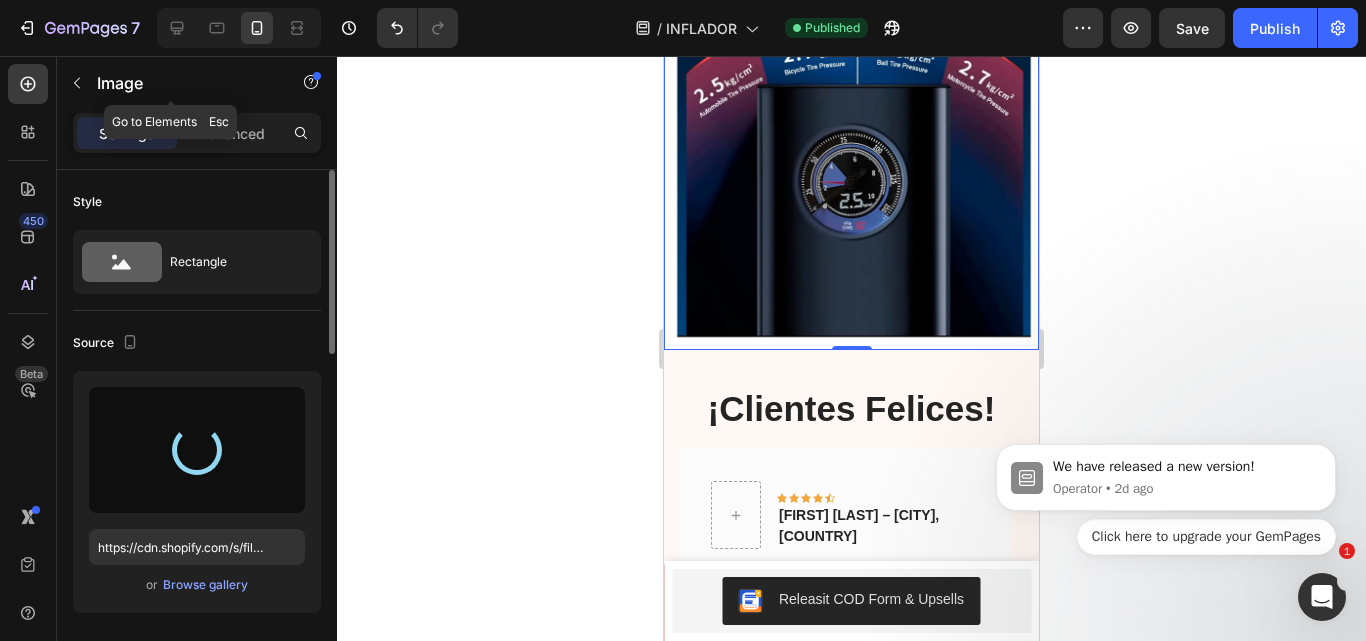 type on "https://cdn.shopify.com/s/files/1/0641/6465/9267/files/gempages_573437835185489012-6627e533-c785-47ca-a166-f22ecdc77955.jpg" 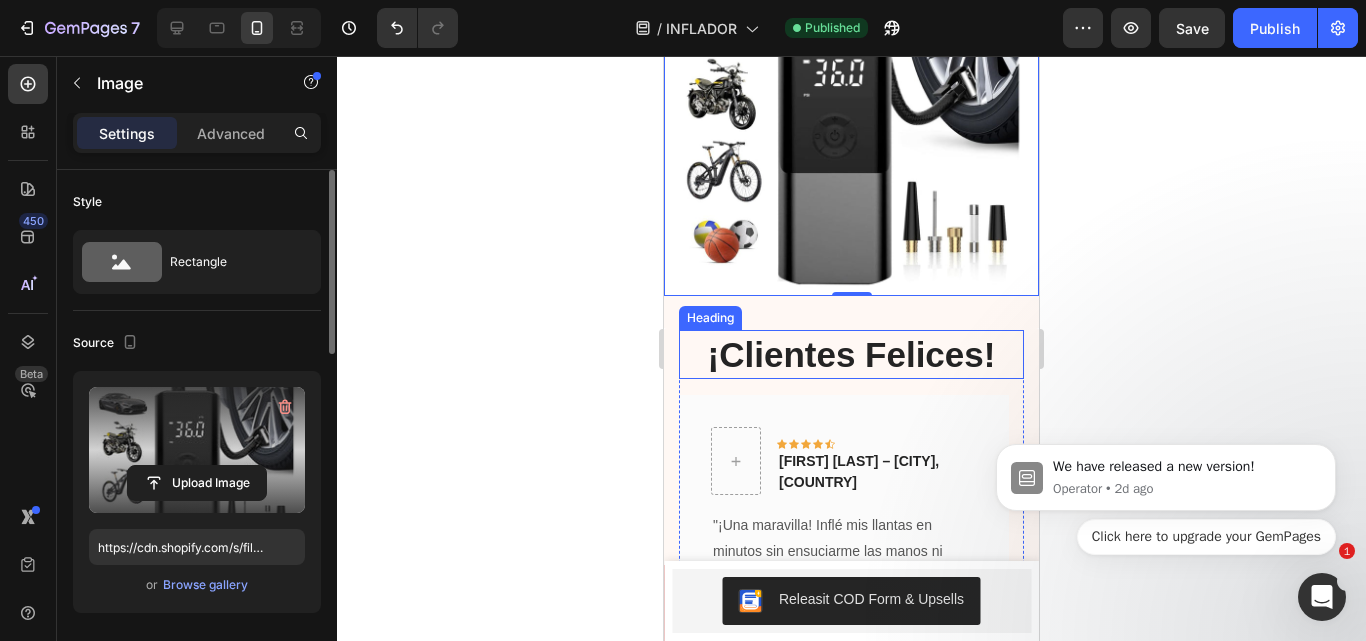 scroll, scrollTop: 2103, scrollLeft: 0, axis: vertical 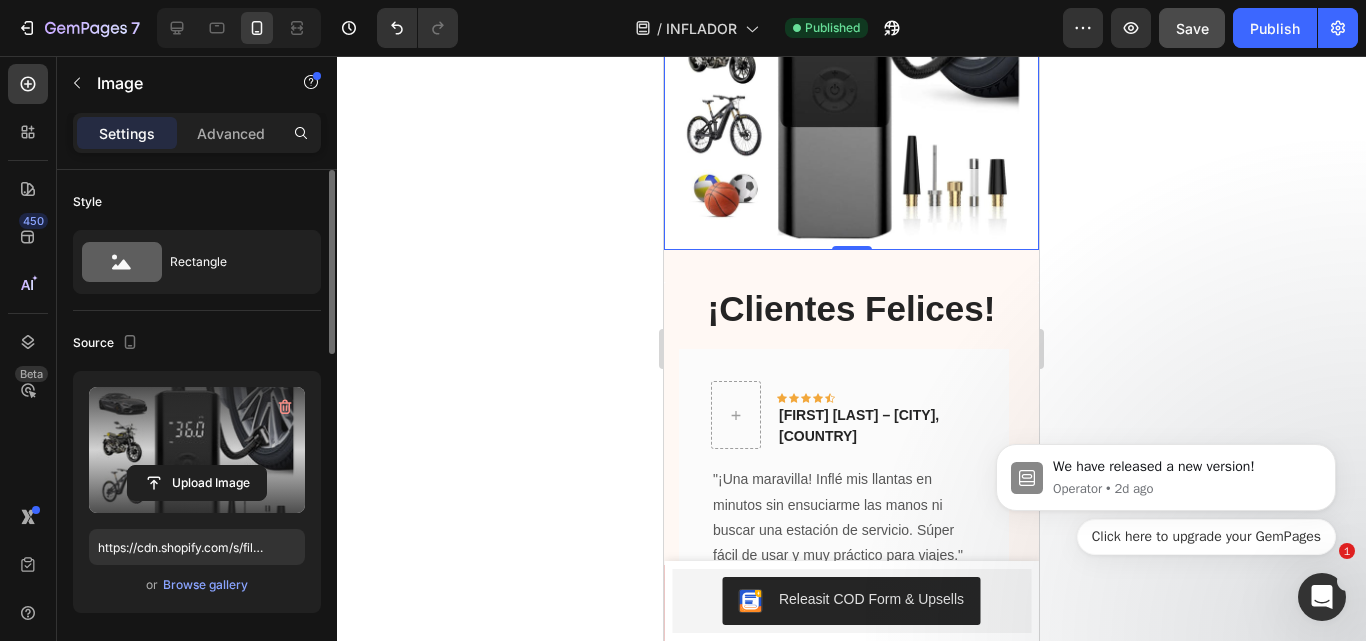 click on "Save" 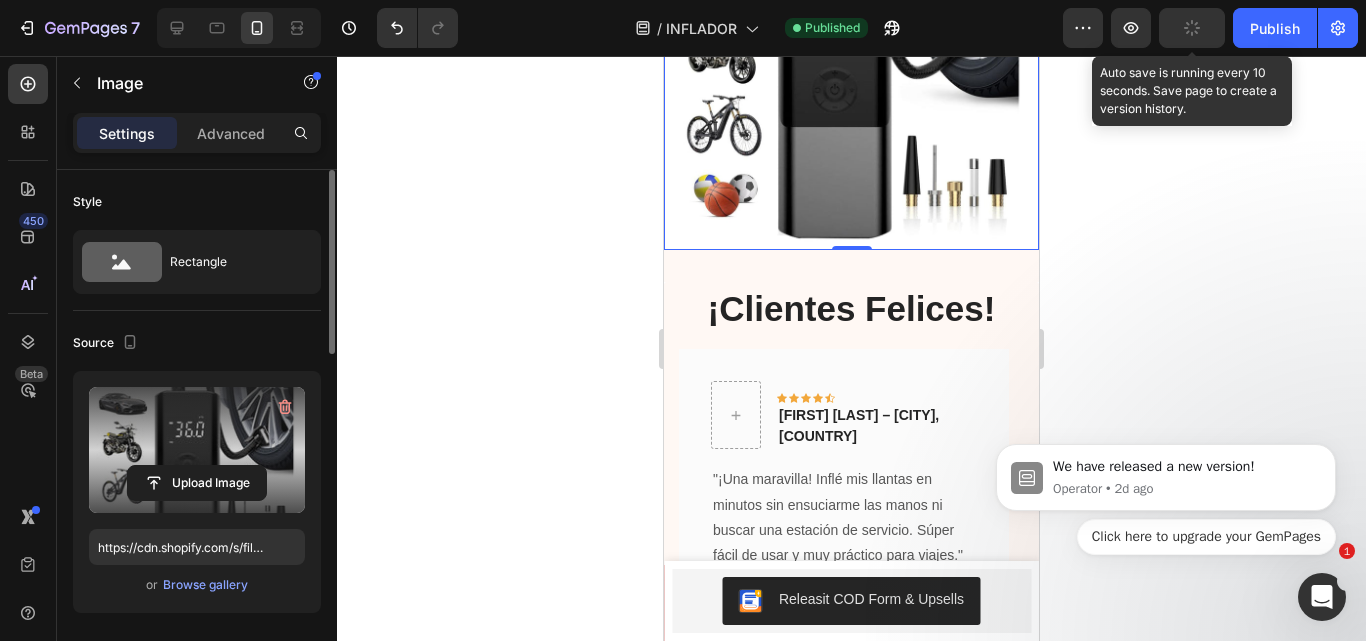 scroll, scrollTop: 1703, scrollLeft: 0, axis: vertical 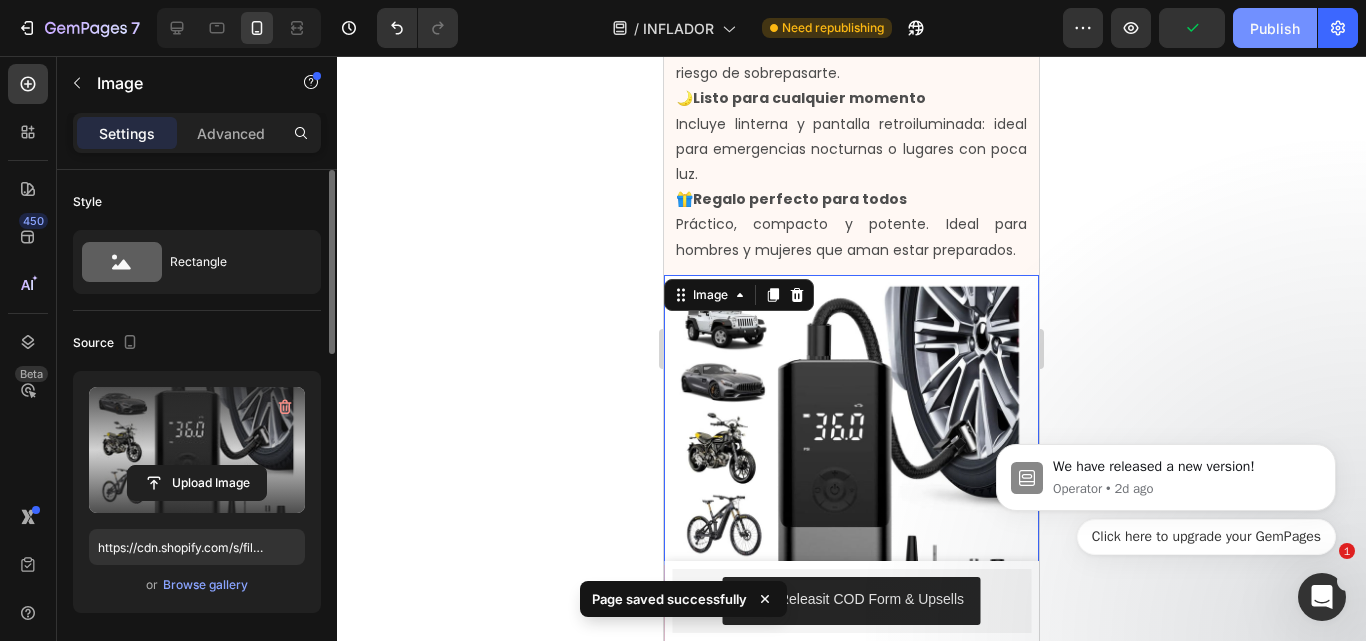 drag, startPoint x: 1252, startPoint y: 26, endPoint x: 105, endPoint y: 319, distance: 1183.8319 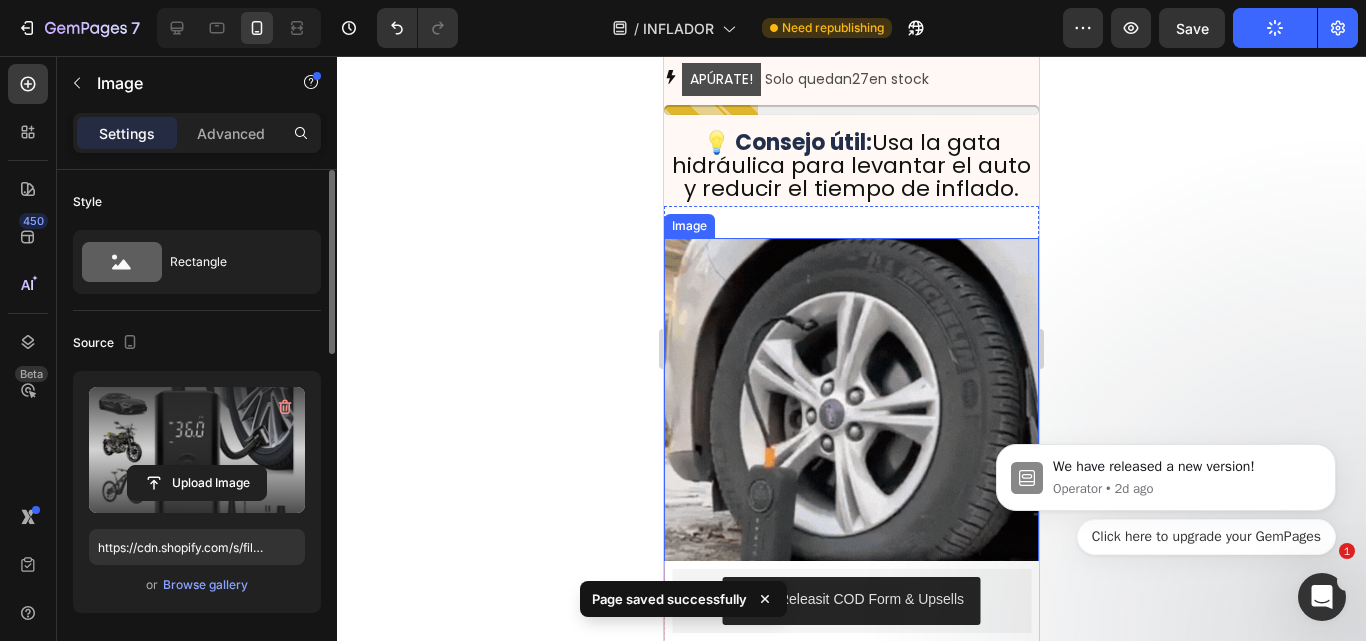 scroll, scrollTop: 1003, scrollLeft: 0, axis: vertical 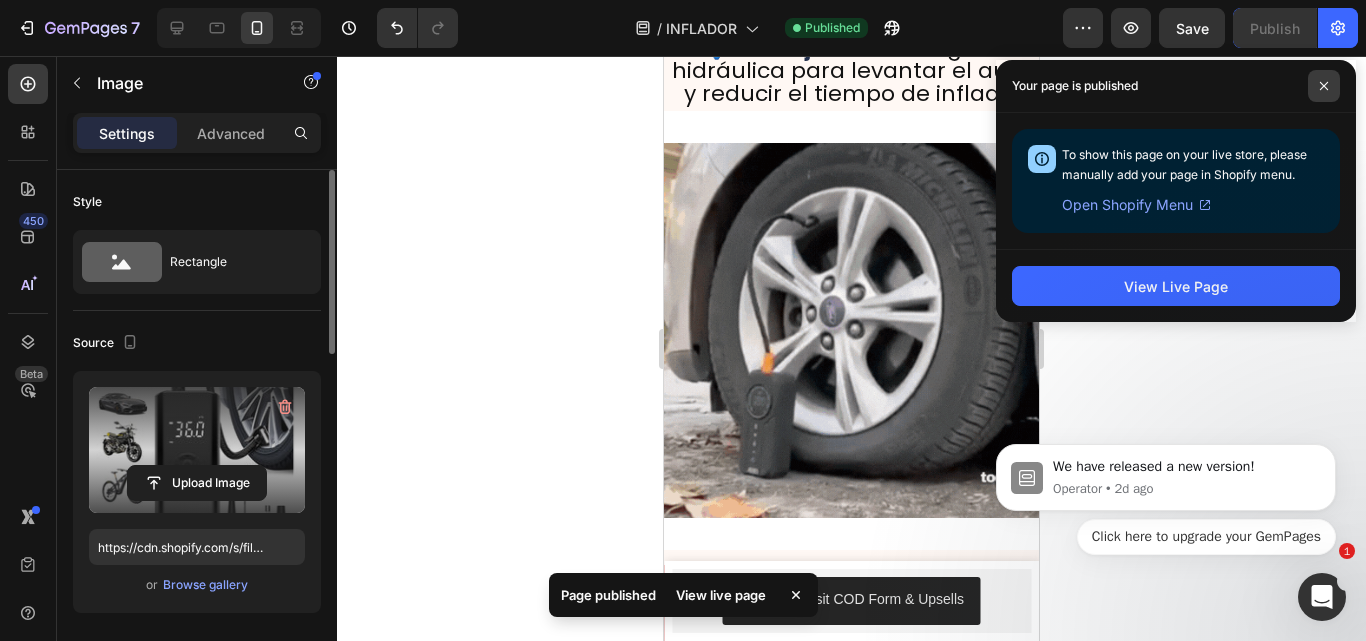 click at bounding box center (1324, 86) 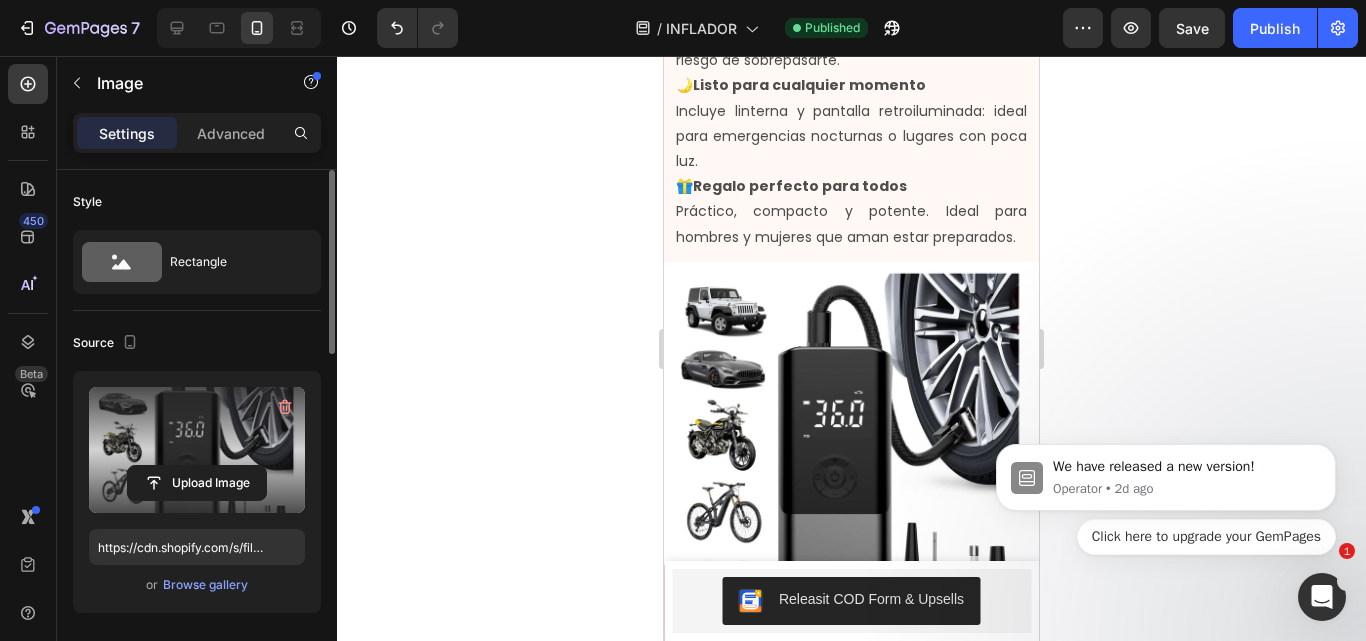scroll, scrollTop: 1392, scrollLeft: 0, axis: vertical 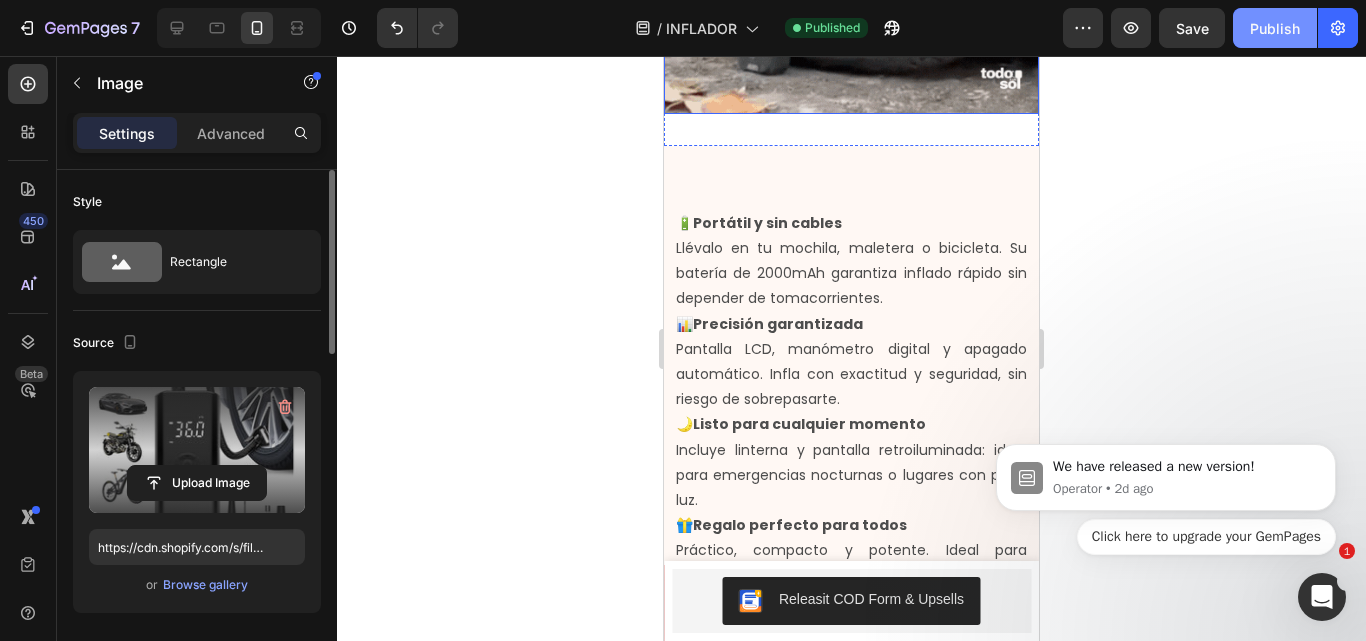 click on "Publish" at bounding box center (1275, 28) 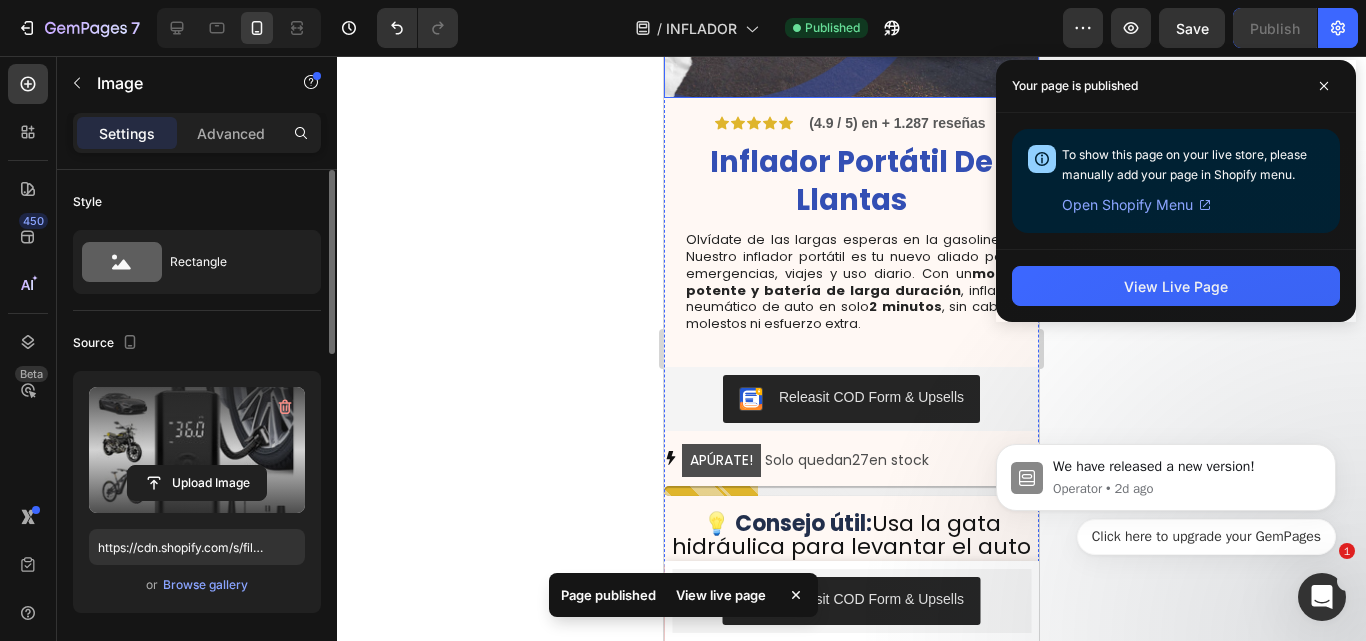 scroll, scrollTop: 292, scrollLeft: 0, axis: vertical 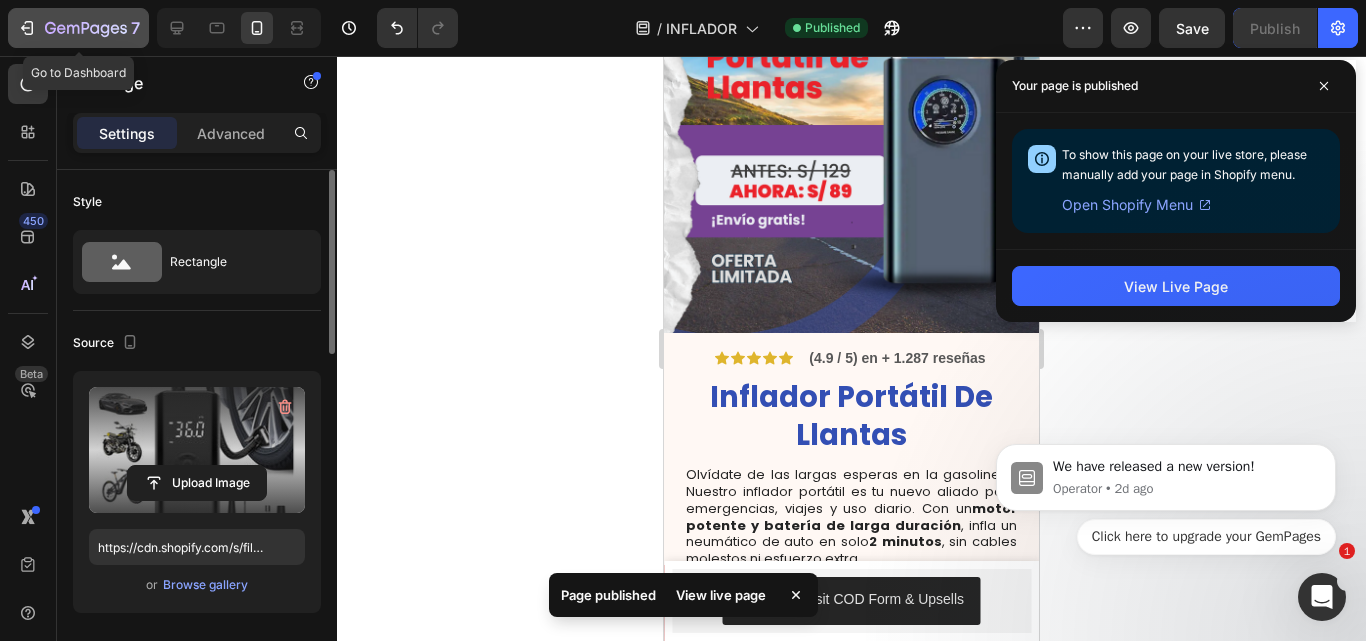 click on "7" 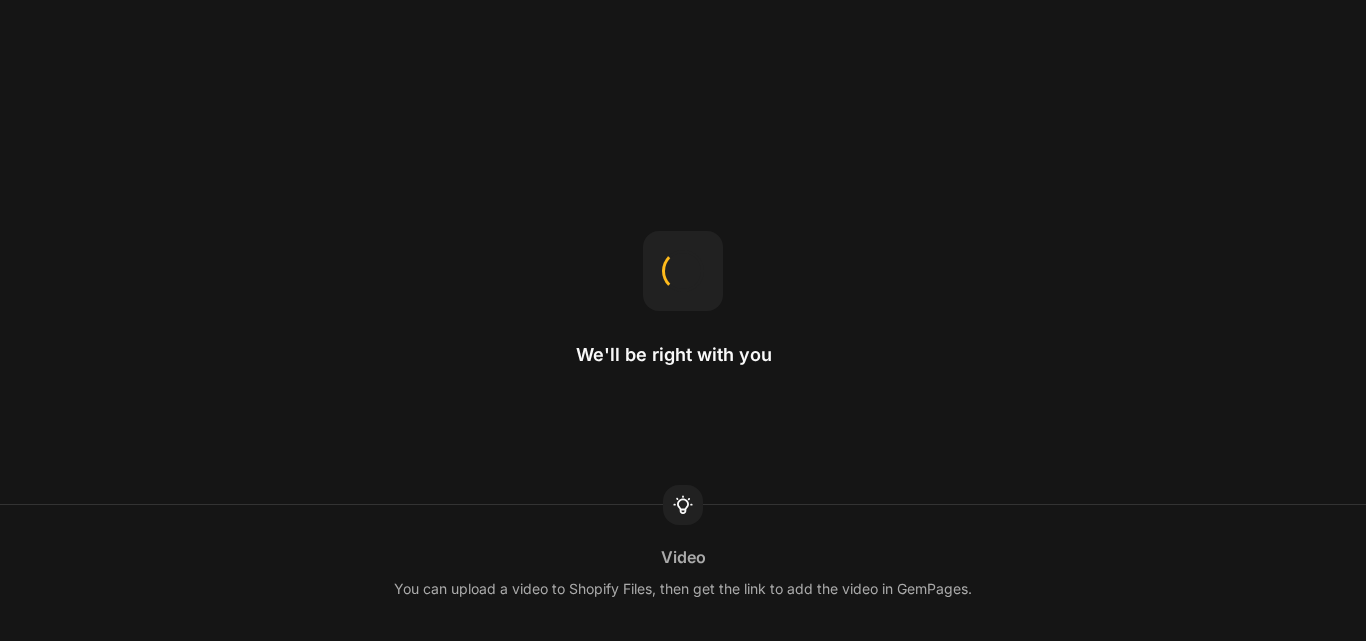 scroll, scrollTop: 0, scrollLeft: 0, axis: both 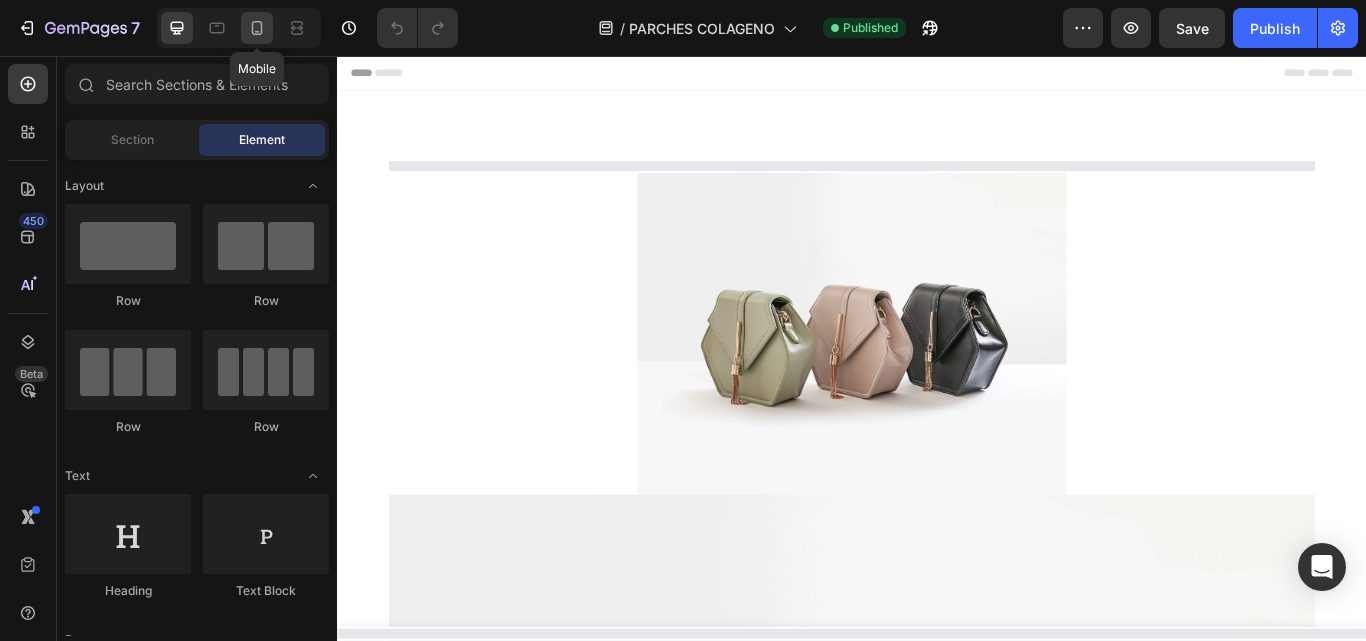 click 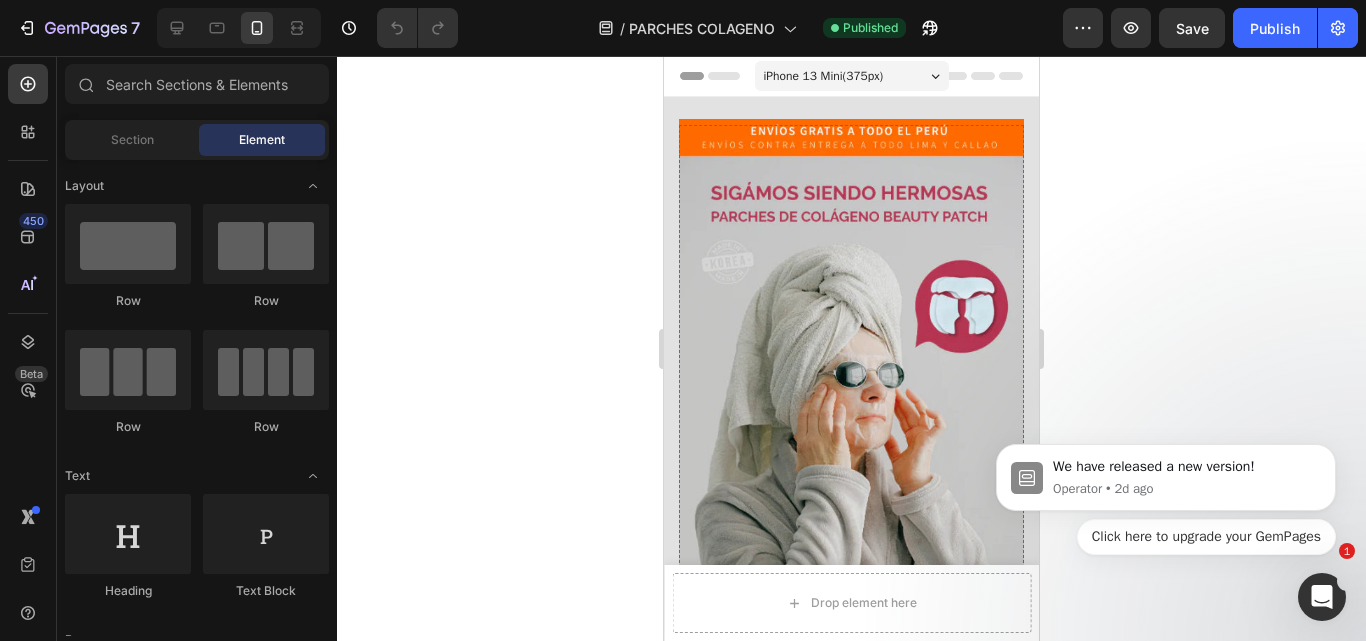 scroll, scrollTop: 0, scrollLeft: 0, axis: both 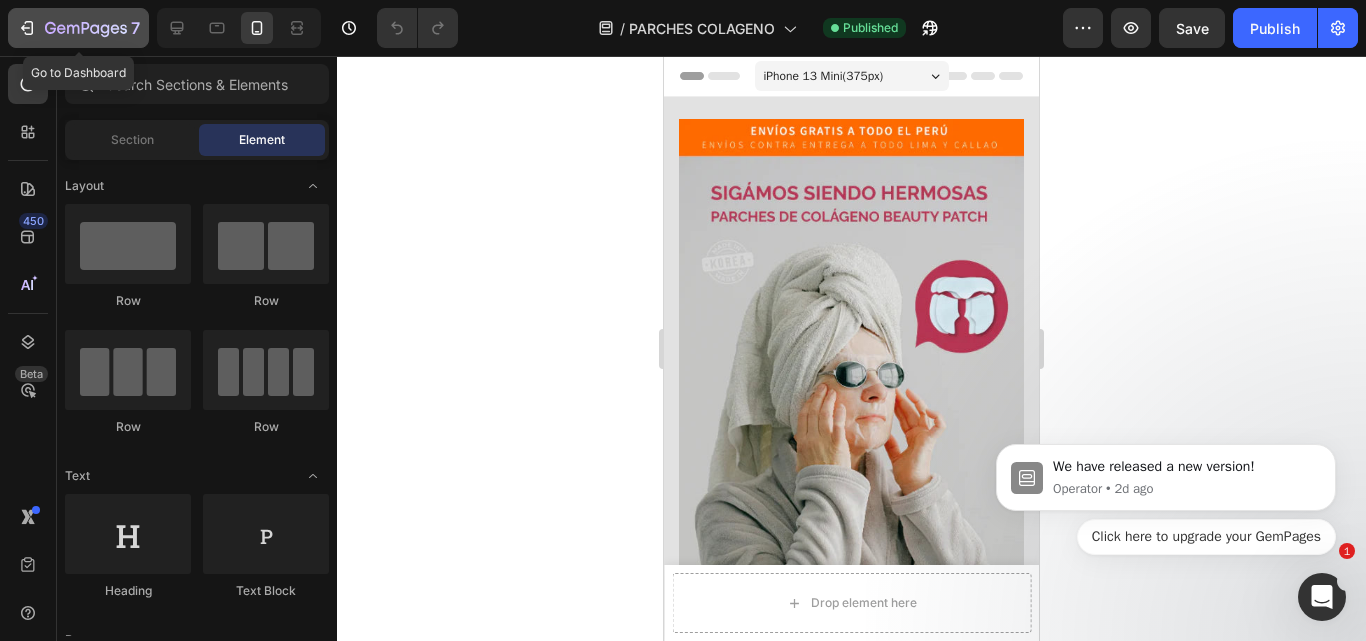 click on "7" 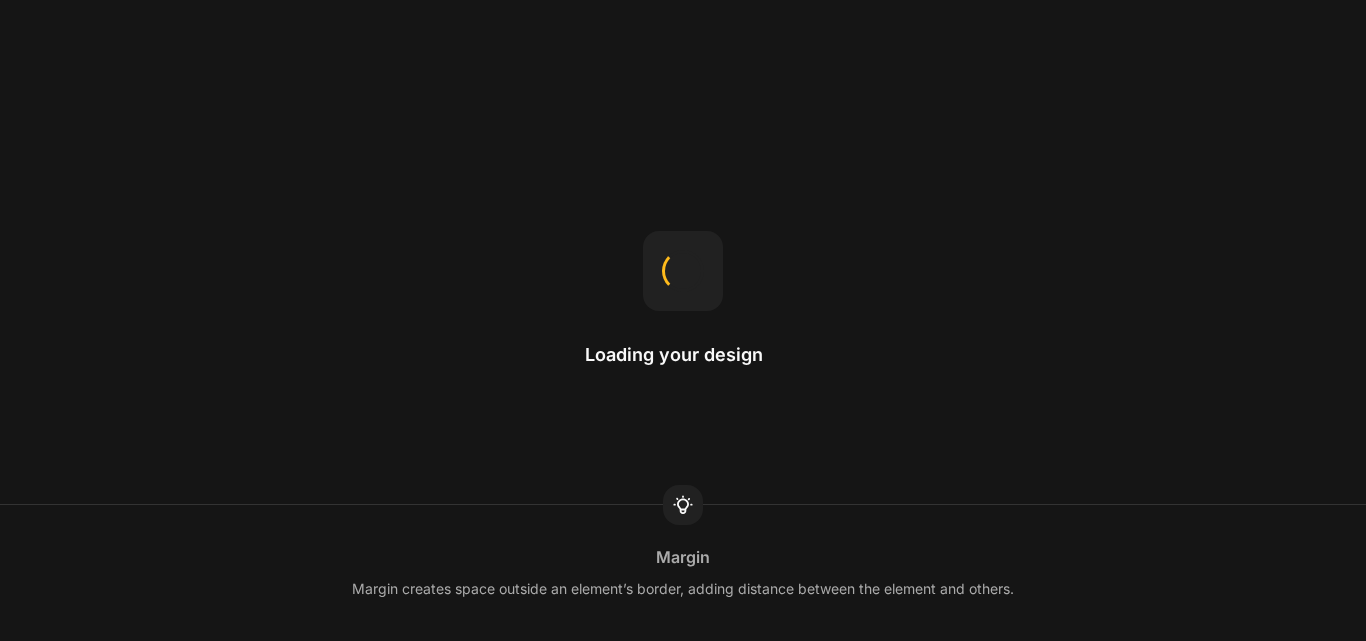 scroll, scrollTop: 0, scrollLeft: 0, axis: both 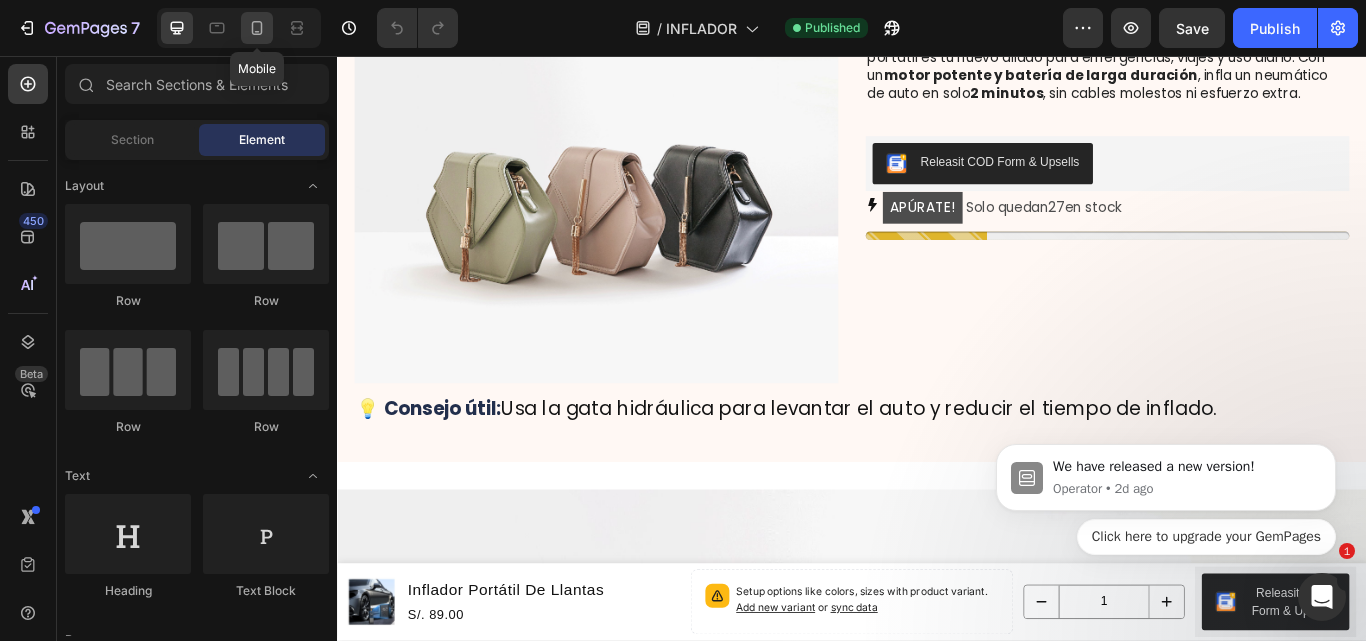 click 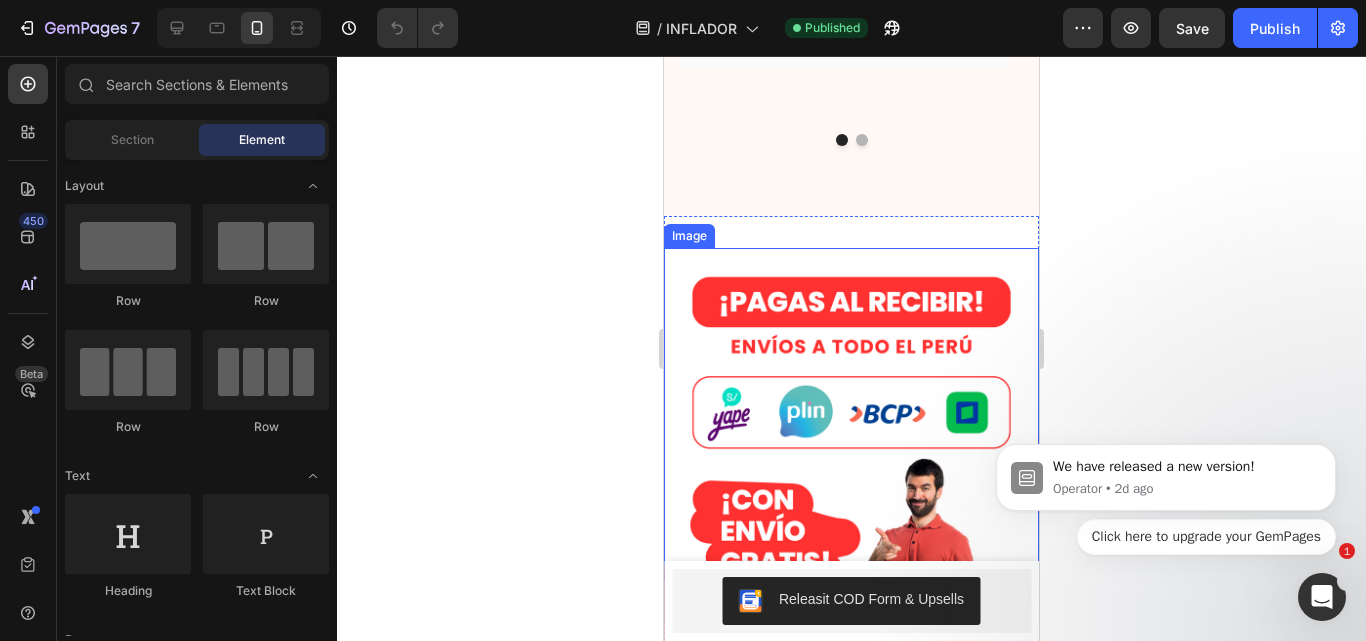 scroll, scrollTop: 2739, scrollLeft: 0, axis: vertical 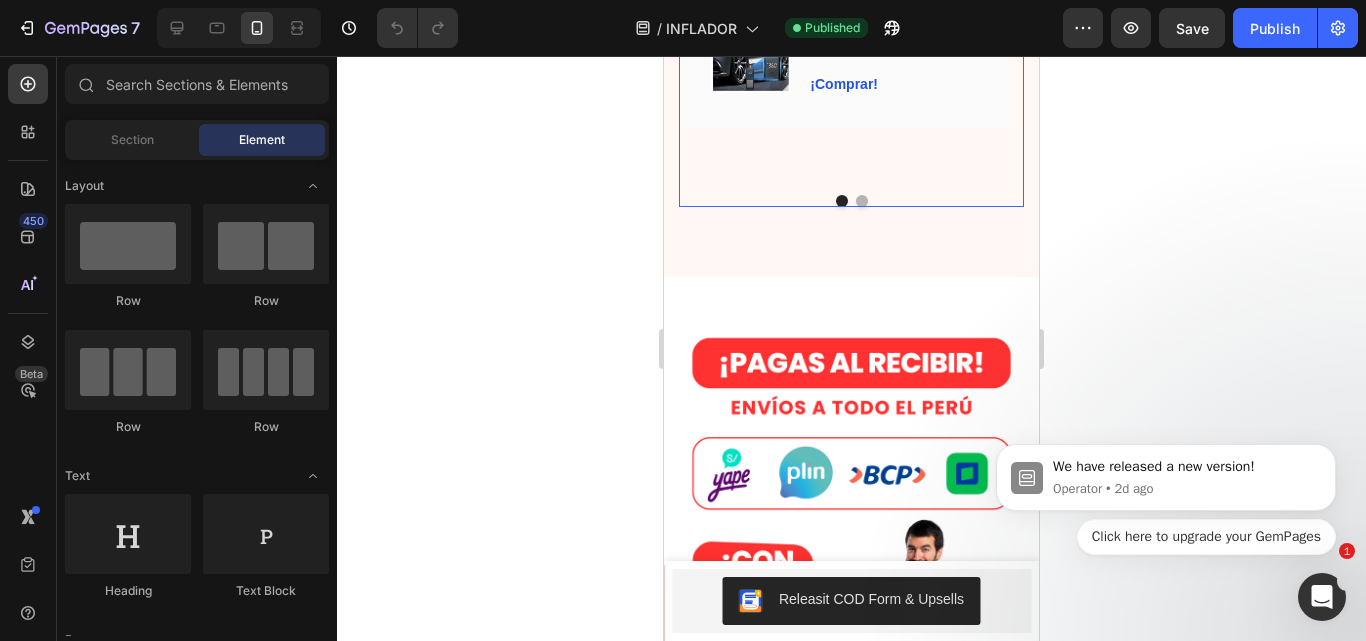 click at bounding box center [862, 201] 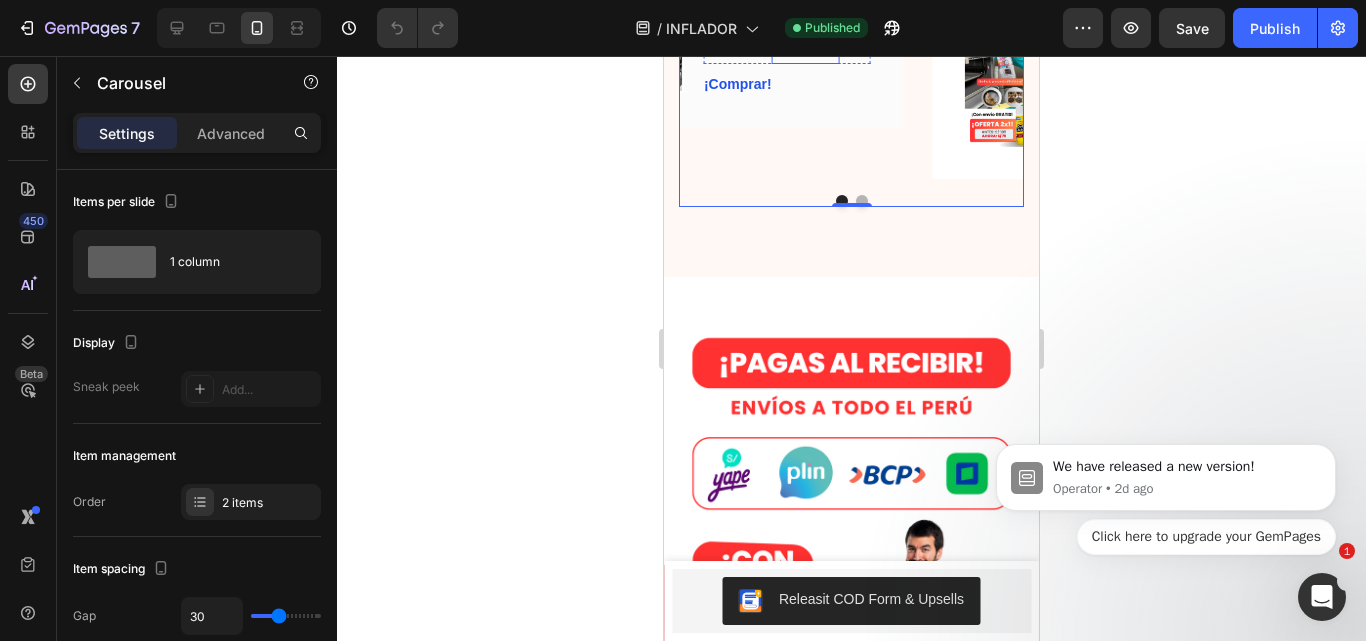 scroll, scrollTop: 2439, scrollLeft: 0, axis: vertical 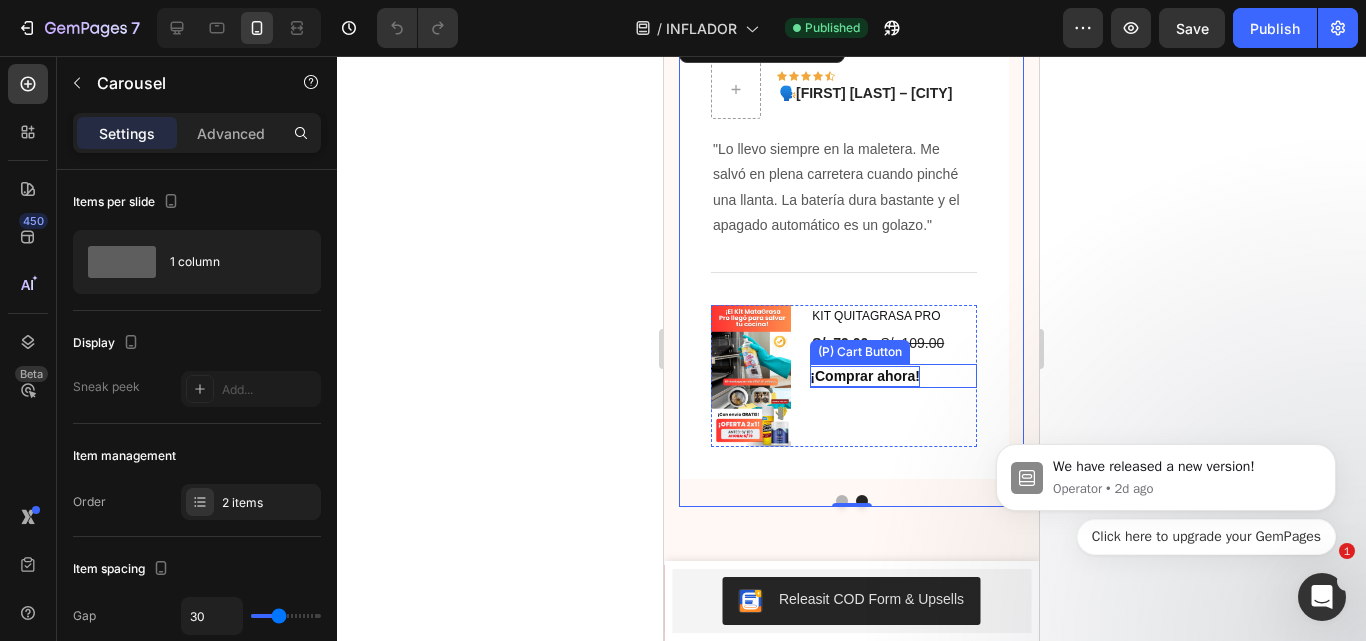click on "¡Comprar ahora!" at bounding box center (865, 376) 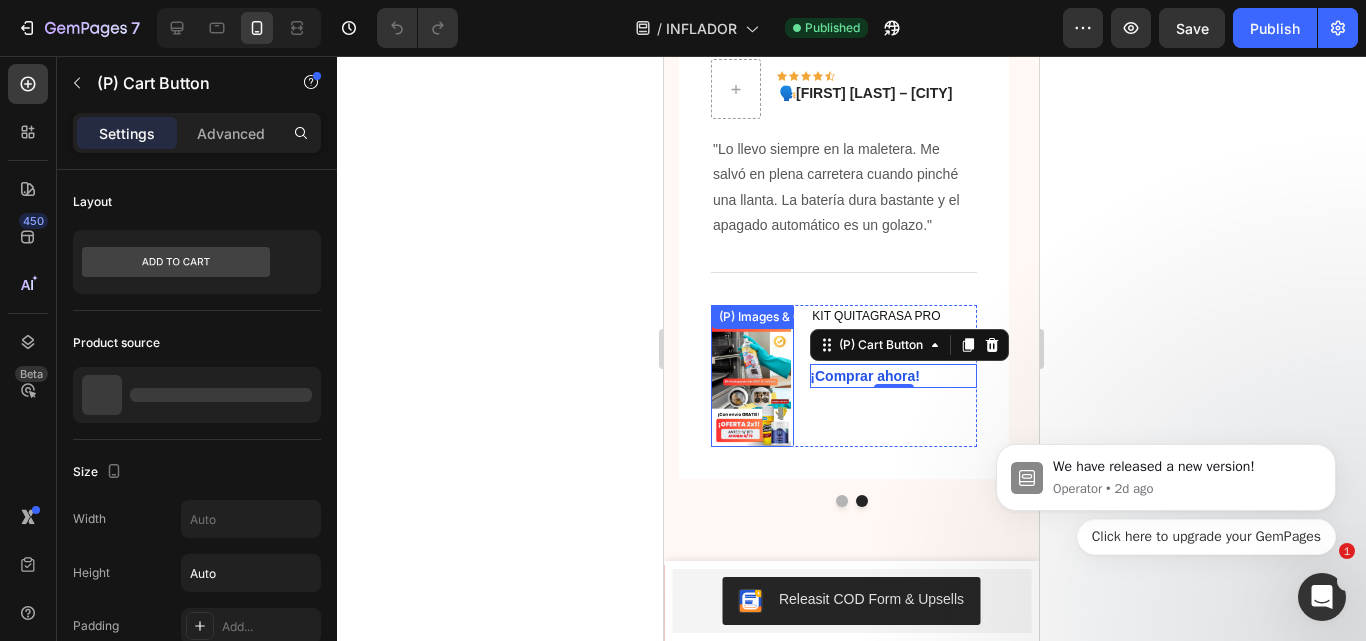 click at bounding box center (751, 376) 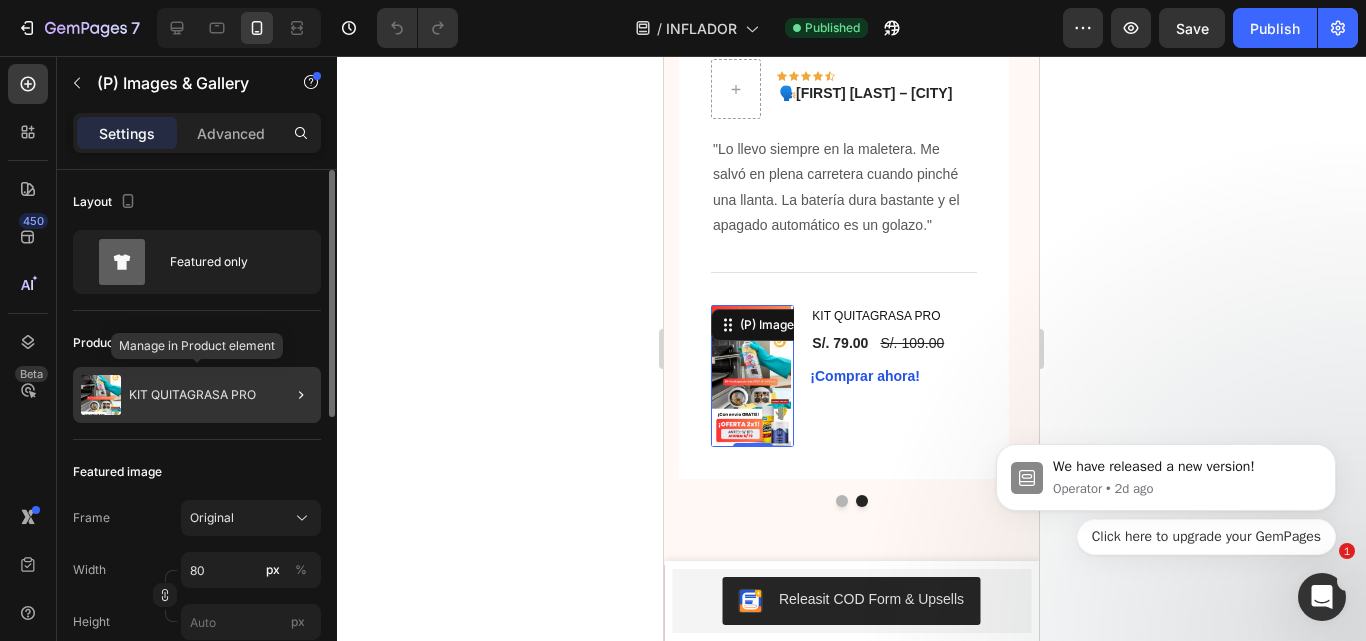 click on "KIT QUITAGRASA PRO" at bounding box center (192, 395) 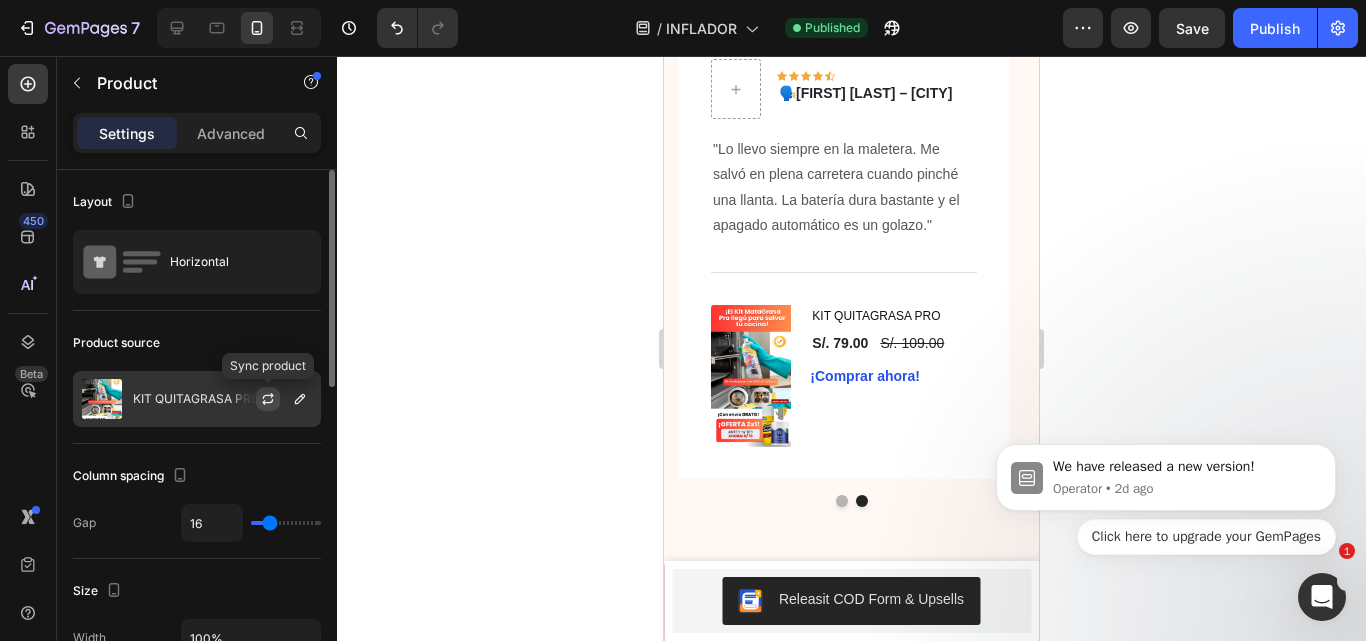 click 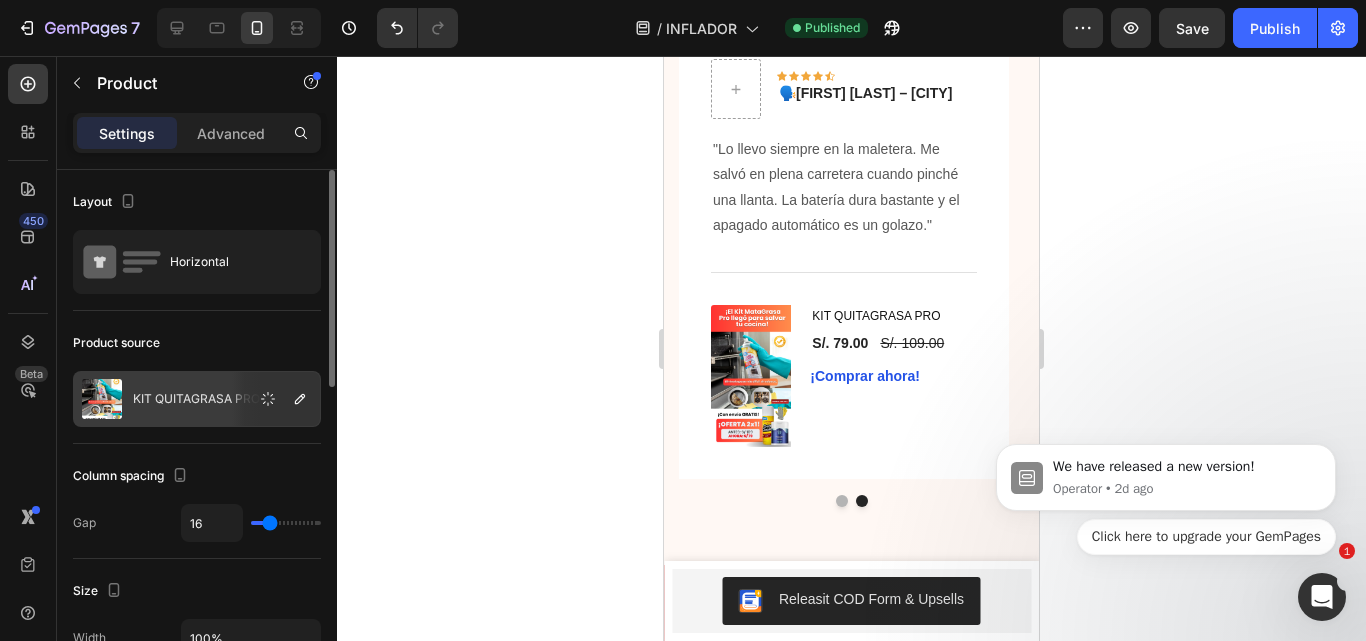click on "KIT QUITAGRASA PRO" 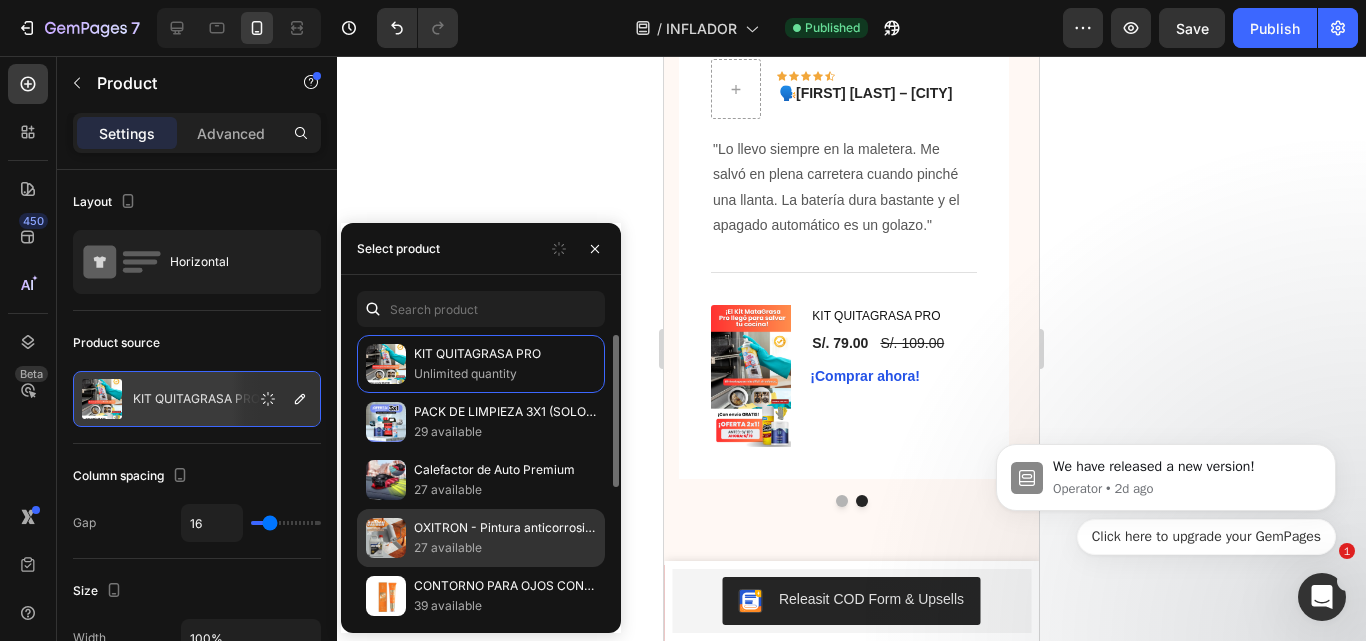scroll, scrollTop: 200, scrollLeft: 0, axis: vertical 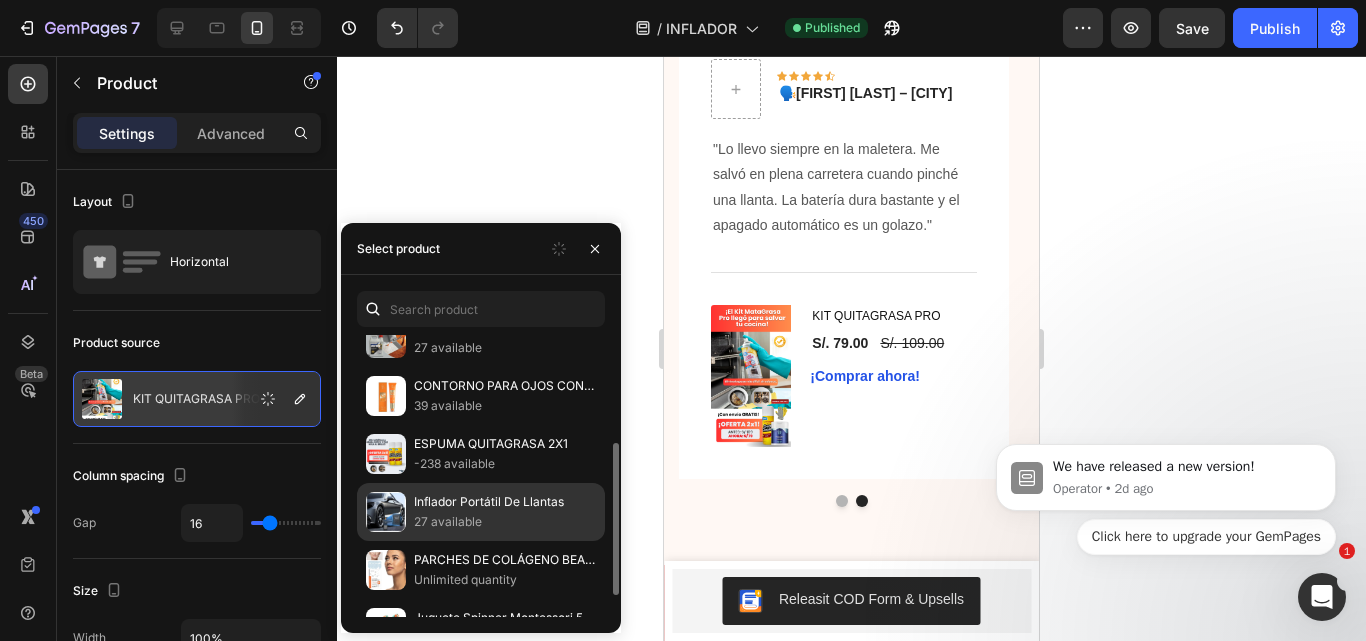click on "27 available" at bounding box center [505, 522] 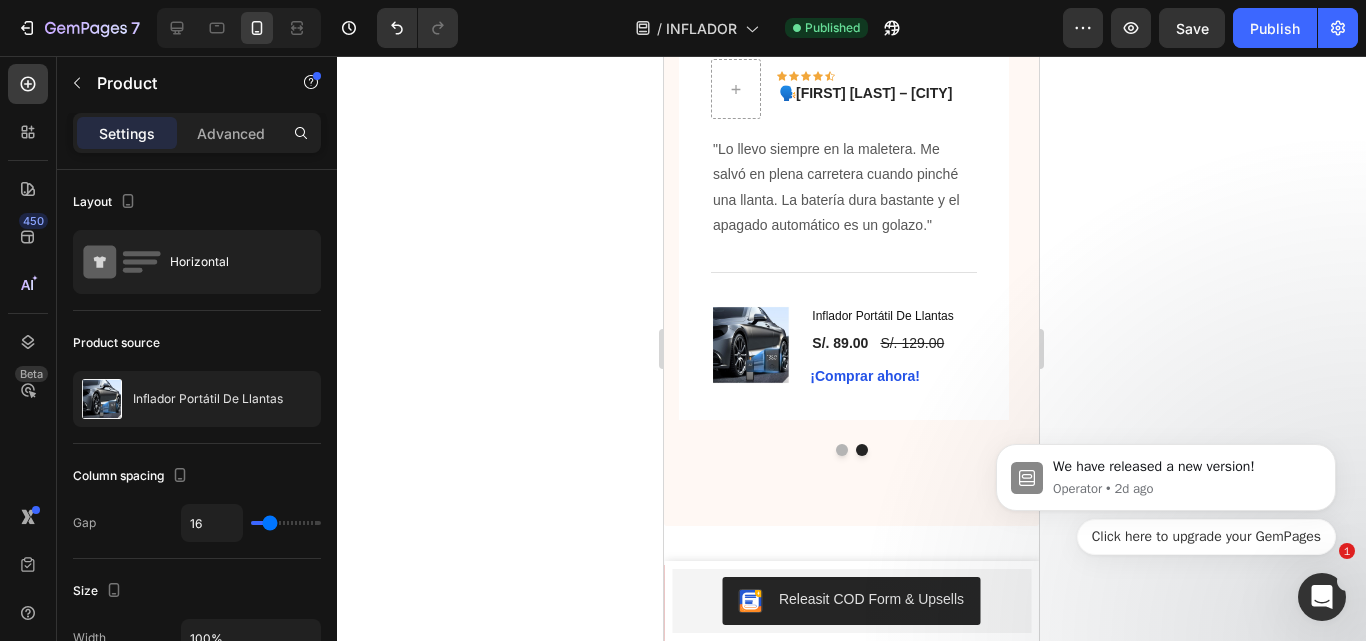 click 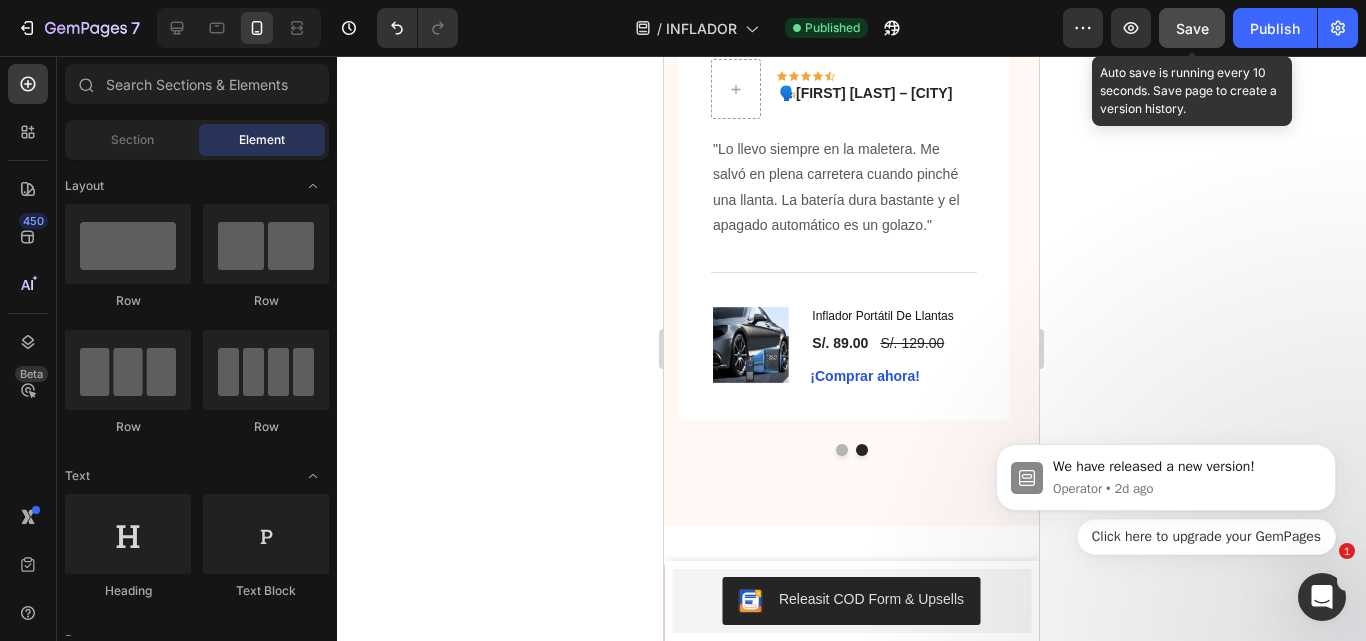 click on "Save" at bounding box center (1192, 28) 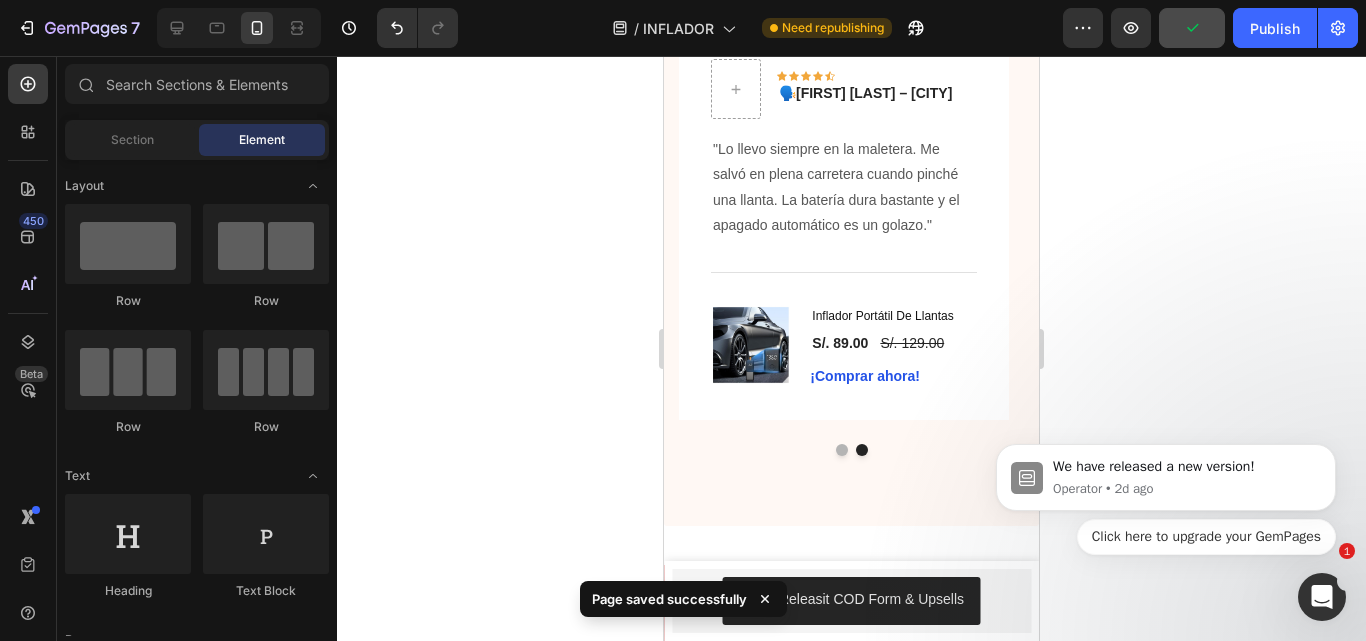 click on "7  Version history  /  INFLADOR Need republishing Preview  Publish" 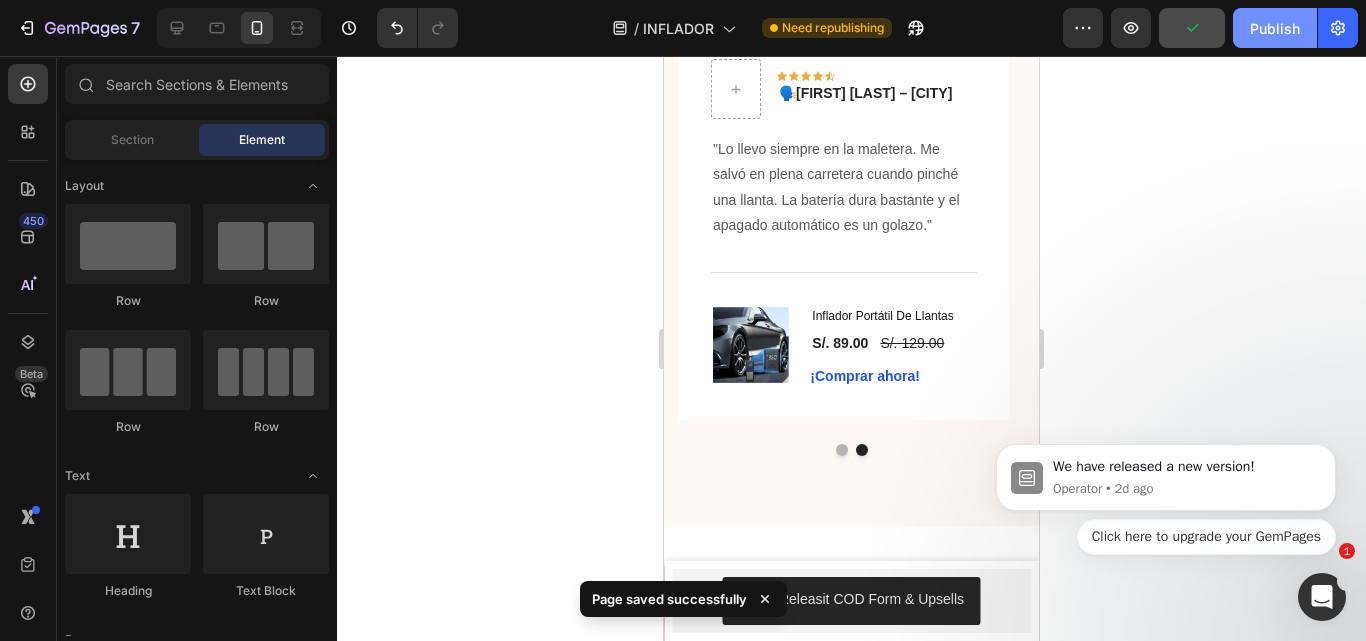 click on "Publish" 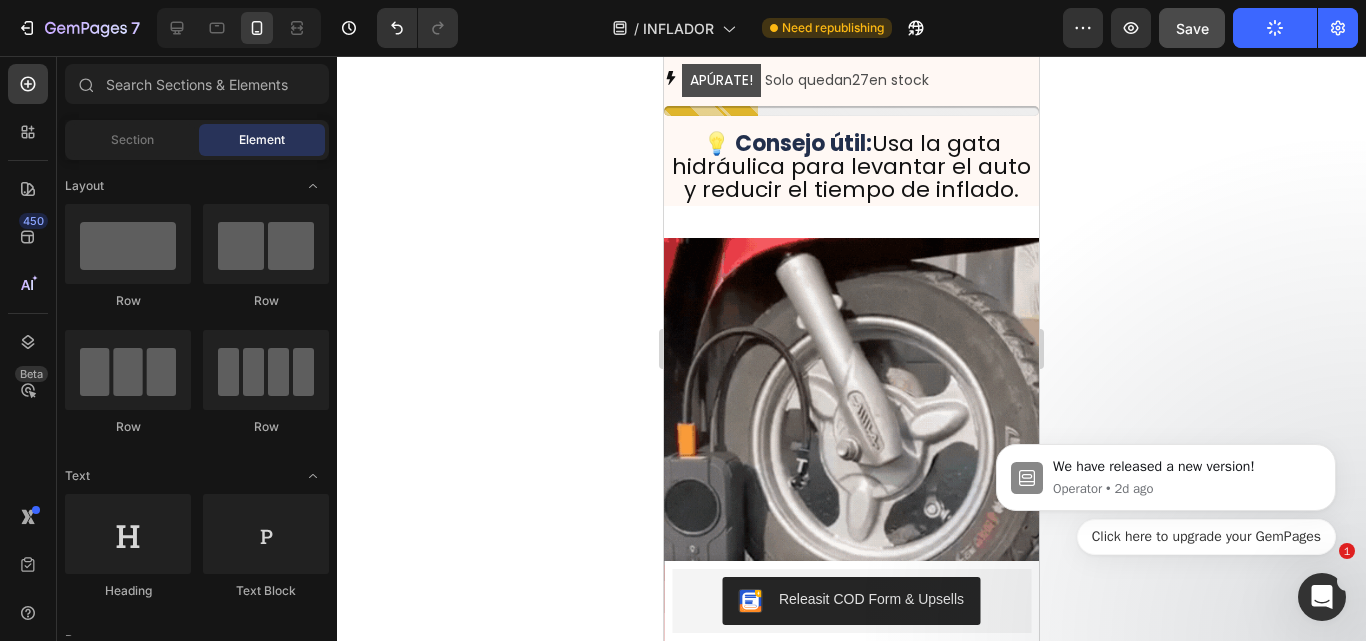 scroll, scrollTop: 739, scrollLeft: 0, axis: vertical 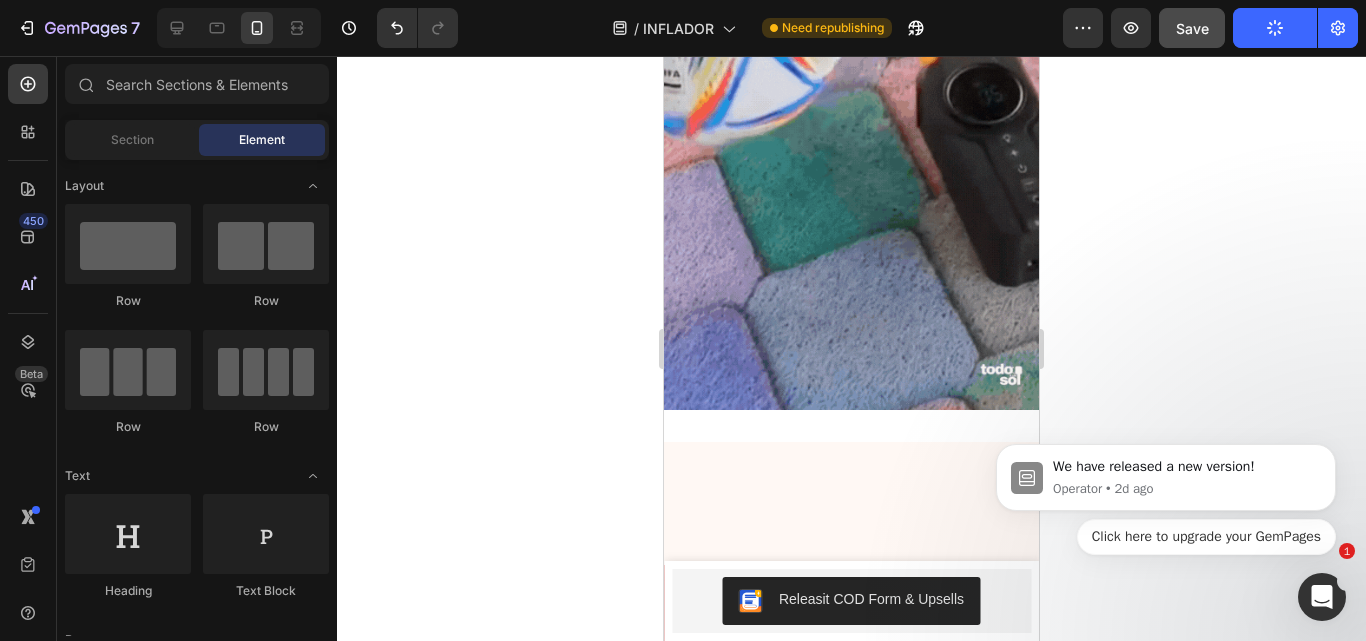 click on "Usa la gata hidráulica para levantar el auto y reducir el tiempo de inflado." at bounding box center (851, -37) 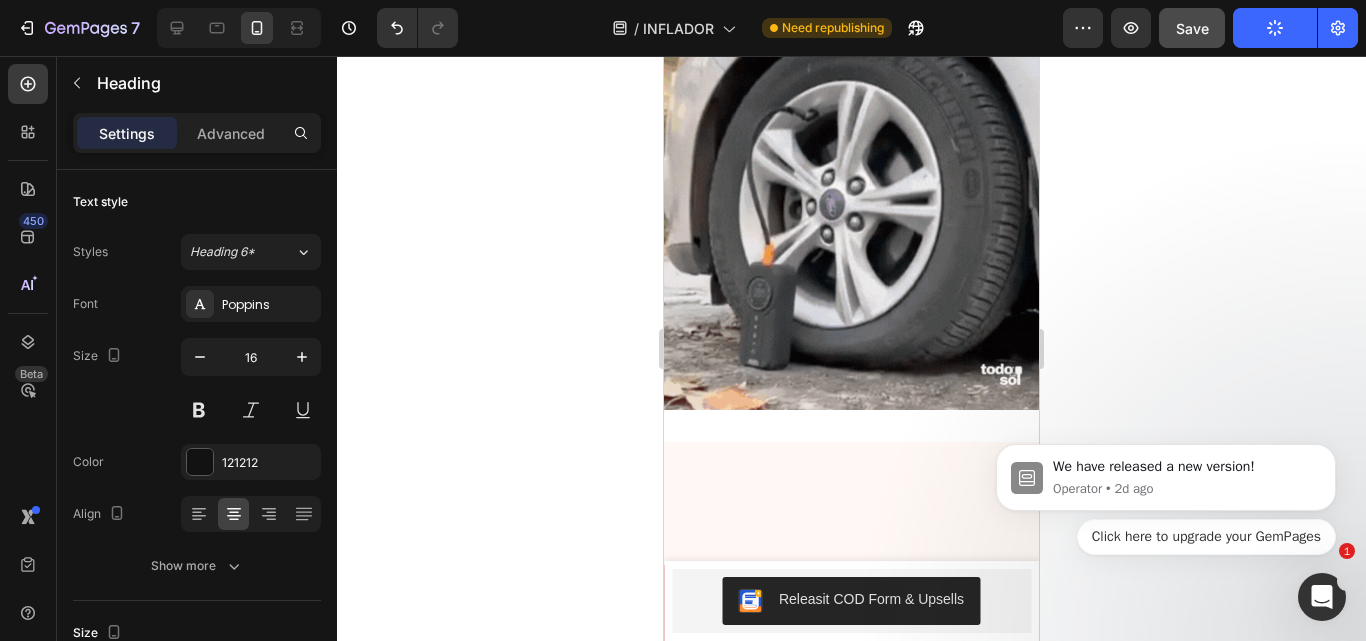 click on "Consejo útil:" at bounding box center [803, -60] 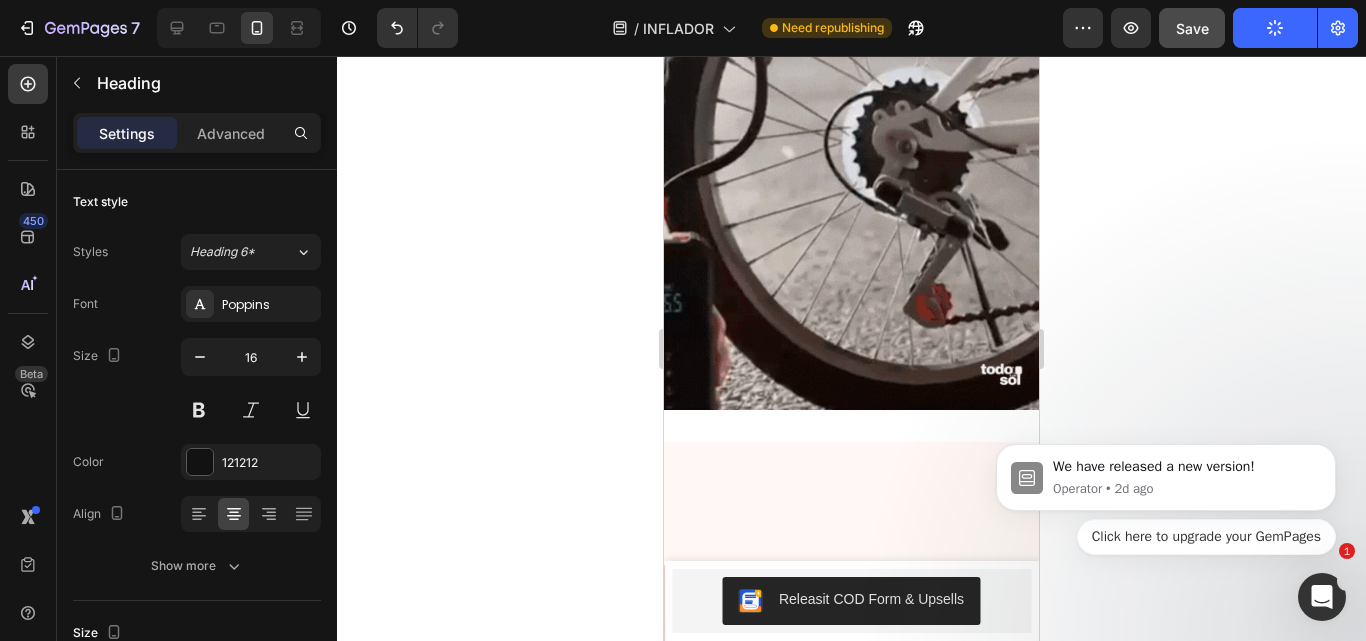 click on "Consejo útil:" at bounding box center (803, -60) 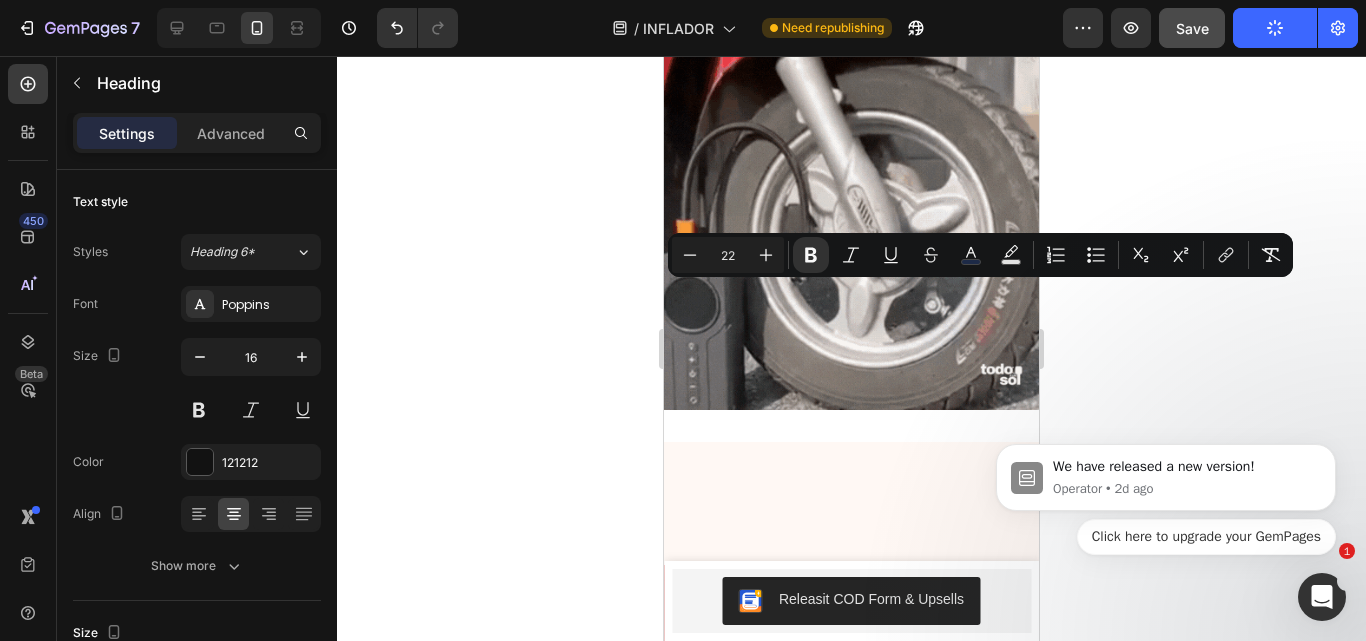 drag, startPoint x: 789, startPoint y: 305, endPoint x: 846, endPoint y: 311, distance: 57.31492 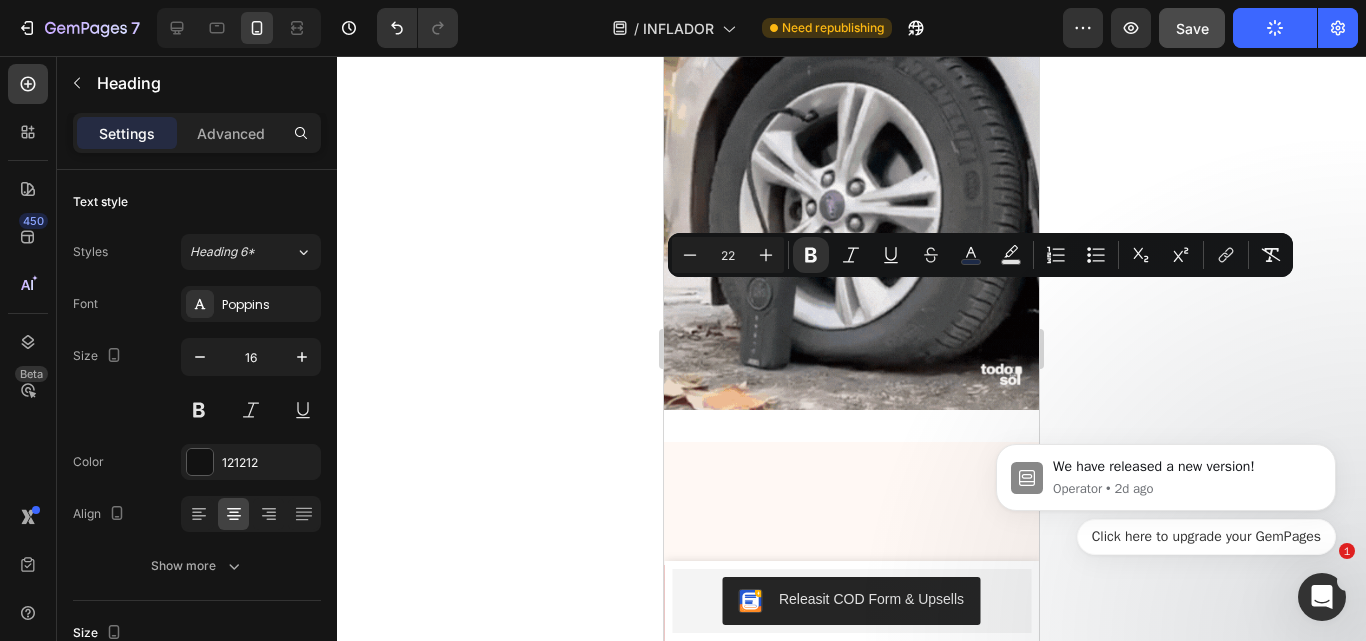 click on "Consejo útil:" at bounding box center (803, -60) 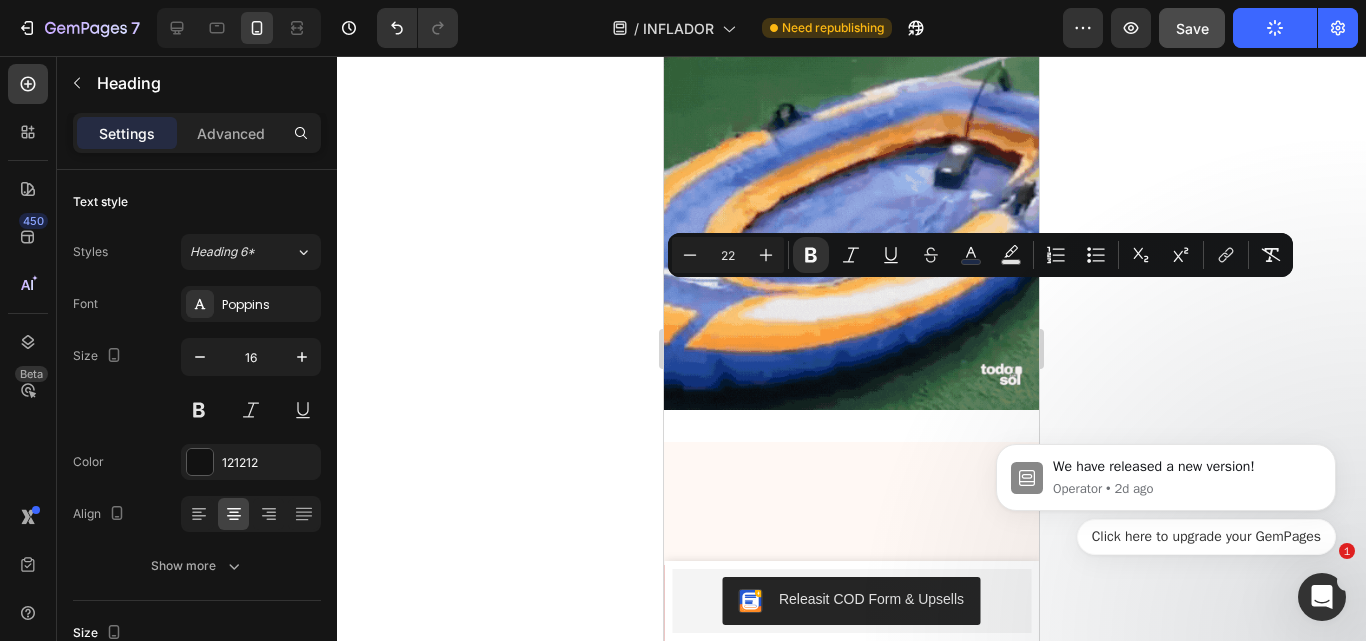 click on "Consejo útil:" at bounding box center (803, -60) 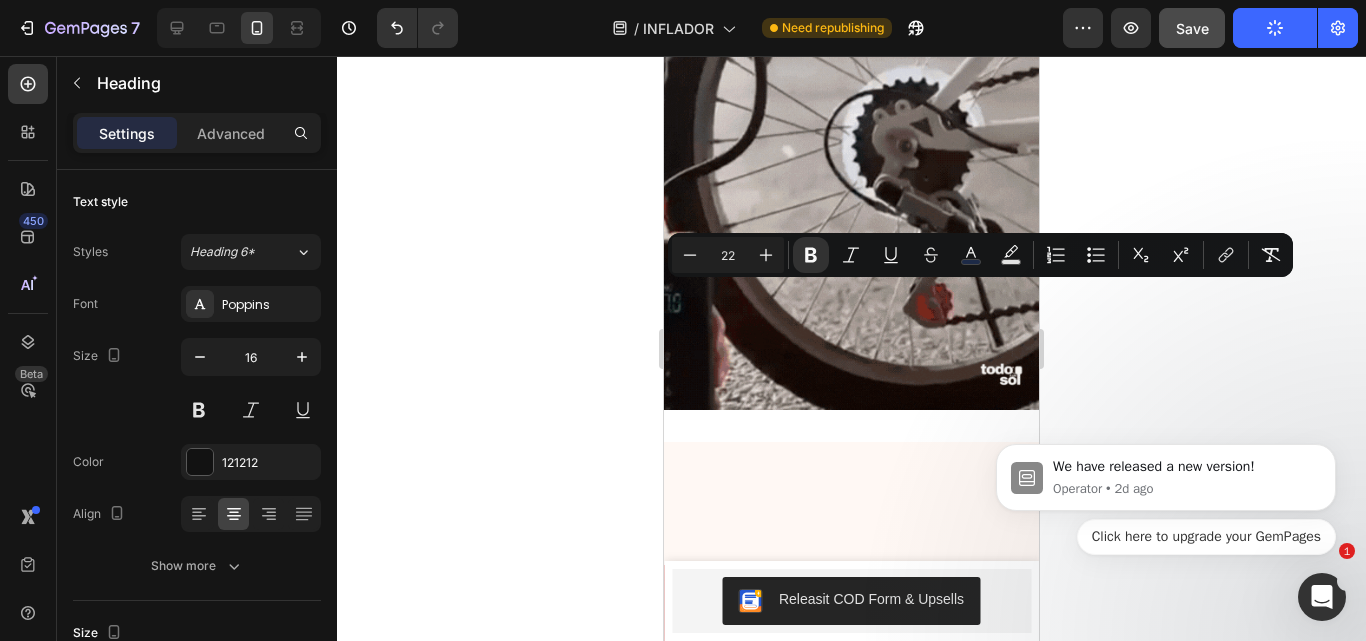 drag, startPoint x: 789, startPoint y: 304, endPoint x: 749, endPoint y: 304, distance: 40 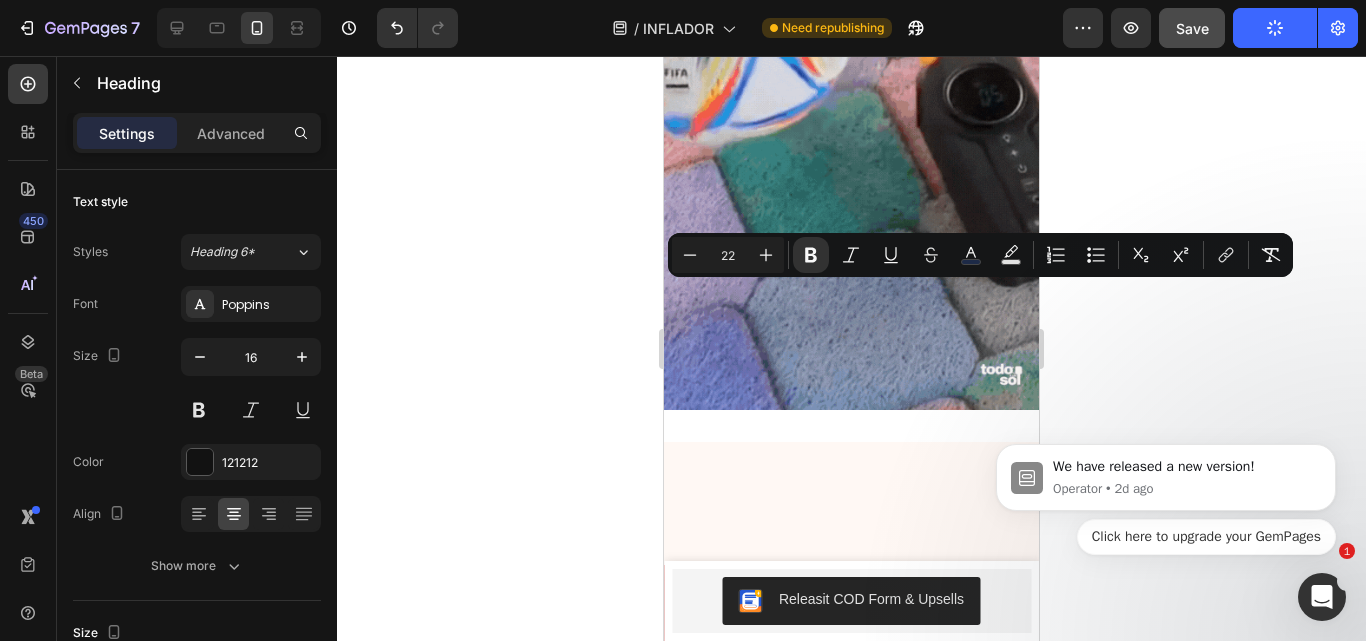 click on "Consejo útil:" at bounding box center [803, -60] 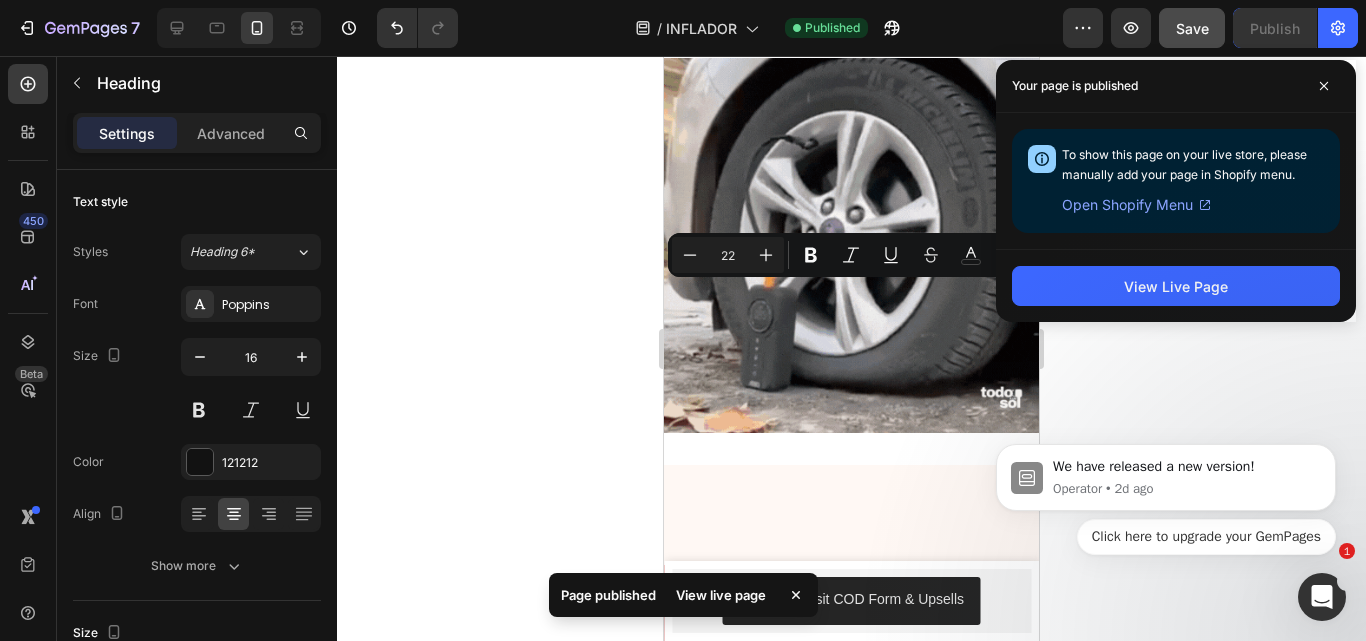drag, startPoint x: 943, startPoint y: 303, endPoint x: 961, endPoint y: 364, distance: 63.600315 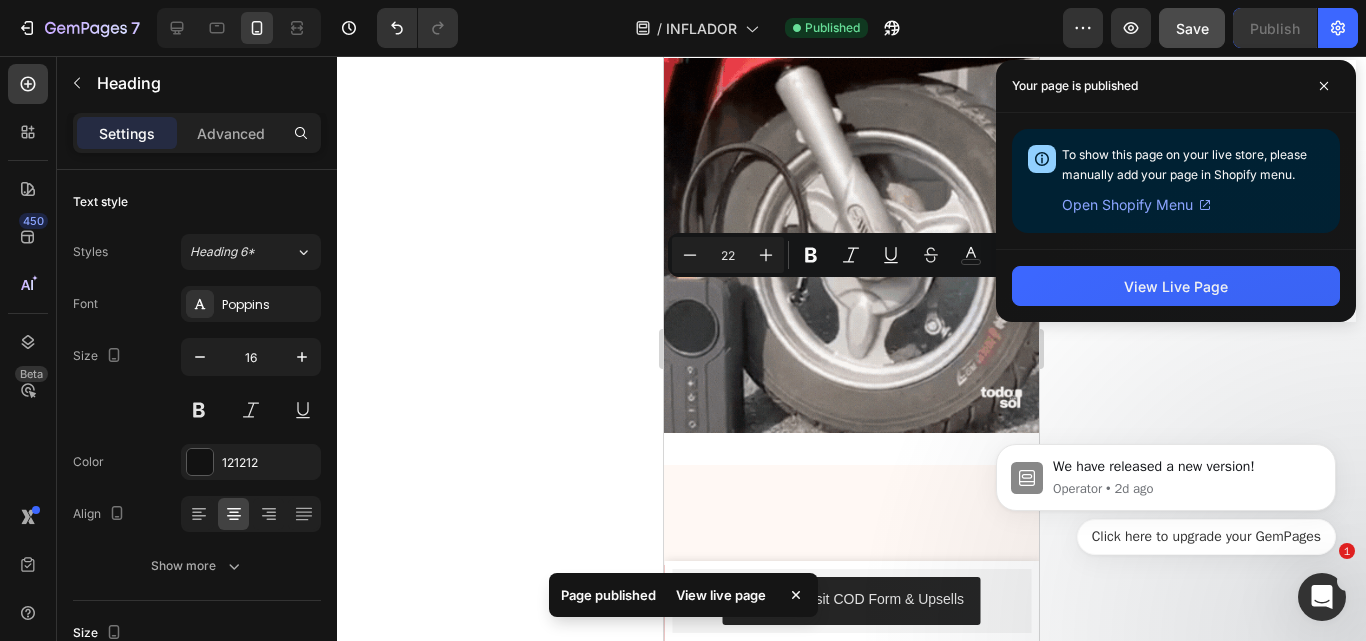 click on "💡   Funciona para todo:  Usa la gata hidráulica para levantar el auto y reducir el tiempo de inflado." at bounding box center [851, -24] 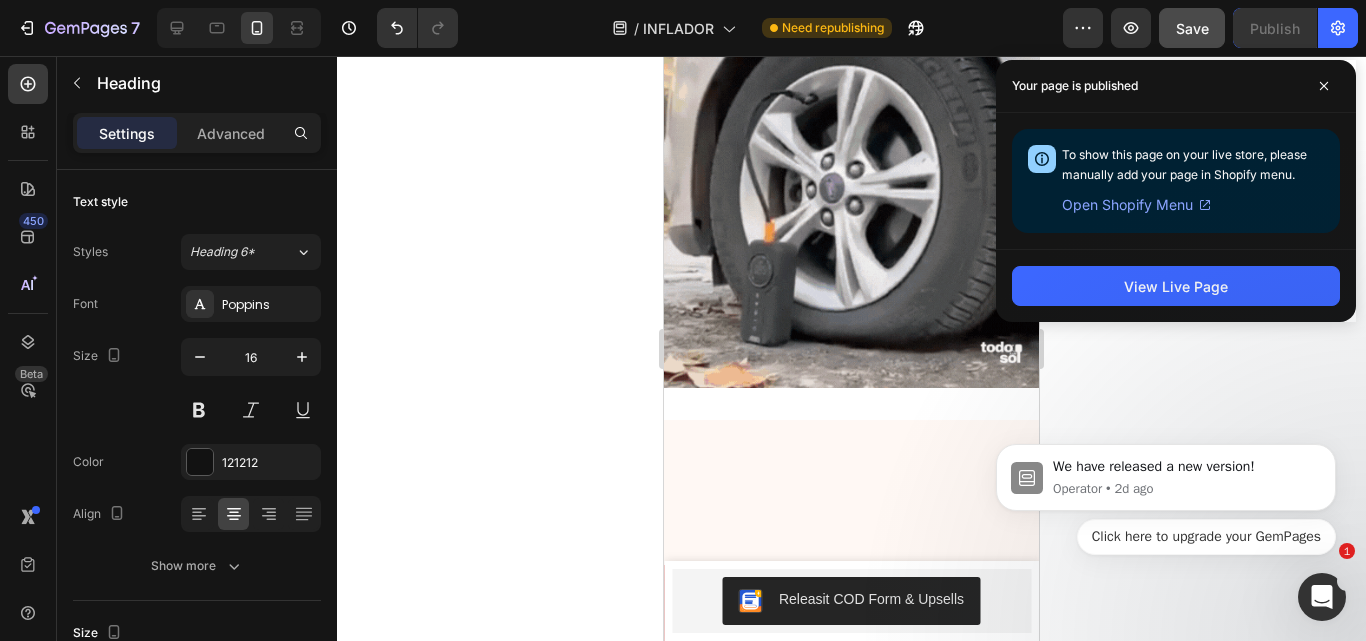 click on "Autos, motos, scotters, bicicletas y más." at bounding box center (851, -48) 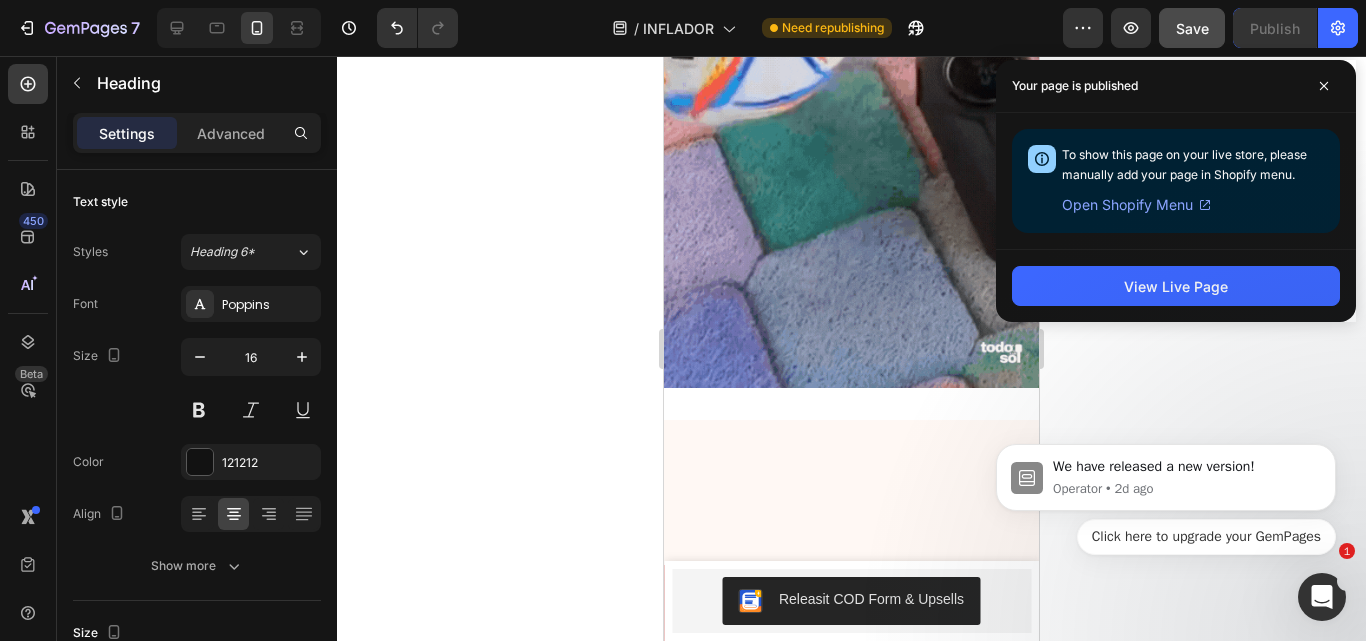 click on "Autos, motos, scotters, bicicletas y más." at bounding box center [851, -48] 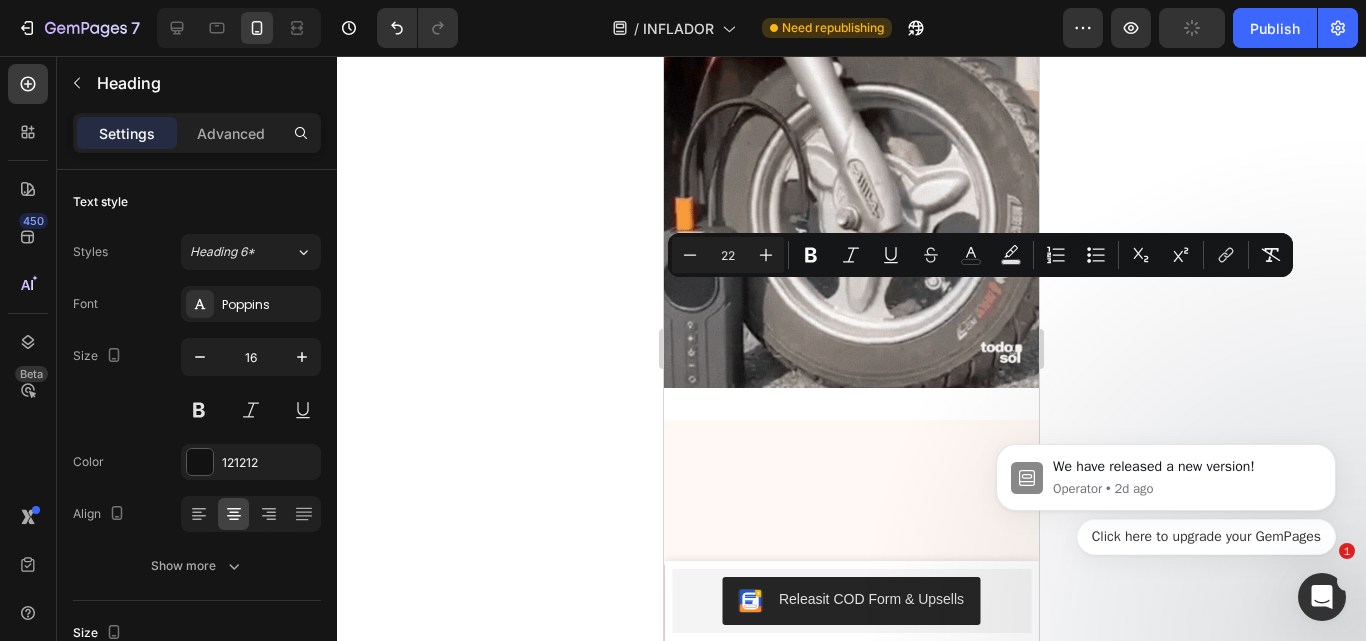drag, startPoint x: 979, startPoint y: 316, endPoint x: 994, endPoint y: 329, distance: 19.849434 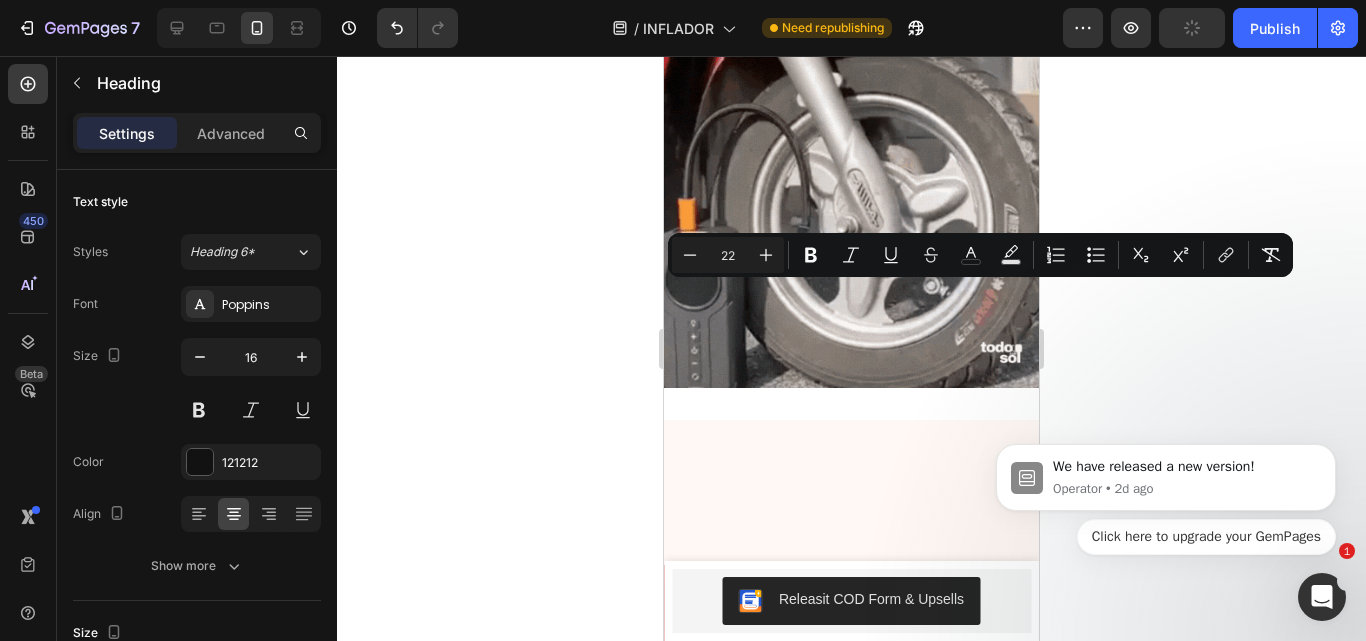 click on "Autos, motos, scotters, bicicletas y más." at bounding box center [851, -48] 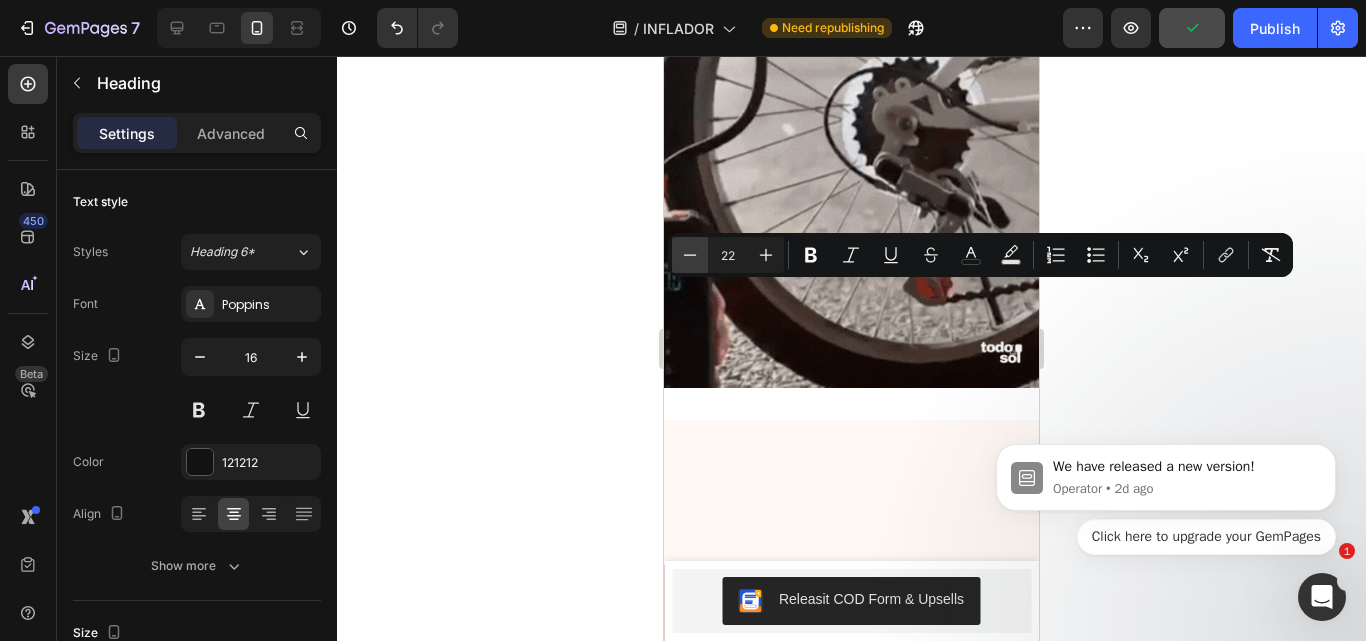 click 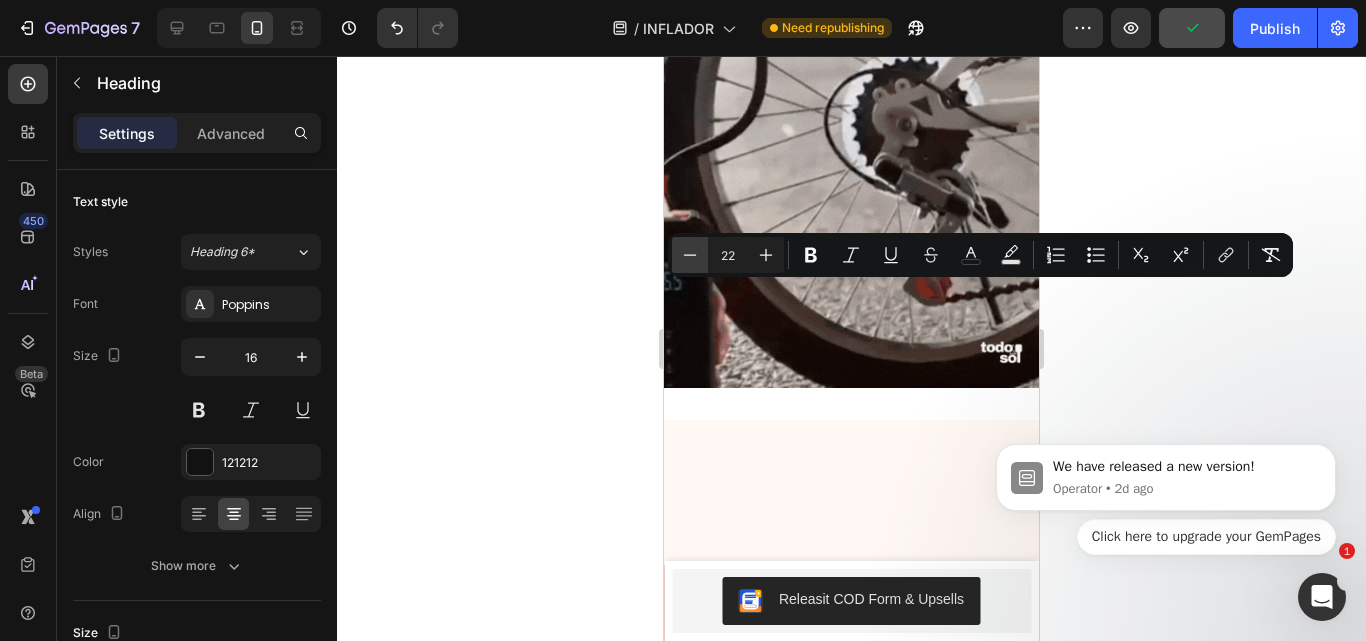 type on "21" 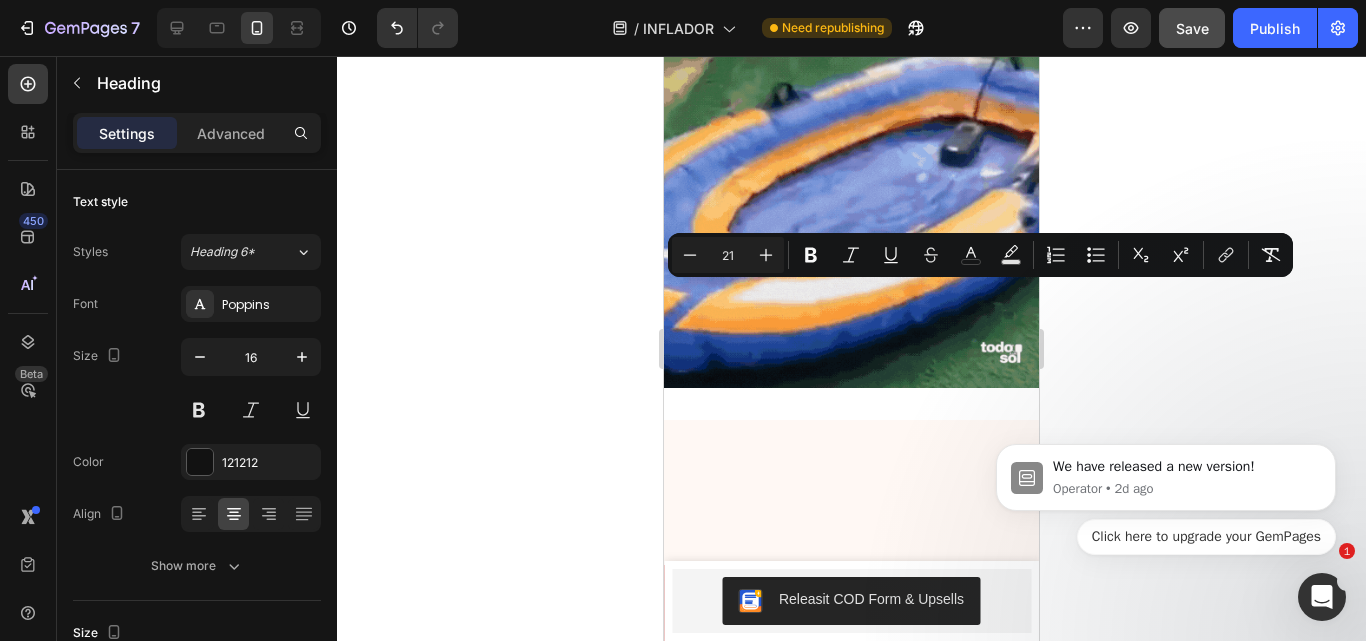 click 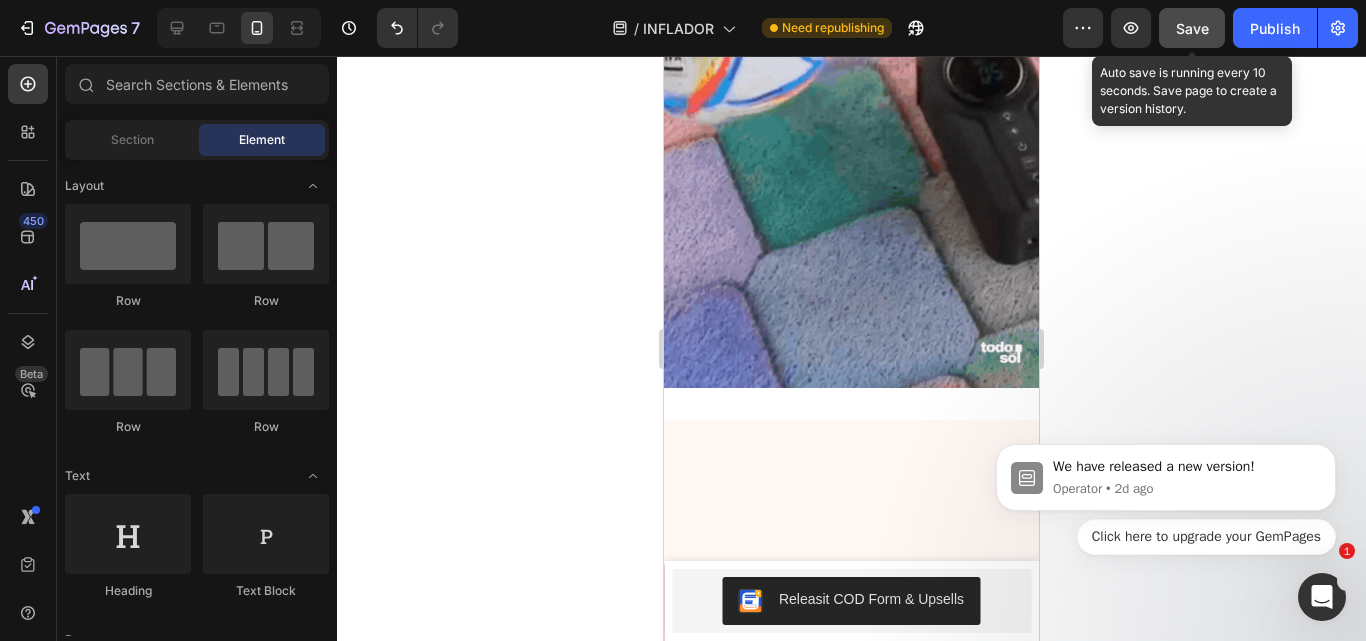 click on "Save" at bounding box center (1192, 28) 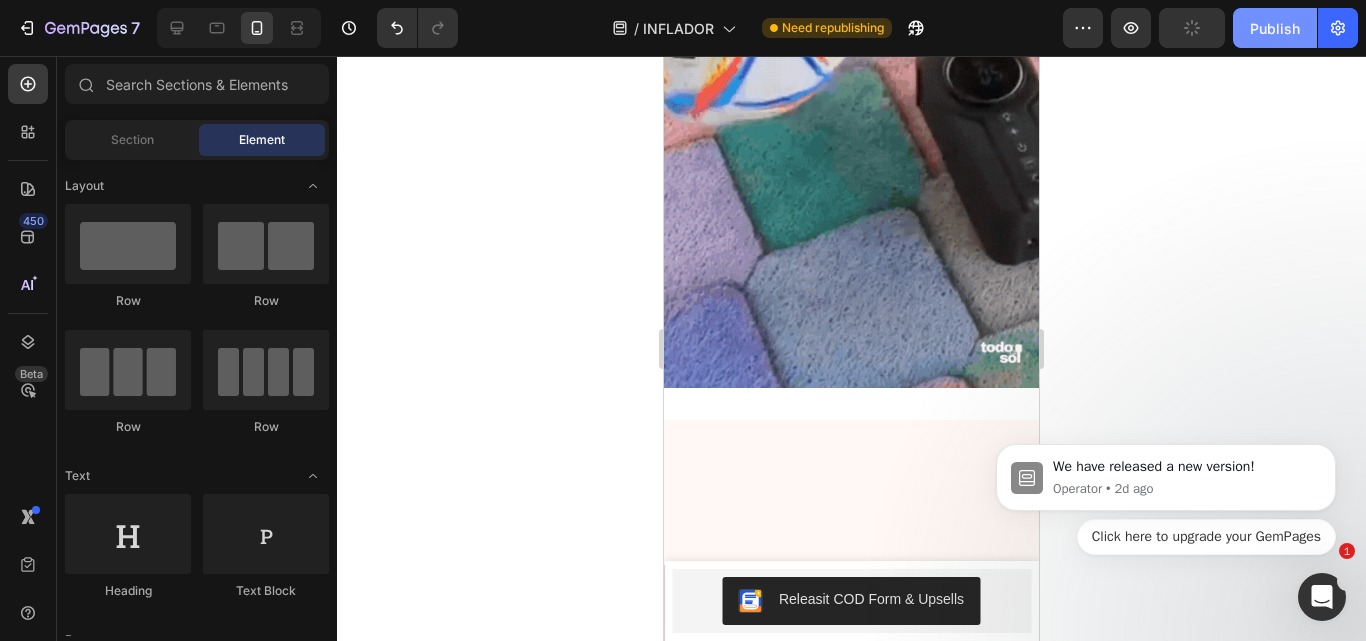 click on "Publish" at bounding box center [1275, 28] 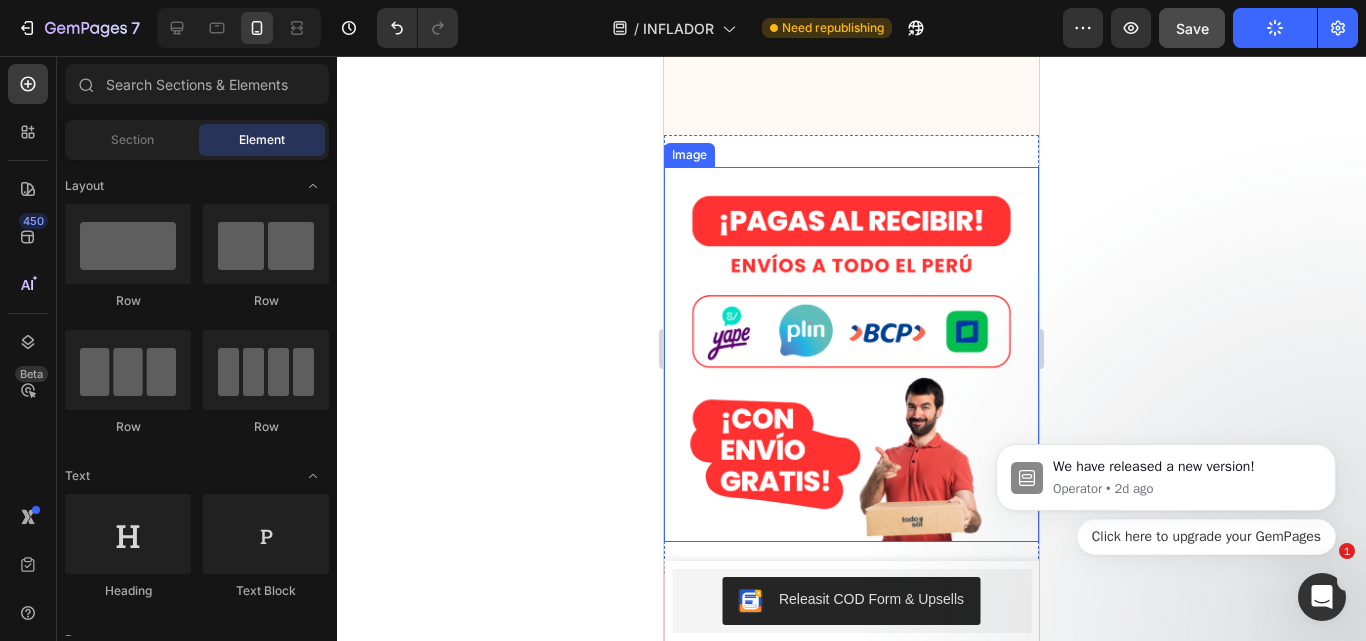 scroll, scrollTop: 2939, scrollLeft: 0, axis: vertical 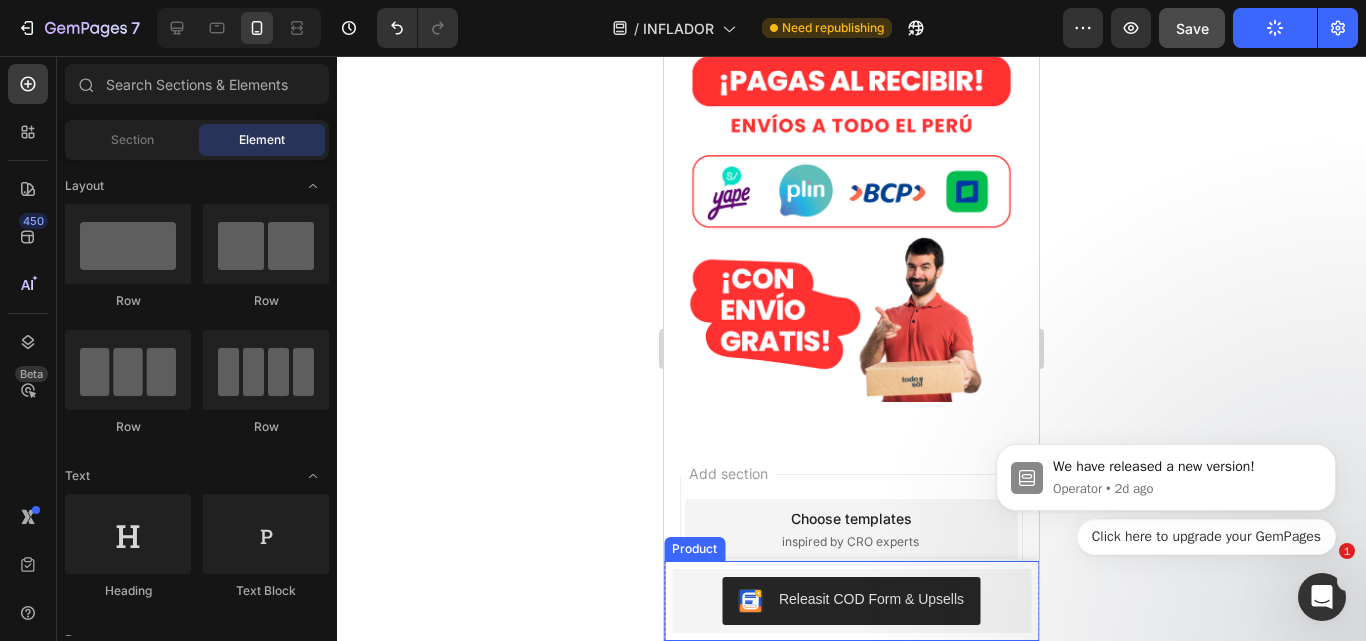 click on "Releasit COD Form & Upsells" at bounding box center [851, 601] 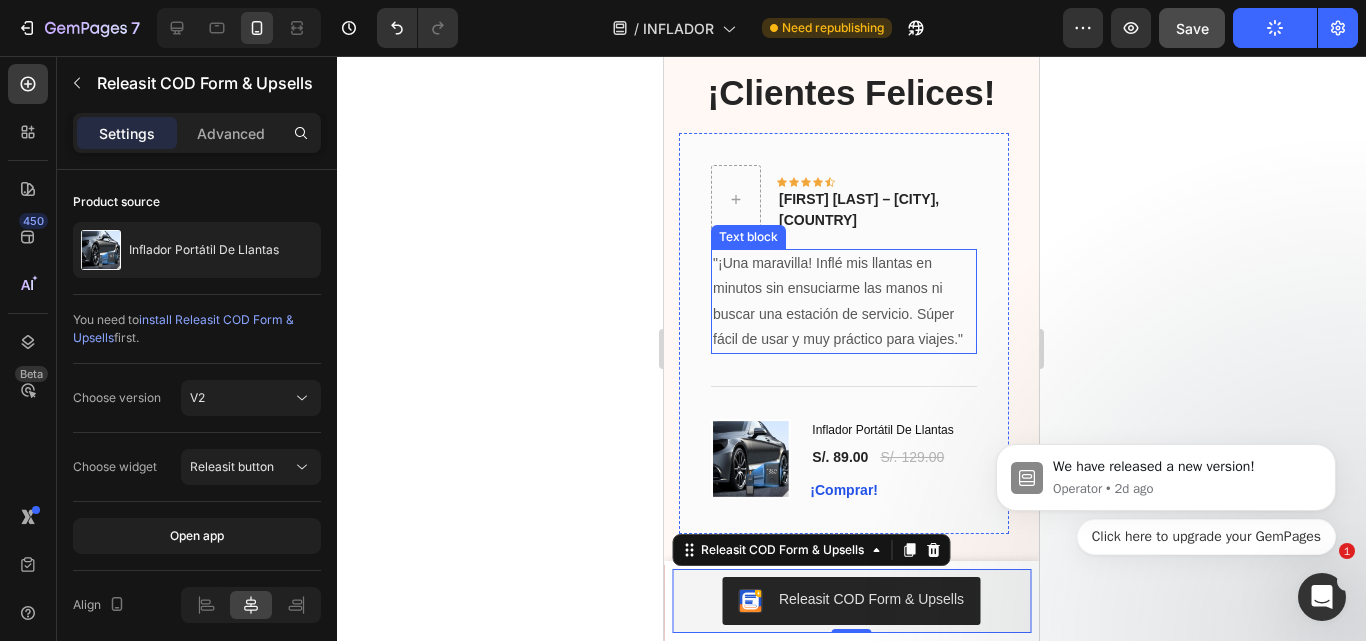 scroll, scrollTop: 1639, scrollLeft: 0, axis: vertical 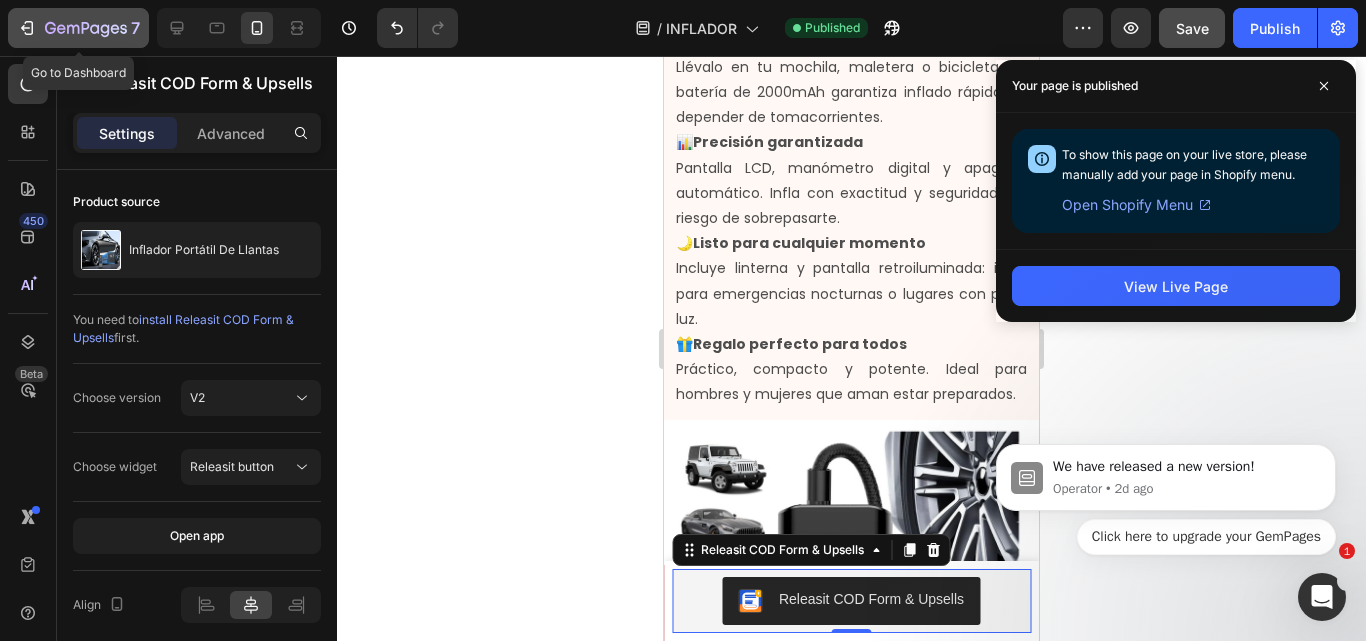 click on "7" 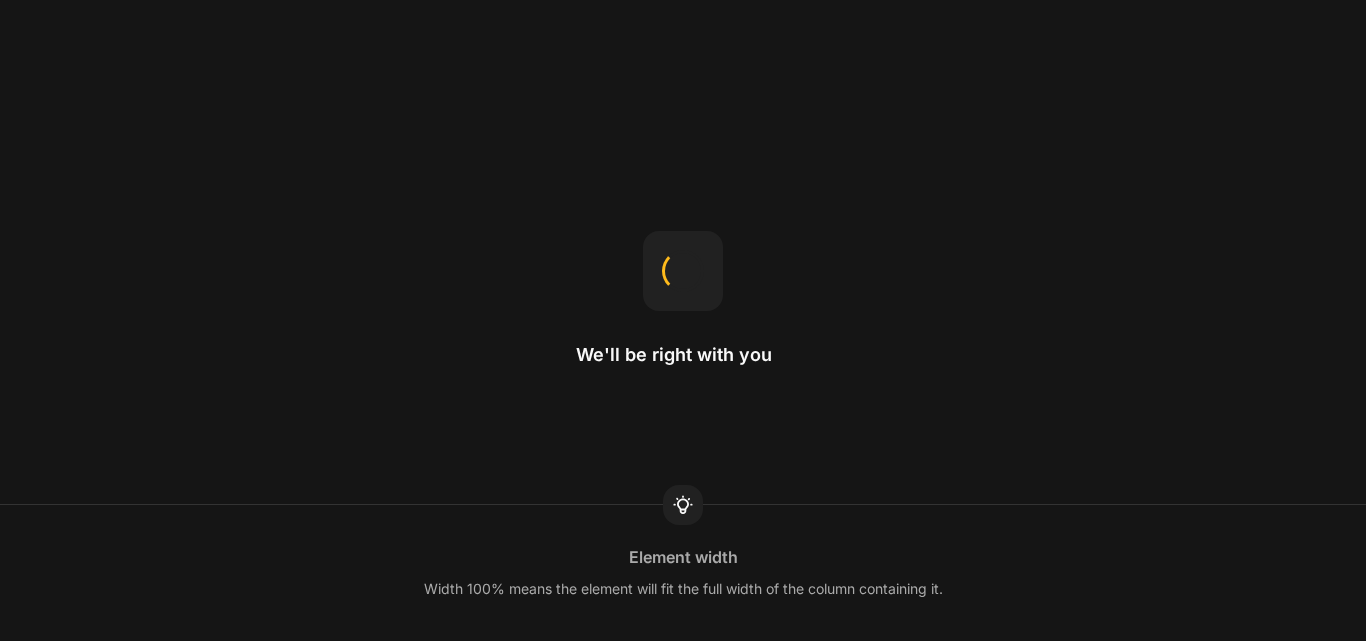 scroll, scrollTop: 0, scrollLeft: 0, axis: both 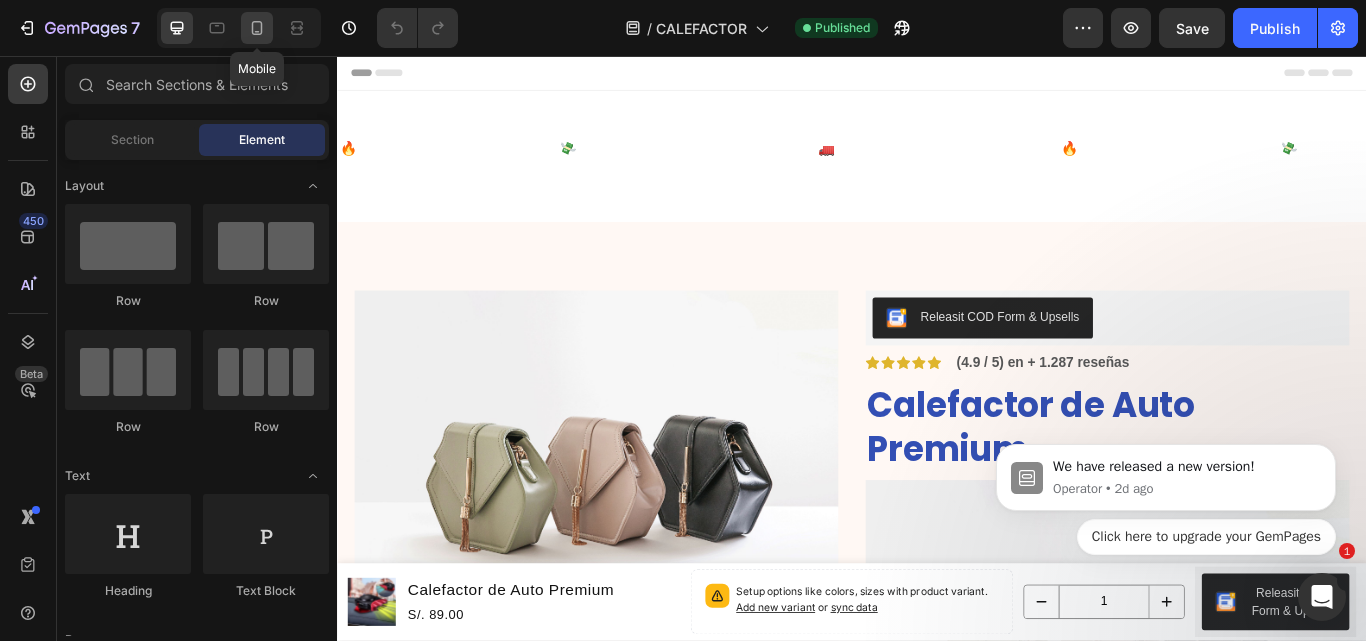 click 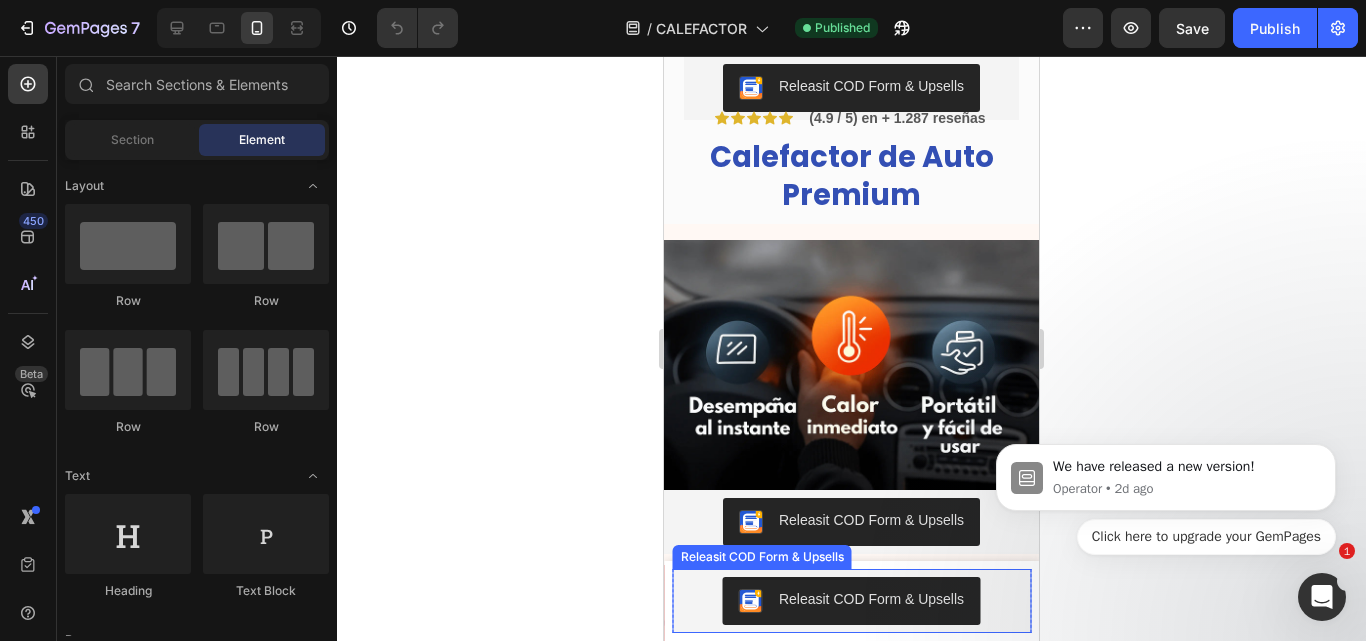 scroll, scrollTop: 900, scrollLeft: 0, axis: vertical 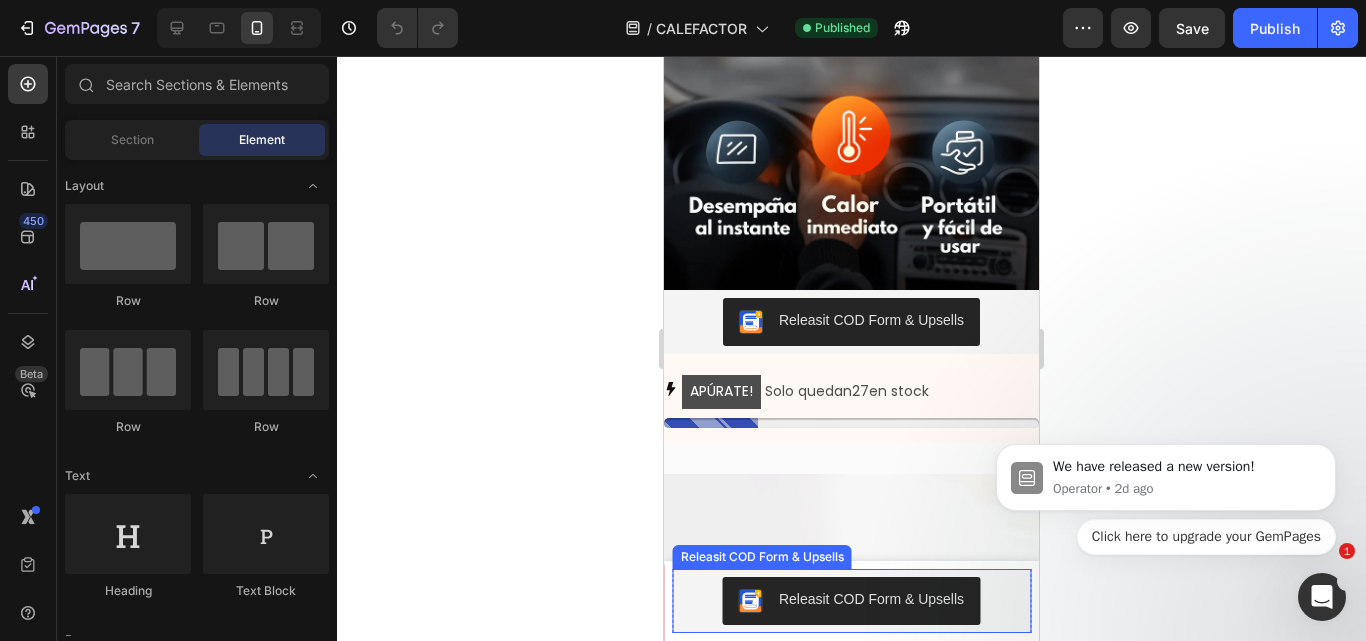 click on "Releasit COD Form & Upsells" at bounding box center (851, 601) 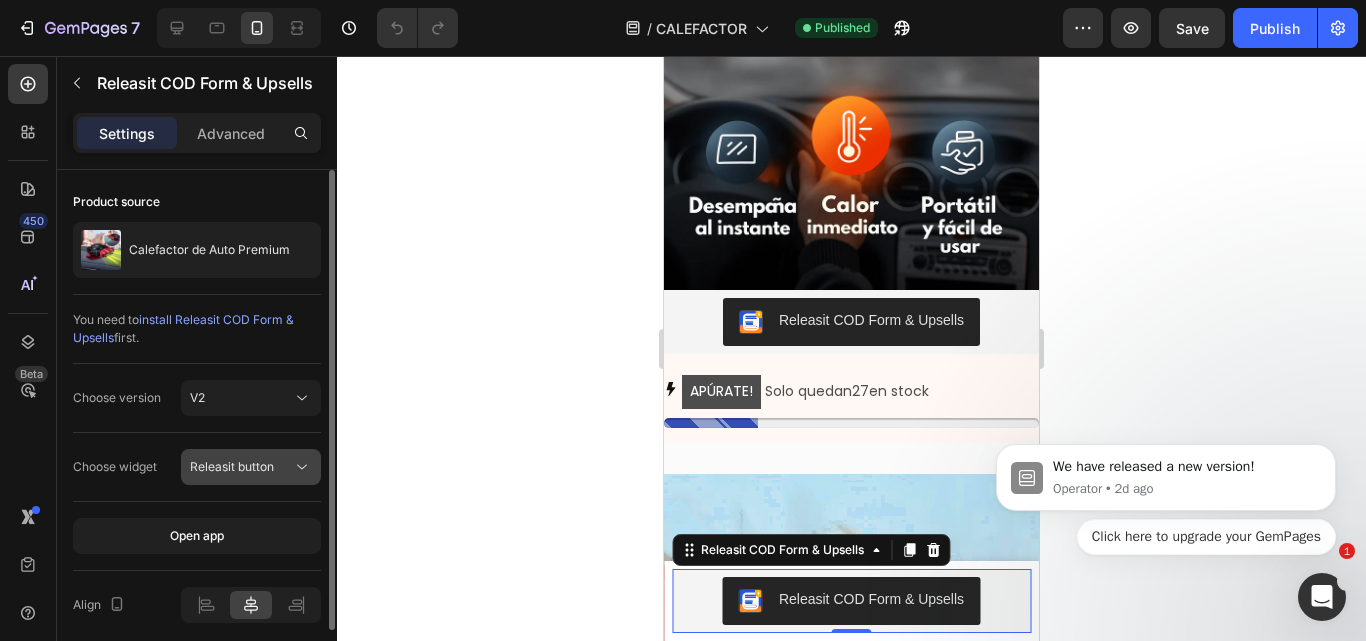 click on "Releasit button" 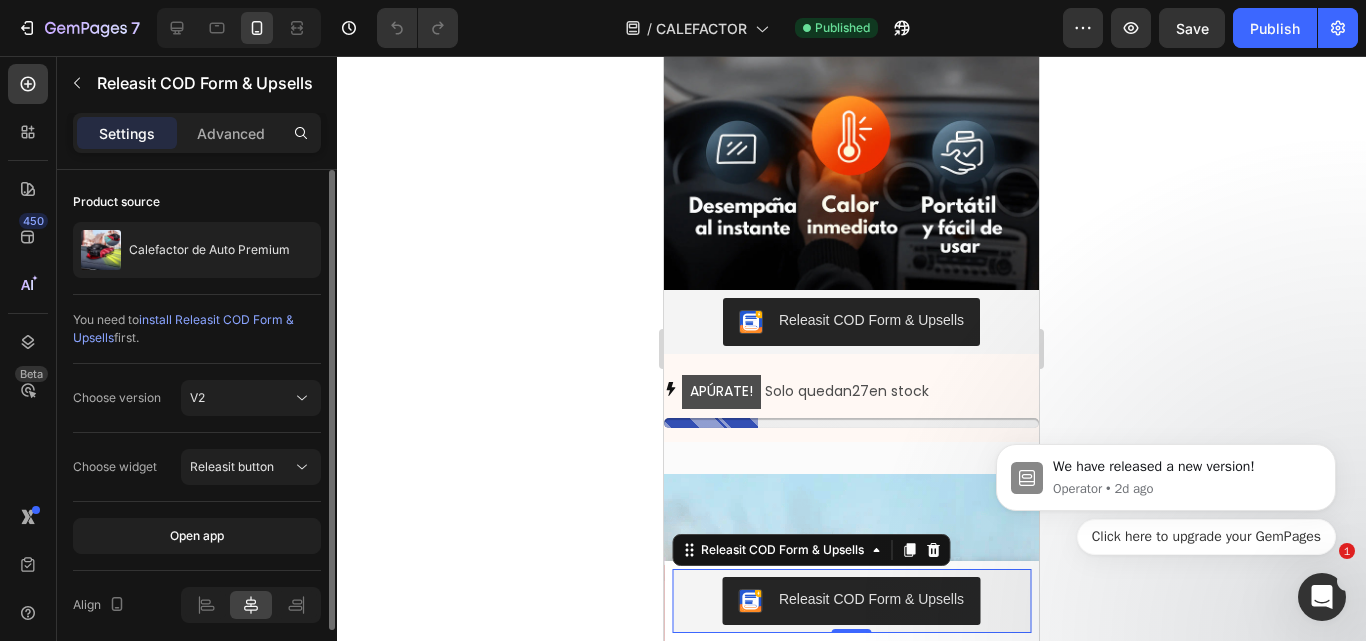 click on "Choose widget Releasit button" 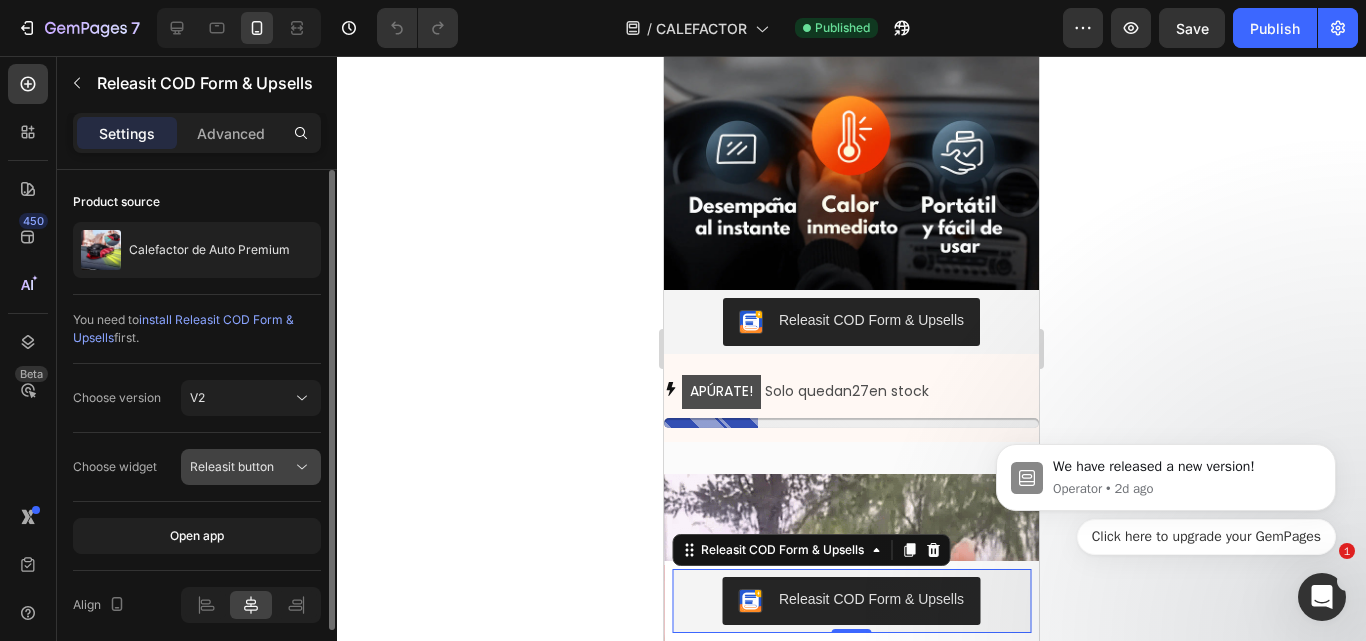 scroll, scrollTop: 78, scrollLeft: 0, axis: vertical 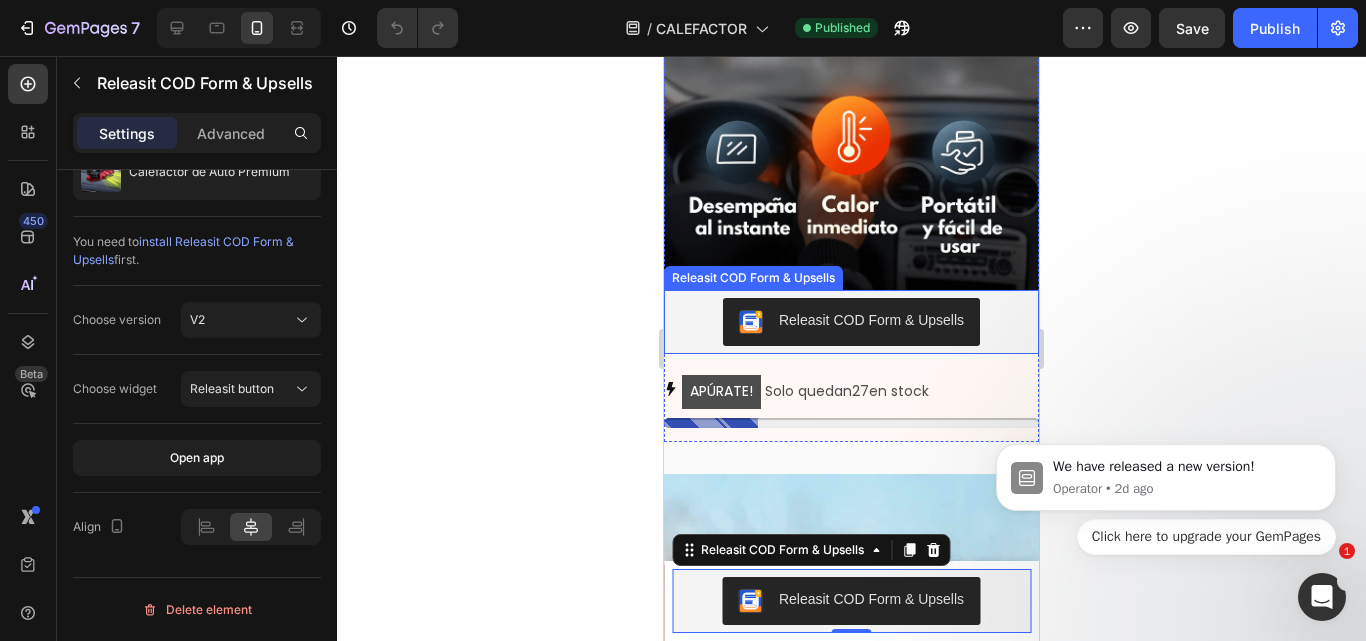 click on "Releasit COD Form & Upsells" at bounding box center (871, 320) 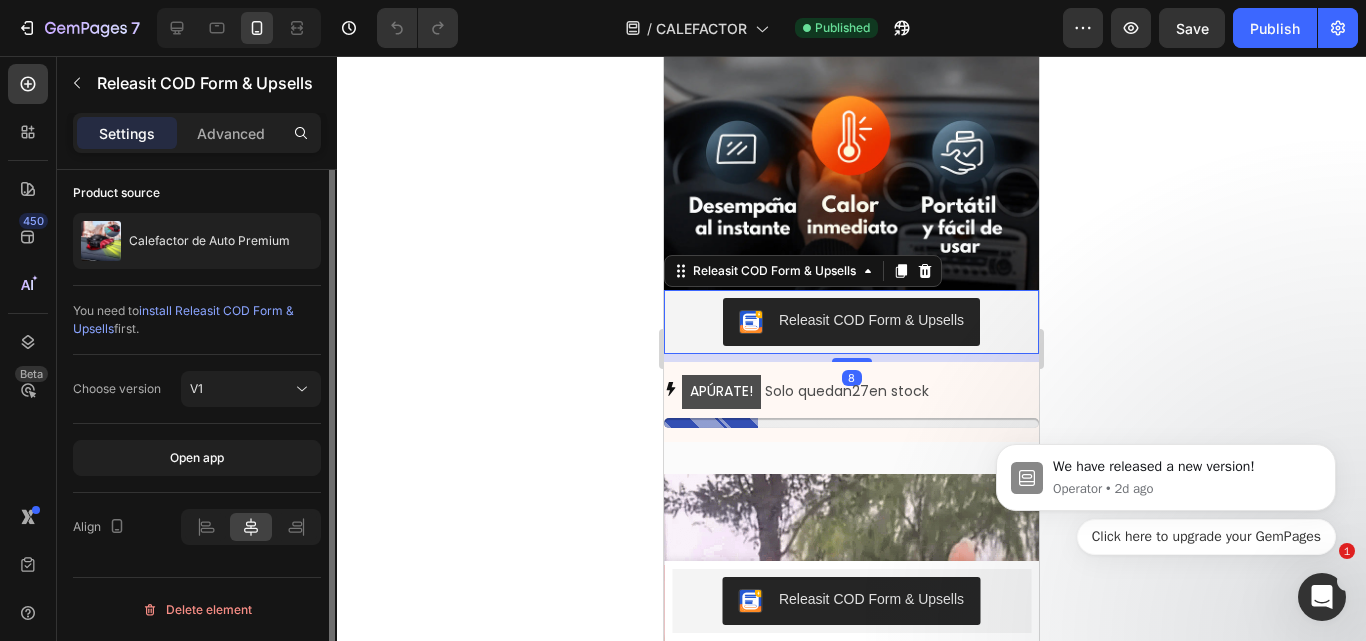 scroll, scrollTop: 0, scrollLeft: 0, axis: both 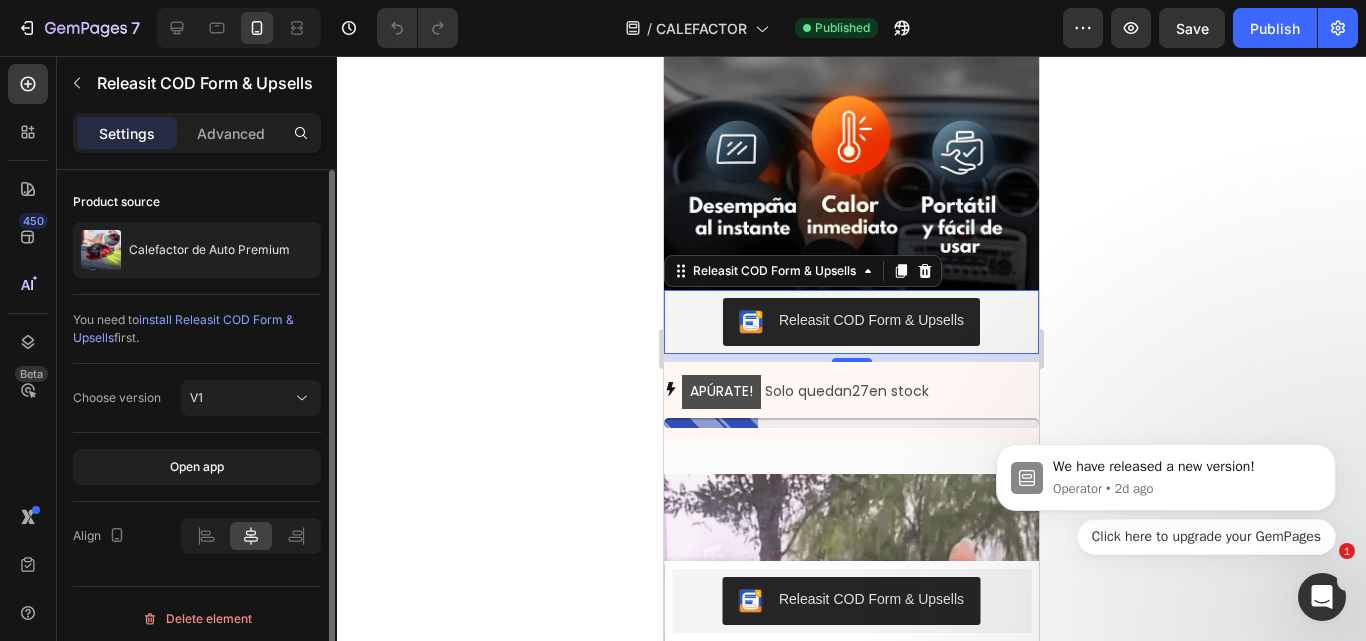 click on "Settings Advanced" at bounding box center [197, 133] 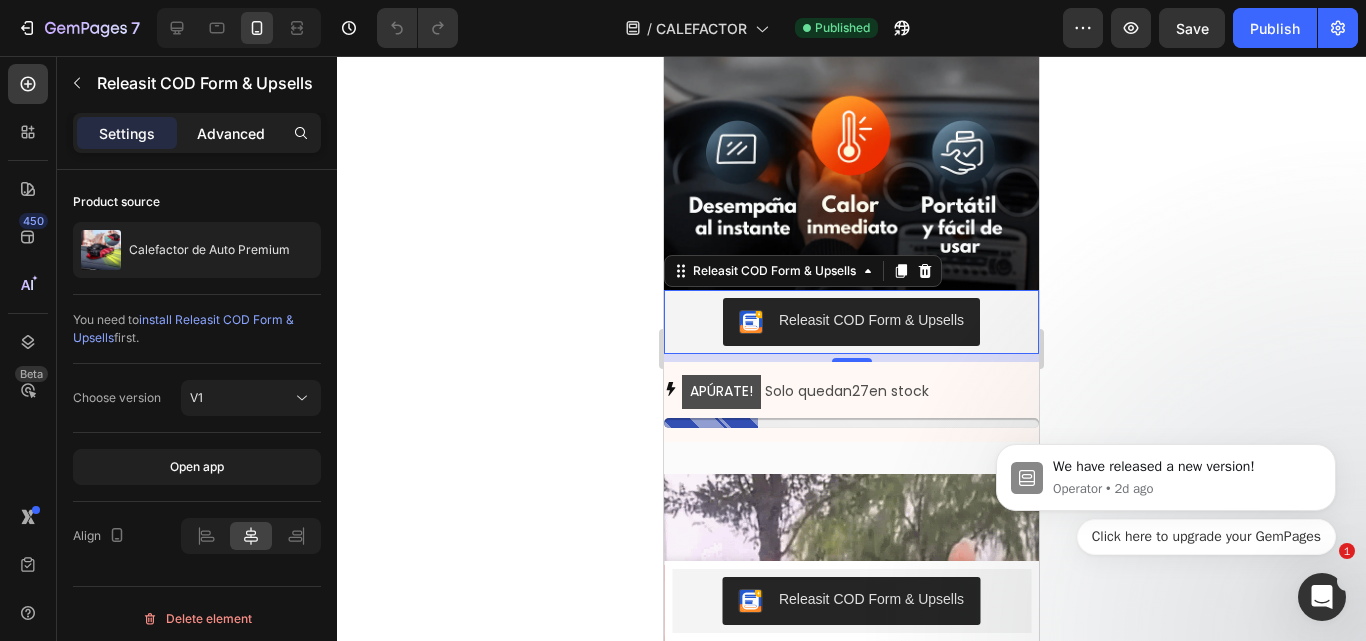 click on "Advanced" at bounding box center (231, 133) 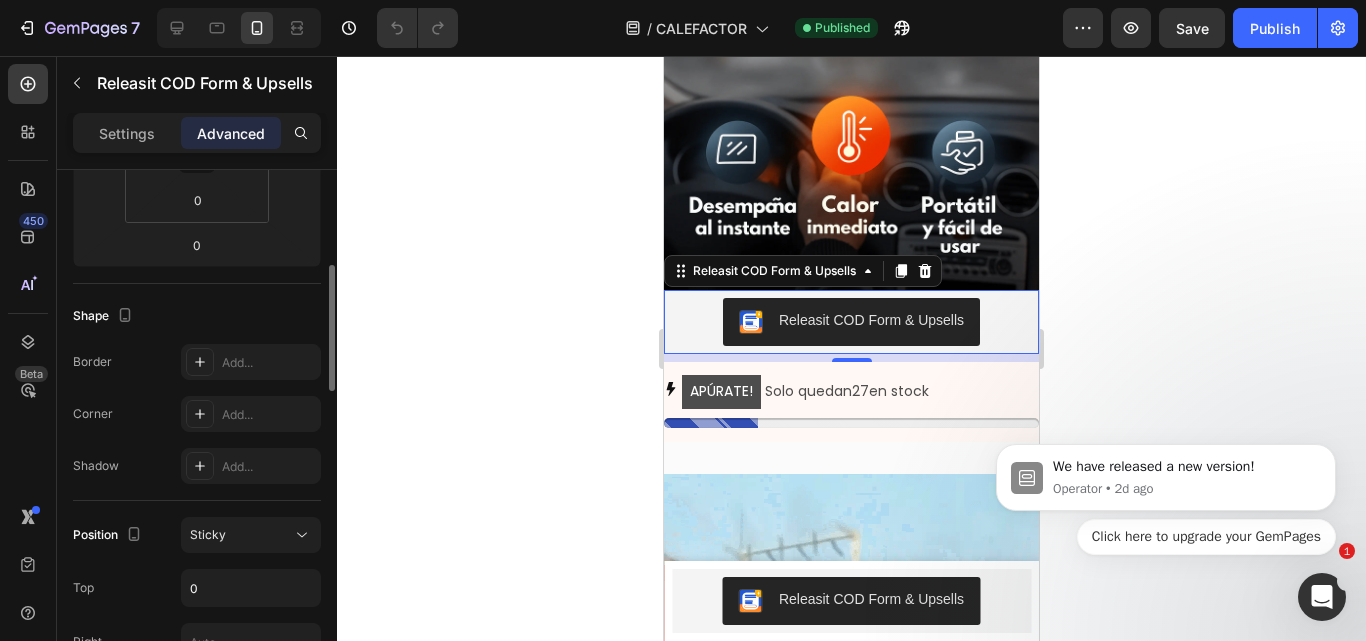 scroll, scrollTop: 600, scrollLeft: 0, axis: vertical 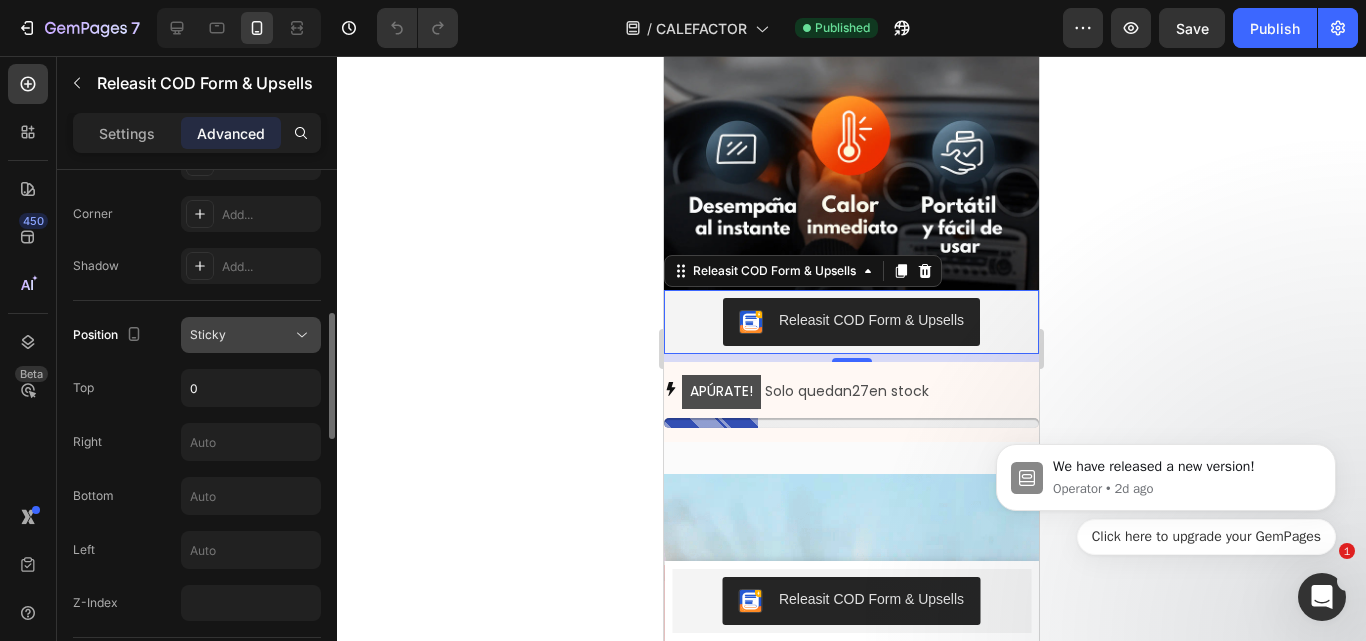 click on "Sticky" at bounding box center [241, 335] 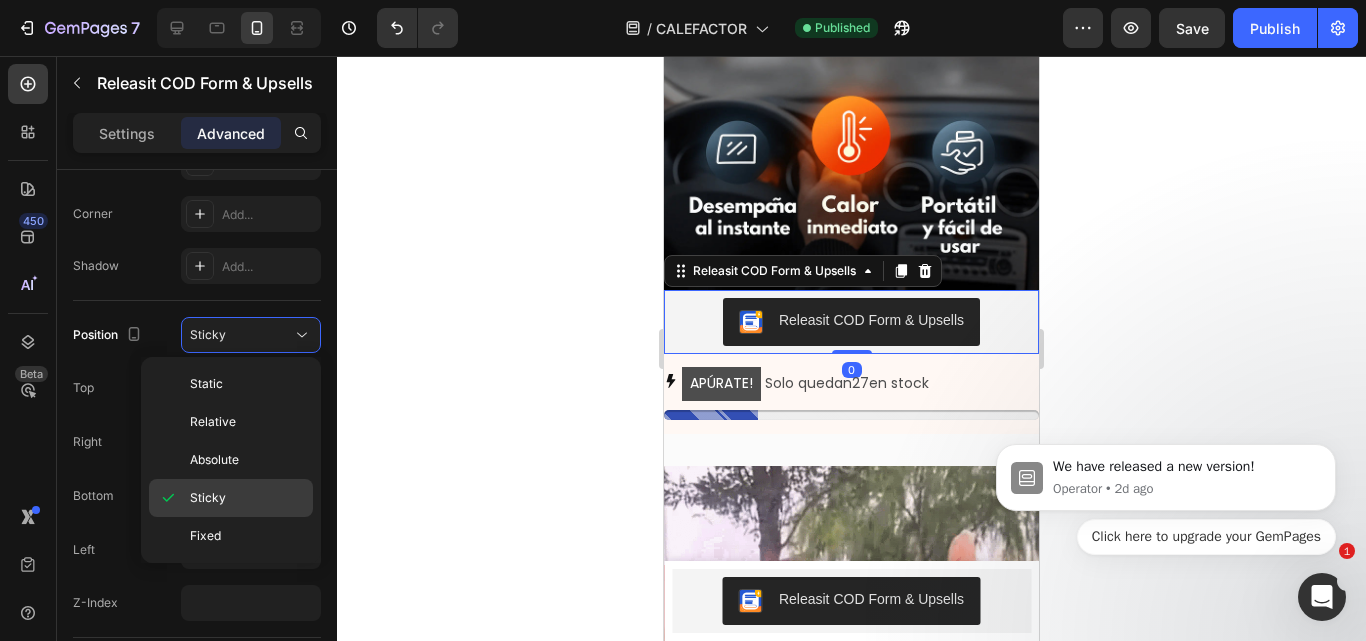 click on "Sticky" at bounding box center (247, 498) 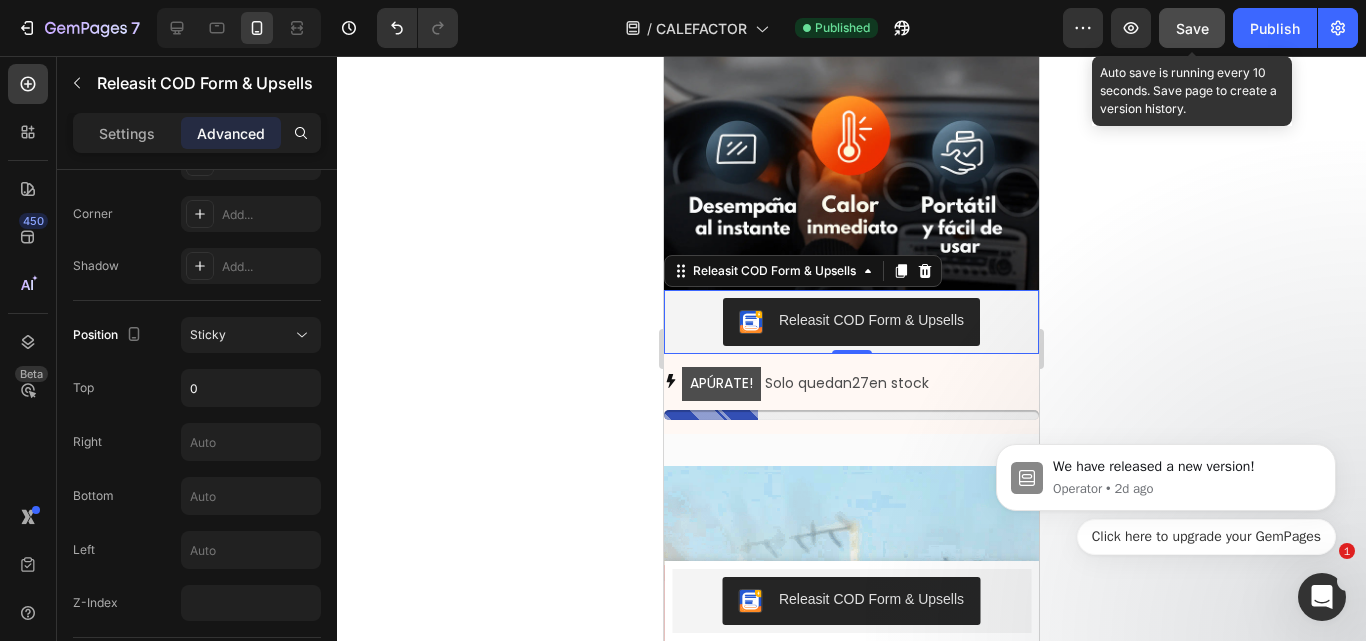 click on "Save" at bounding box center (1192, 28) 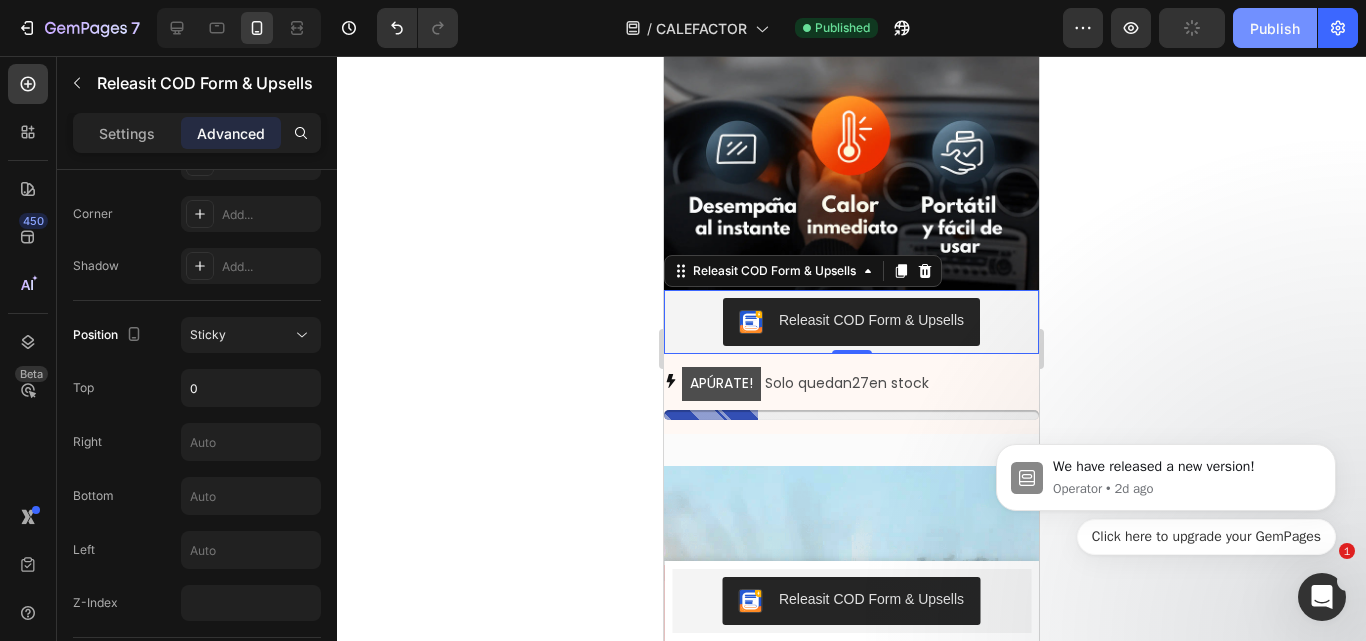 click on "Publish" 